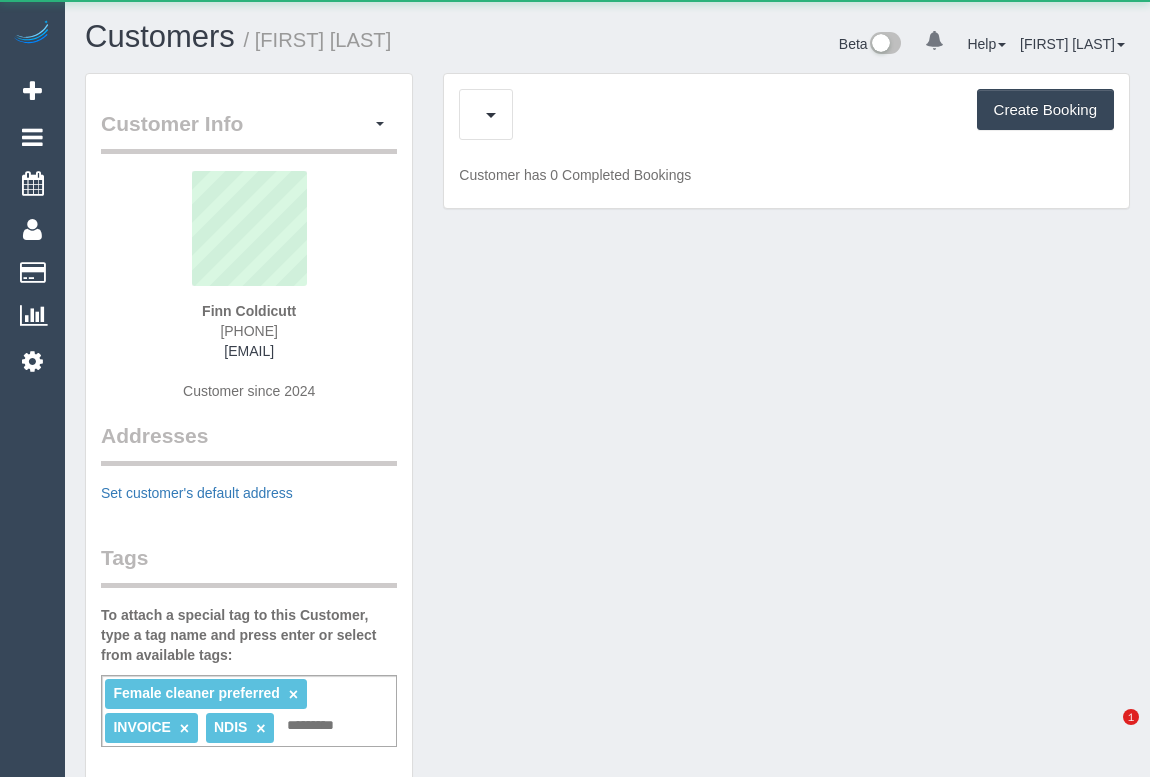 scroll, scrollTop: 0, scrollLeft: 0, axis: both 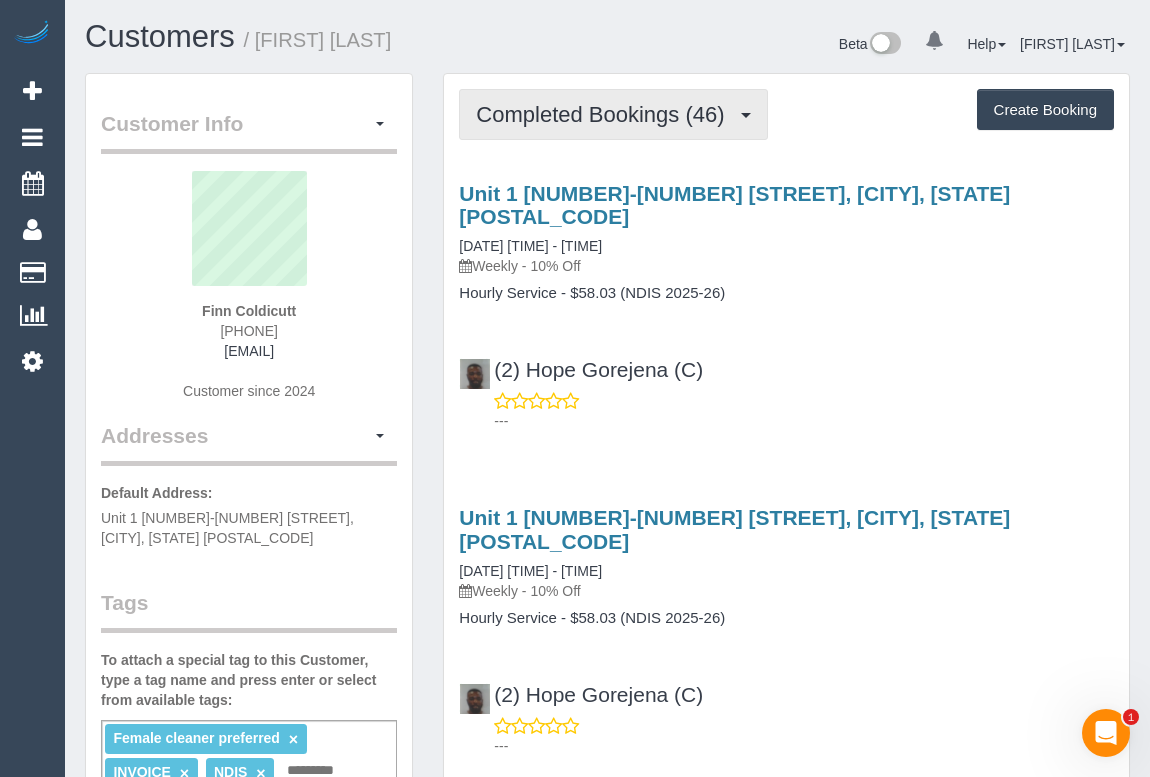 click on "Completed Bookings (46)" at bounding box center [613, 114] 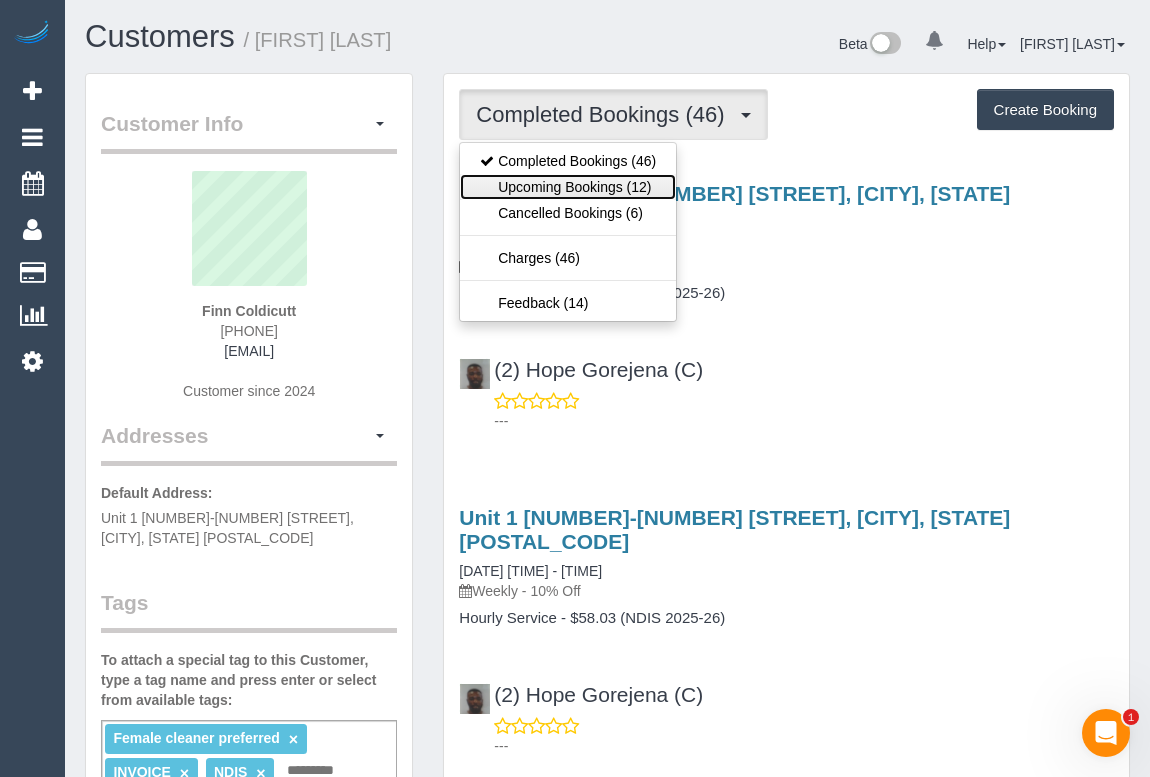 click on "Upcoming Bookings (12)" at bounding box center (568, 187) 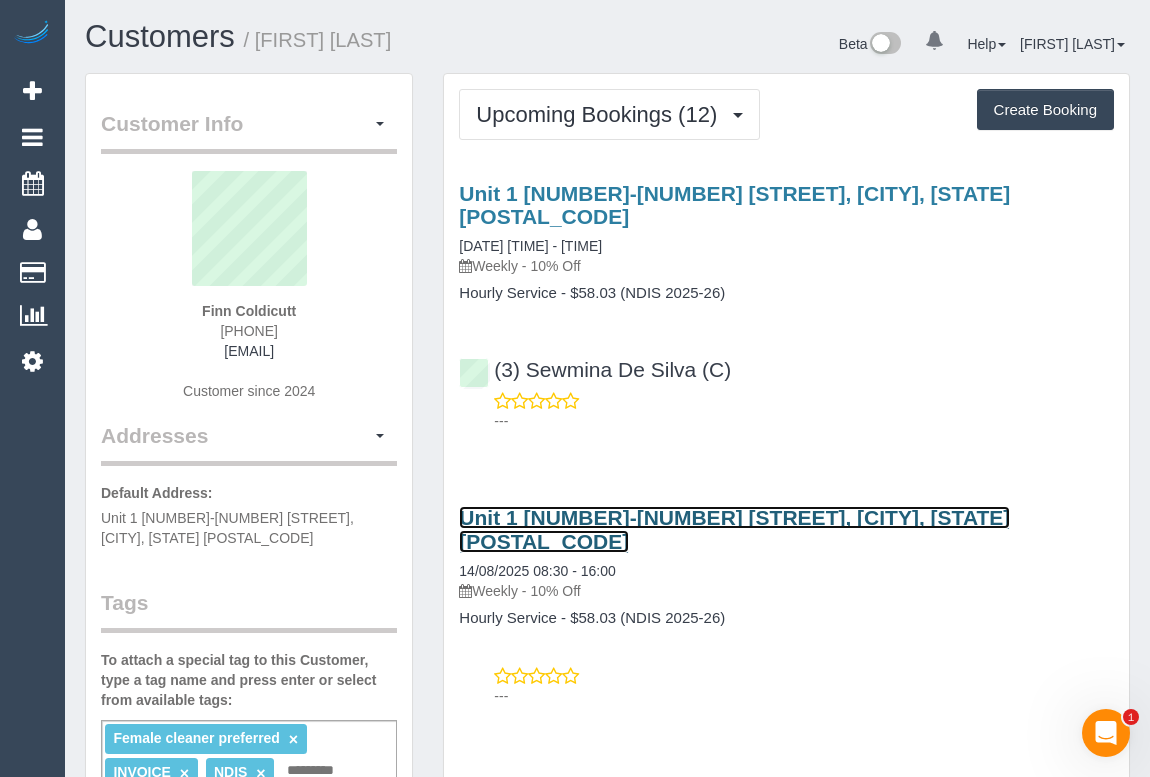 click on "Unit 1 469-471 Gilbert Rd, Preston, VIC 3072" at bounding box center (734, 529) 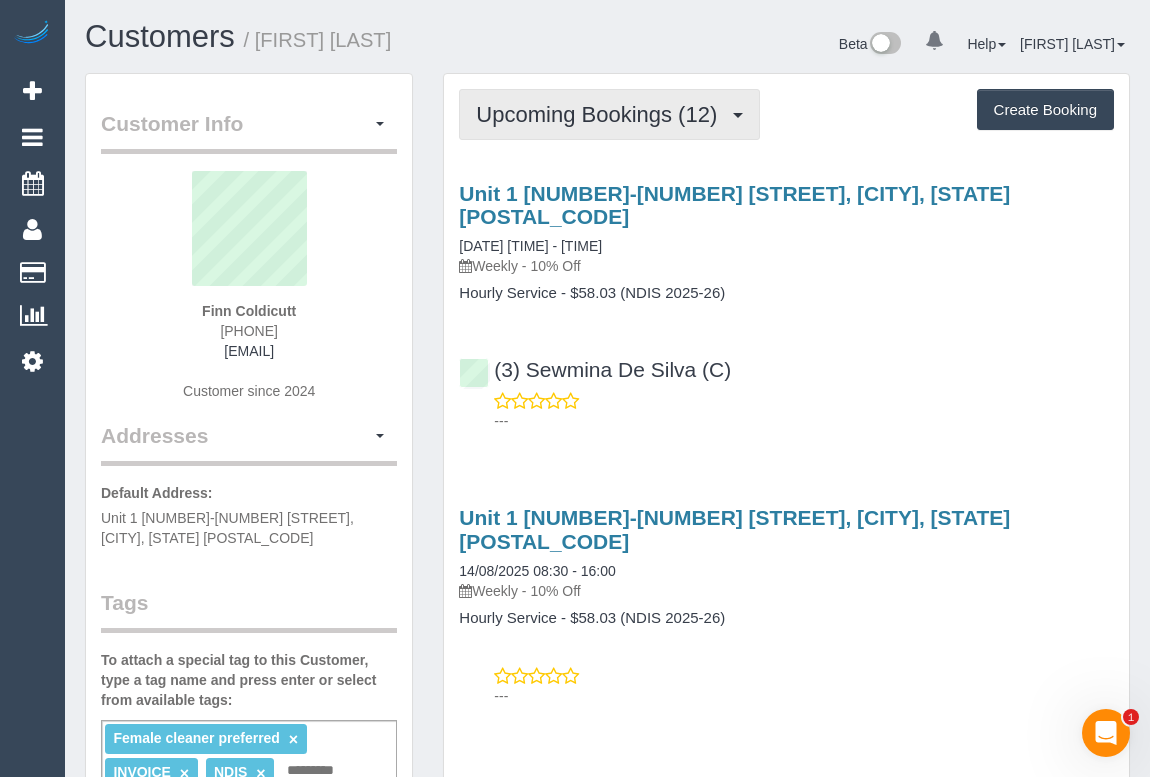 click on "Upcoming Bookings (12)" at bounding box center [601, 114] 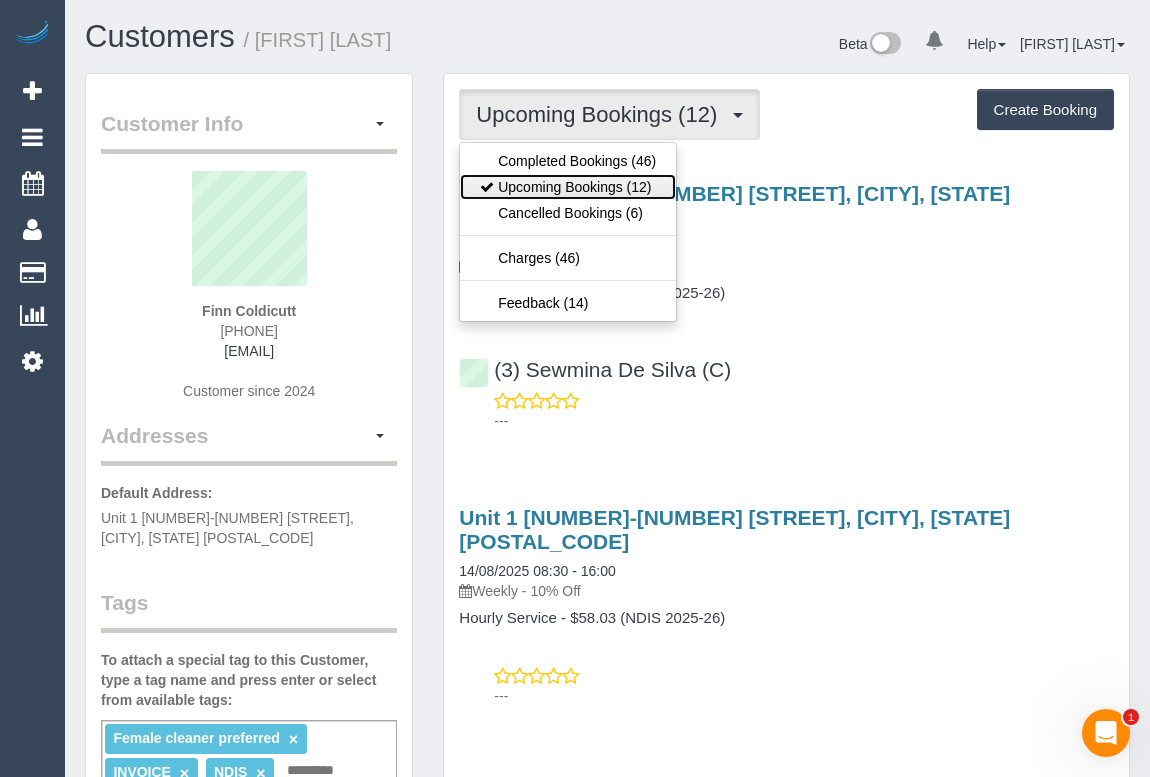click on "Upcoming Bookings (12)" at bounding box center [568, 187] 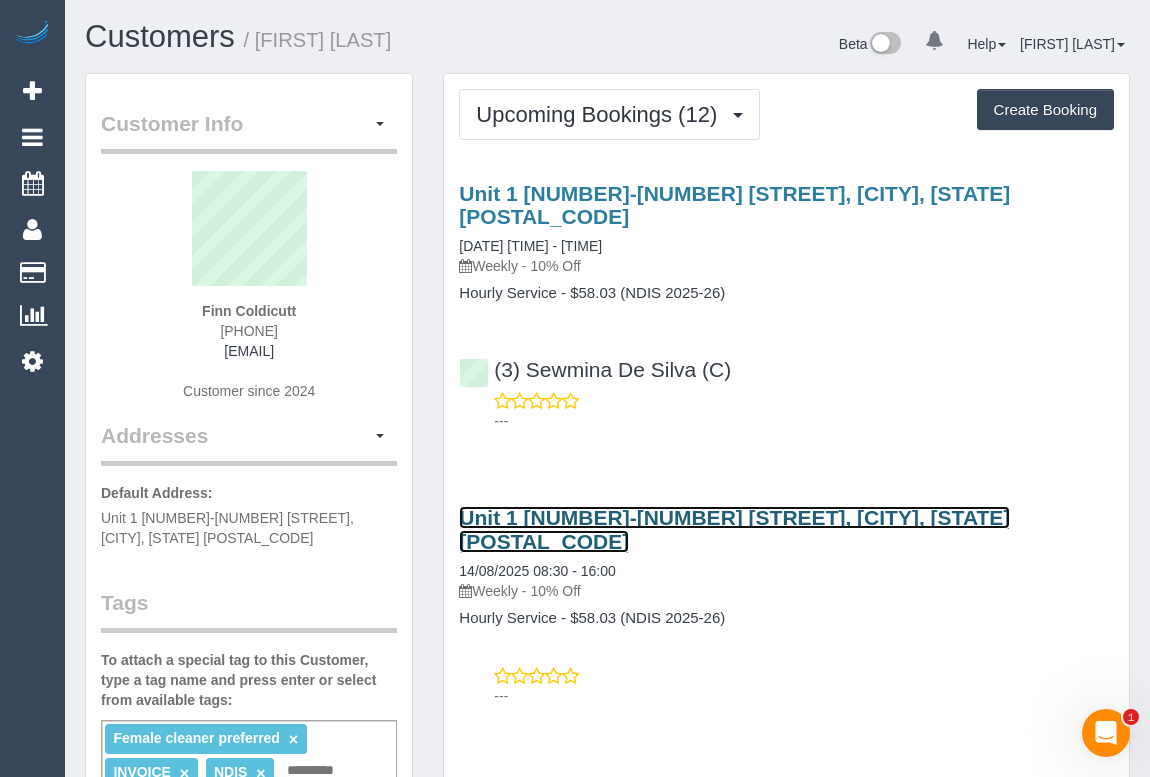 click on "Unit 1 469-471 Gilbert Rd, Preston, VIC 3072" at bounding box center [734, 529] 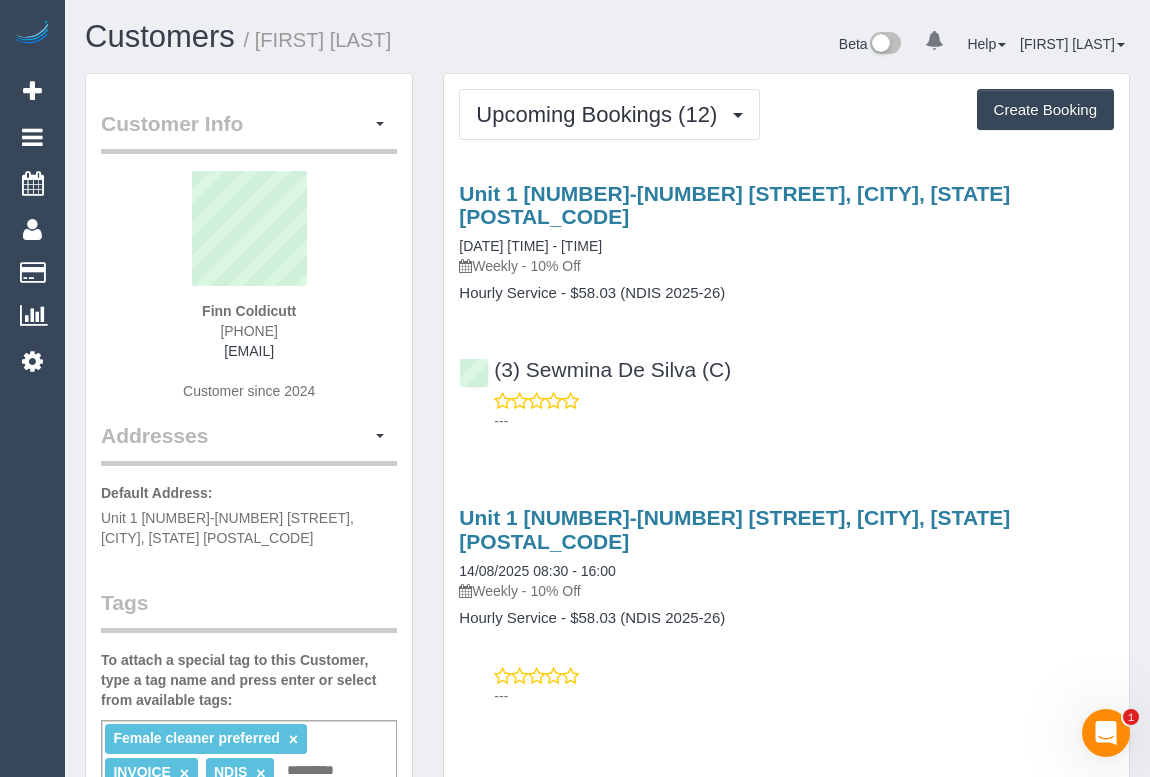click on "Customers
/ Finn Coldicutt" at bounding box center [339, 37] 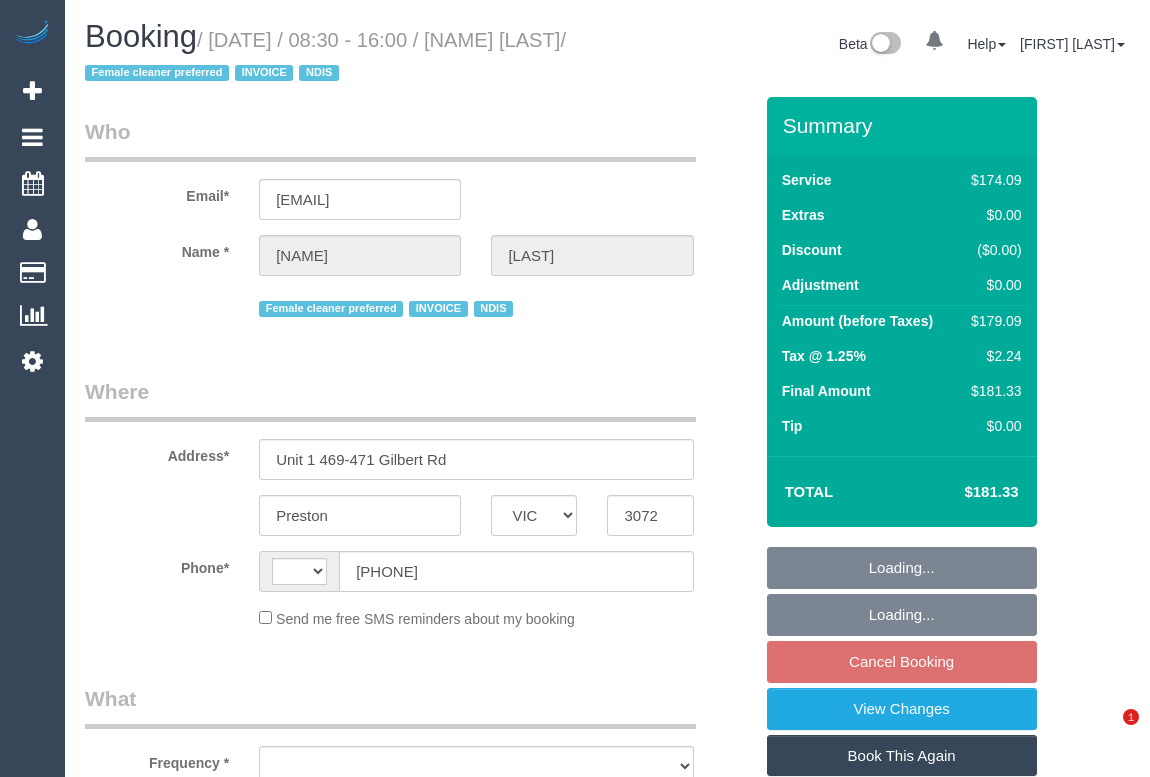 select on "VIC" 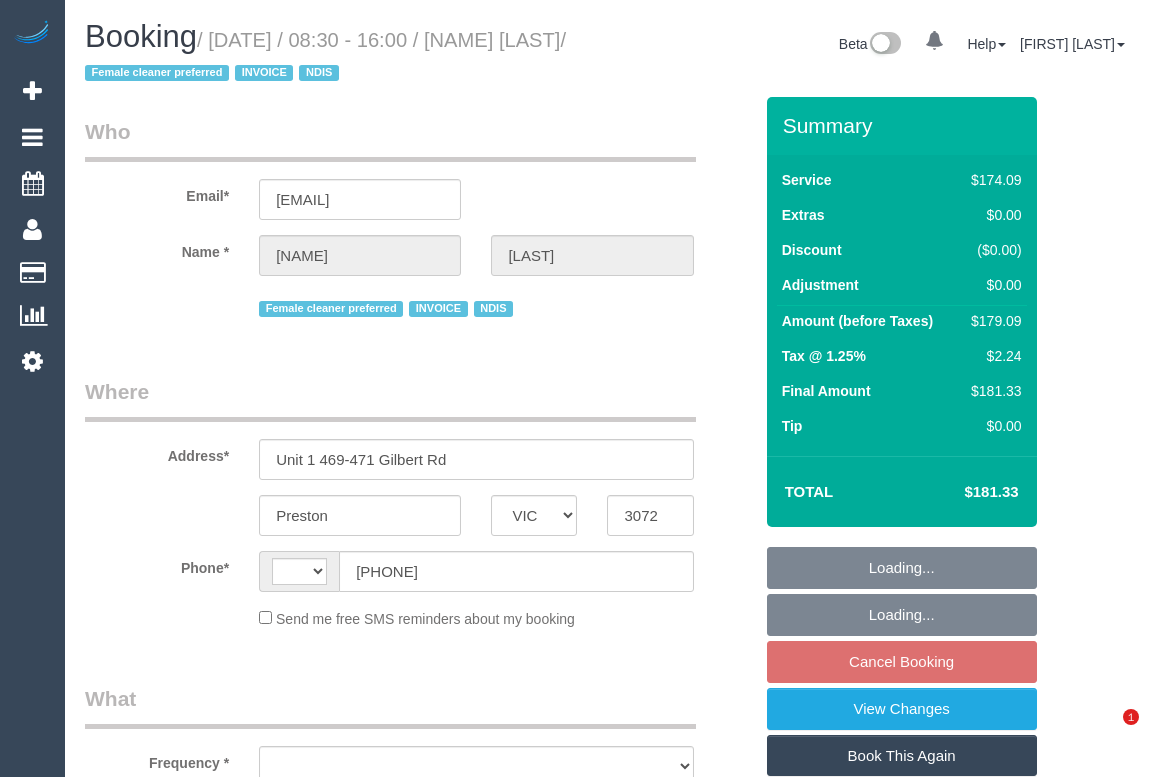scroll, scrollTop: 0, scrollLeft: 0, axis: both 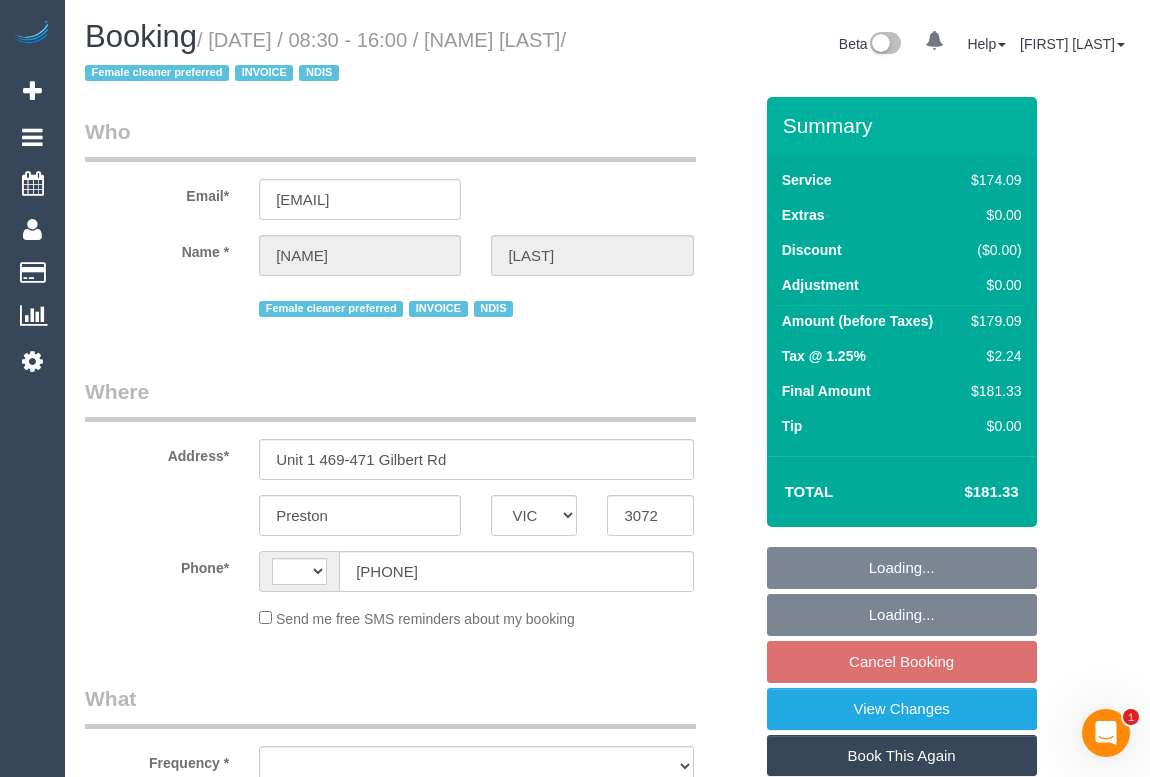 select on "string:AU" 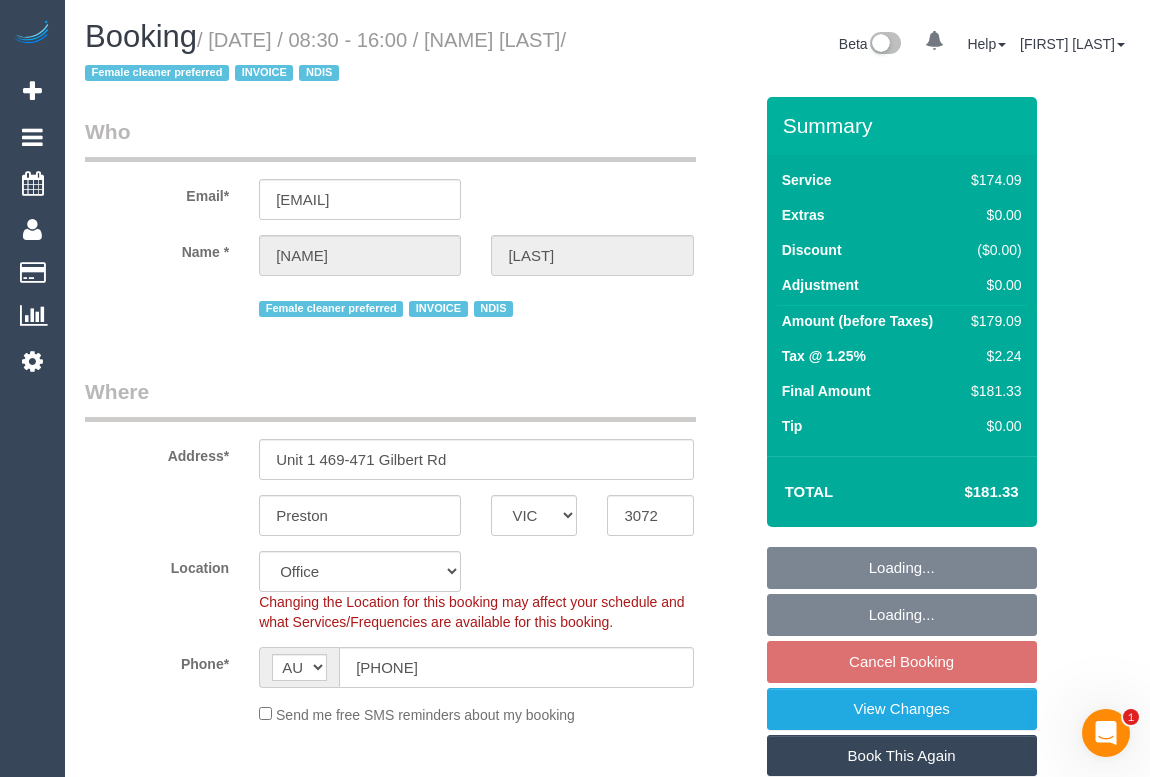 select on "180" 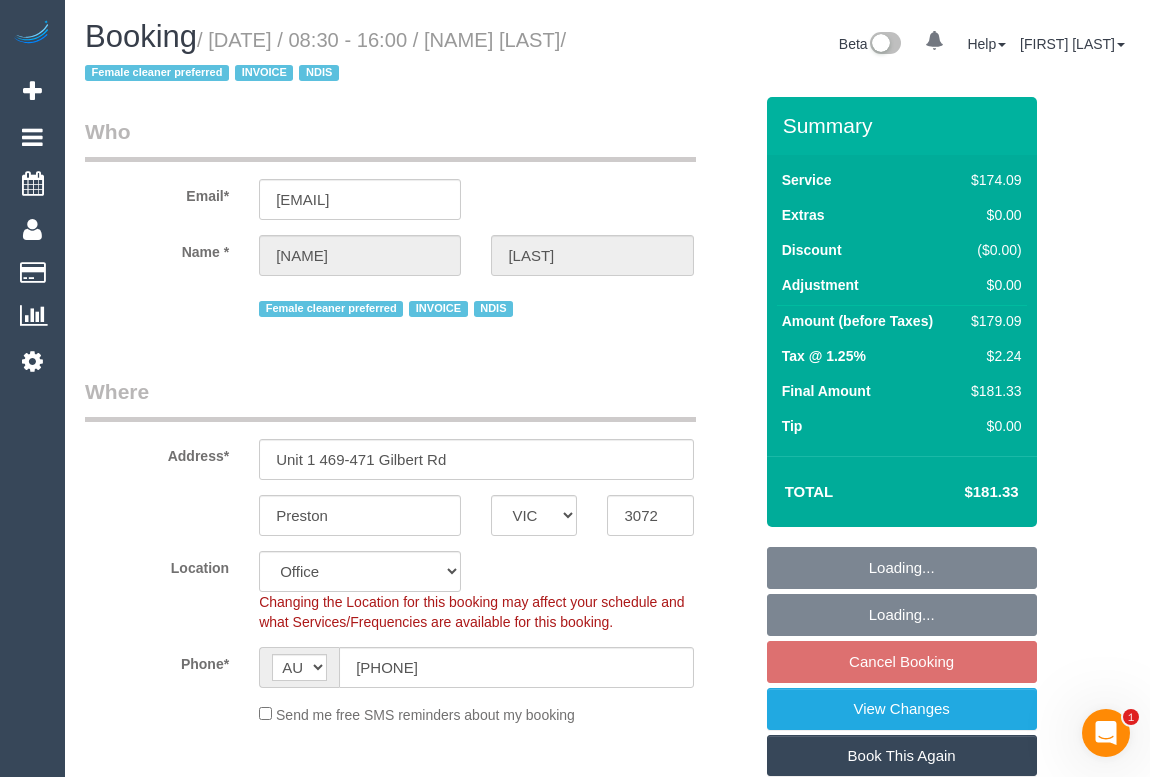 select on "number:16" 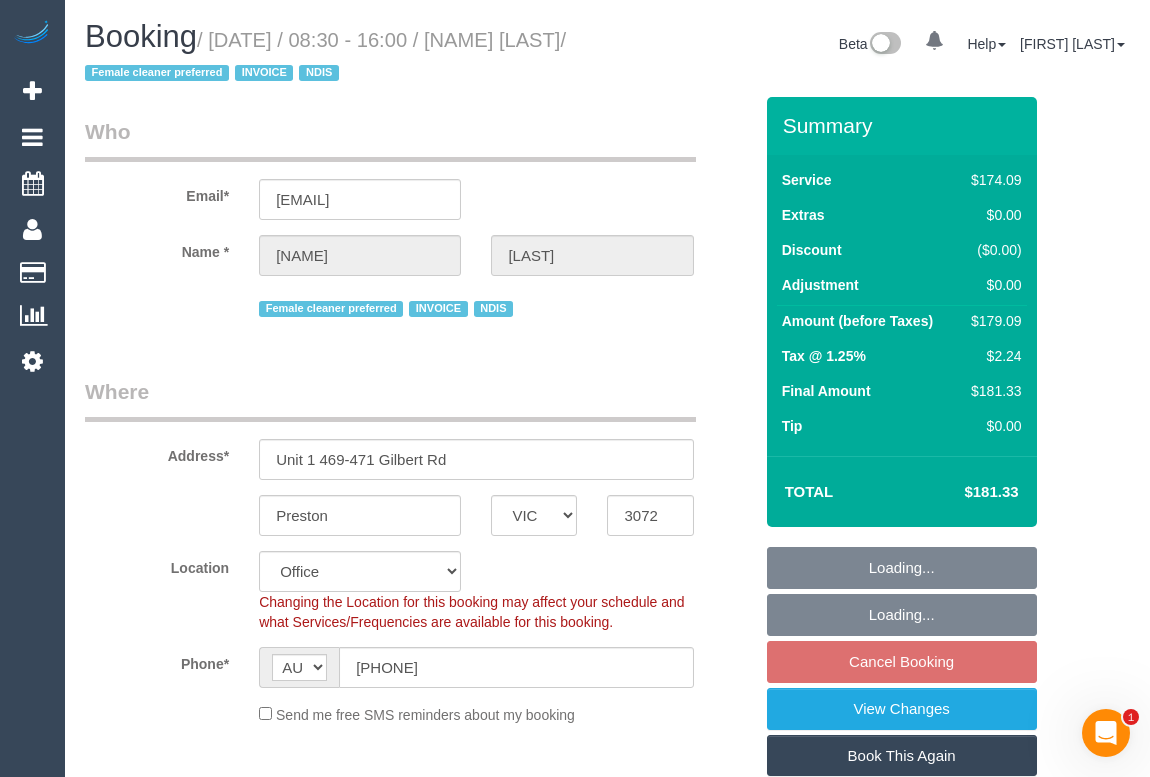 select on "object:735" 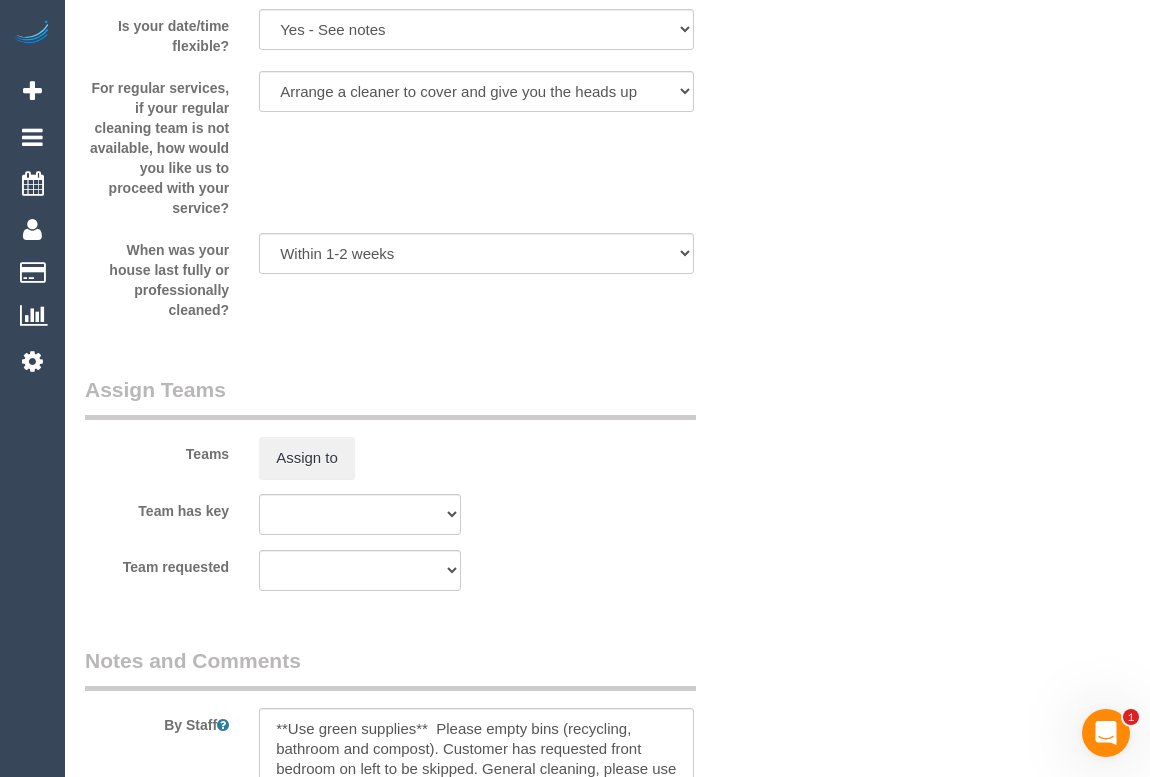 scroll, scrollTop: 2909, scrollLeft: 0, axis: vertical 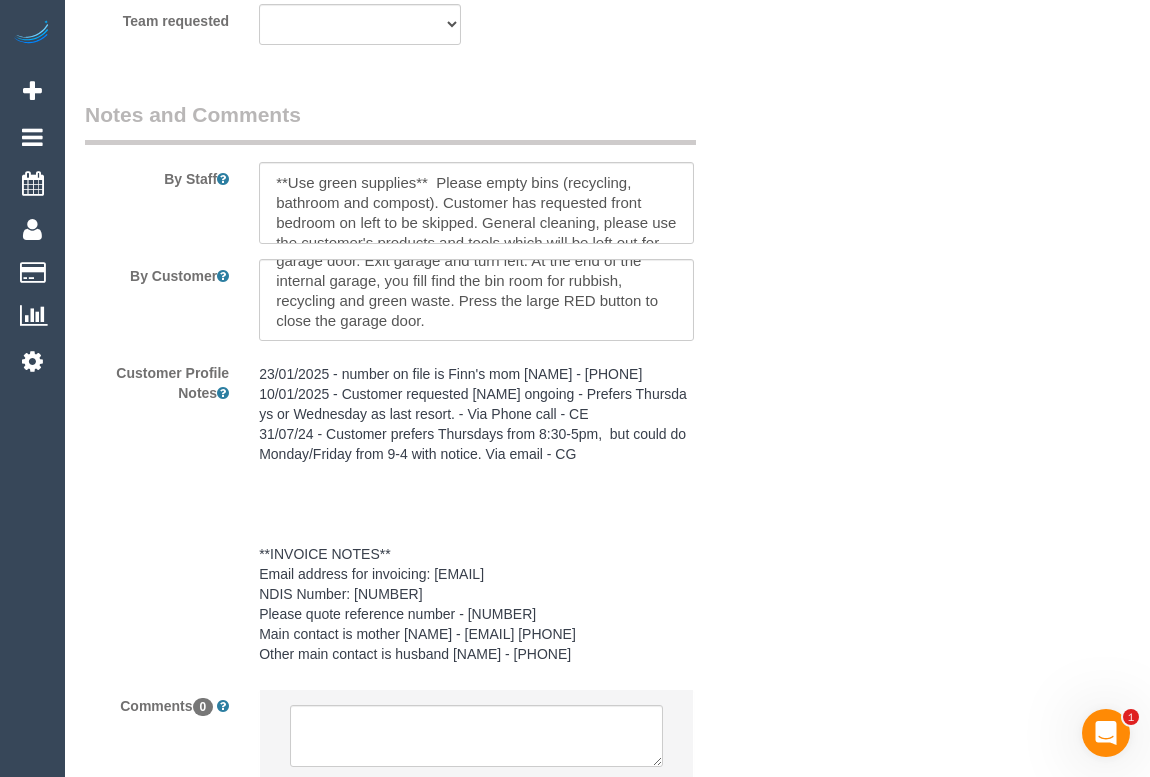 click on "Customer Profile Notes
23/01/2025 - number on file is Finn's mom Rebecca - 0415 503 060
10/01/2025 - Customer requested Justin ongoing - Prefers Thursdays or Wednesday as last resort. - Via Phone call - CE
31/07/24 - Customer prefers Thursdays from 8:30-5pm,  but could do Monday/Friday from 9-4 with notice. Via email - CG
**INVOICE NOTES**
Email address for invoicing: choiceandcontrol@myintegra.com.au
NDIS Number: 431112314
Please quote reference number - 02606833
Main contact is mother Rebecca - rebeccamackenzie1@gmail.com 0415503060
Other main contact is husband Adam - 0423027673" at bounding box center (418, 515) 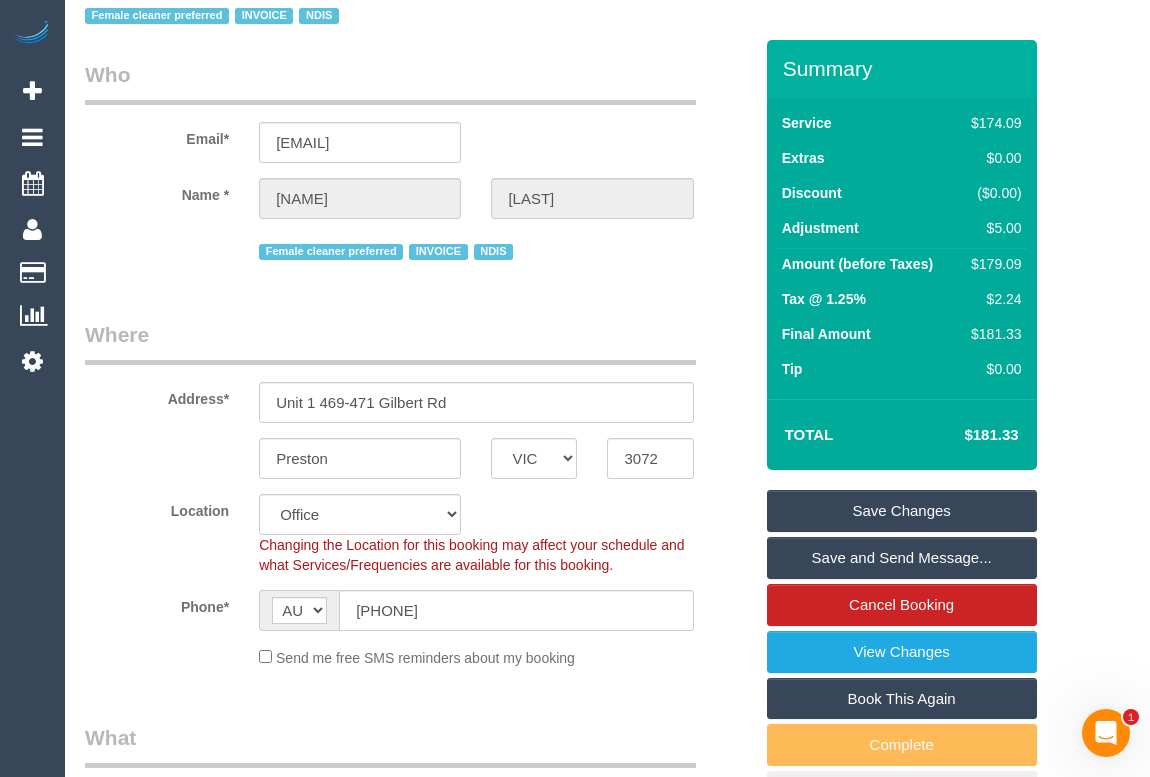 scroll, scrollTop: 0, scrollLeft: 0, axis: both 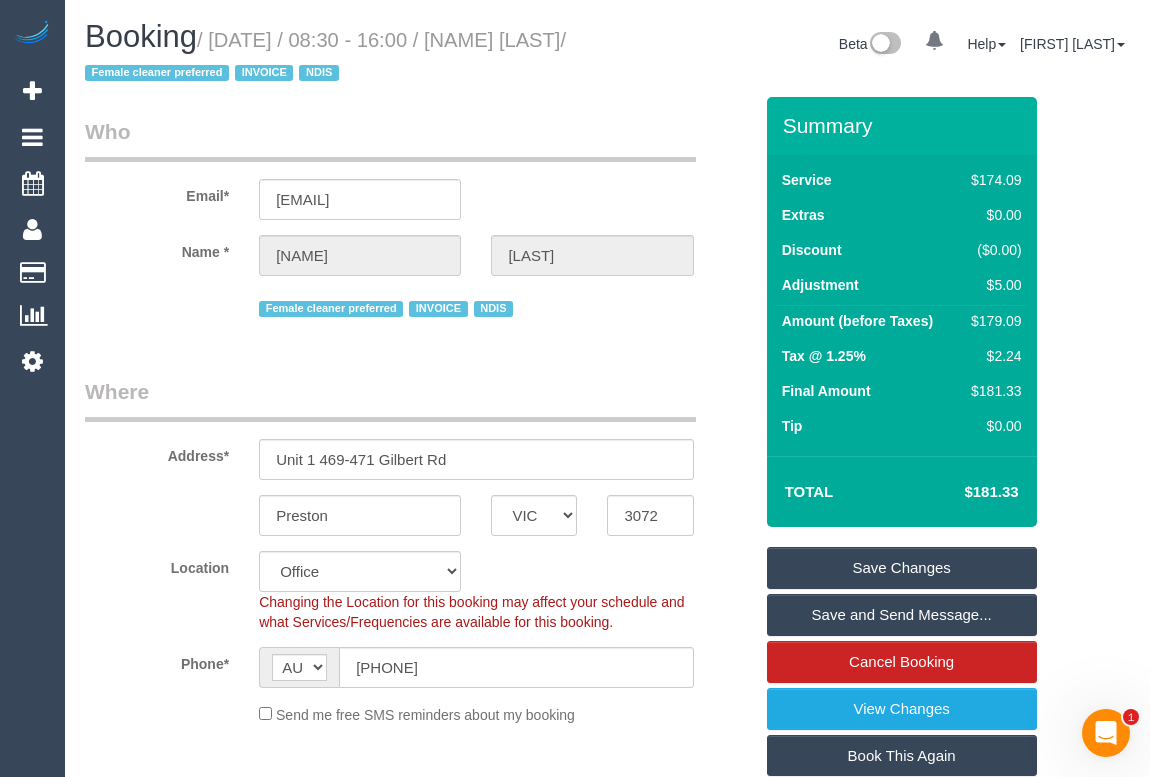 drag, startPoint x: 516, startPoint y: 37, endPoint x: 162, endPoint y: 75, distance: 356.0337 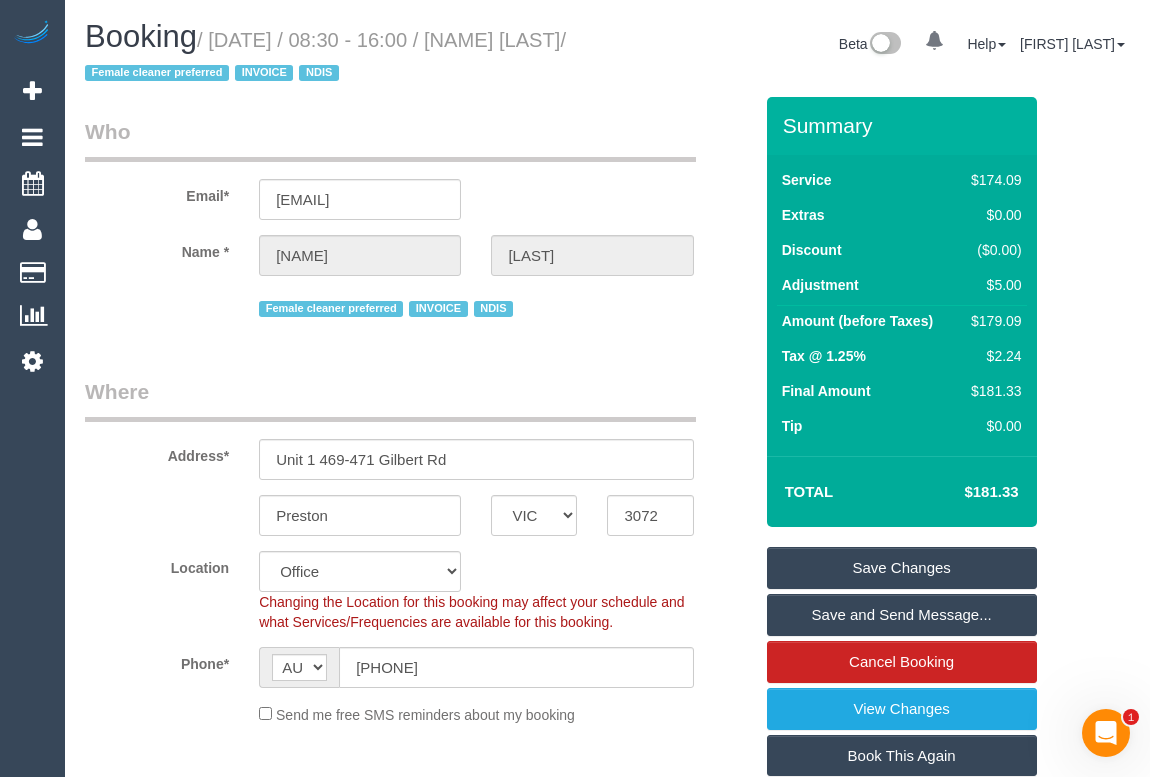 copy on "Finn Coldicutt" 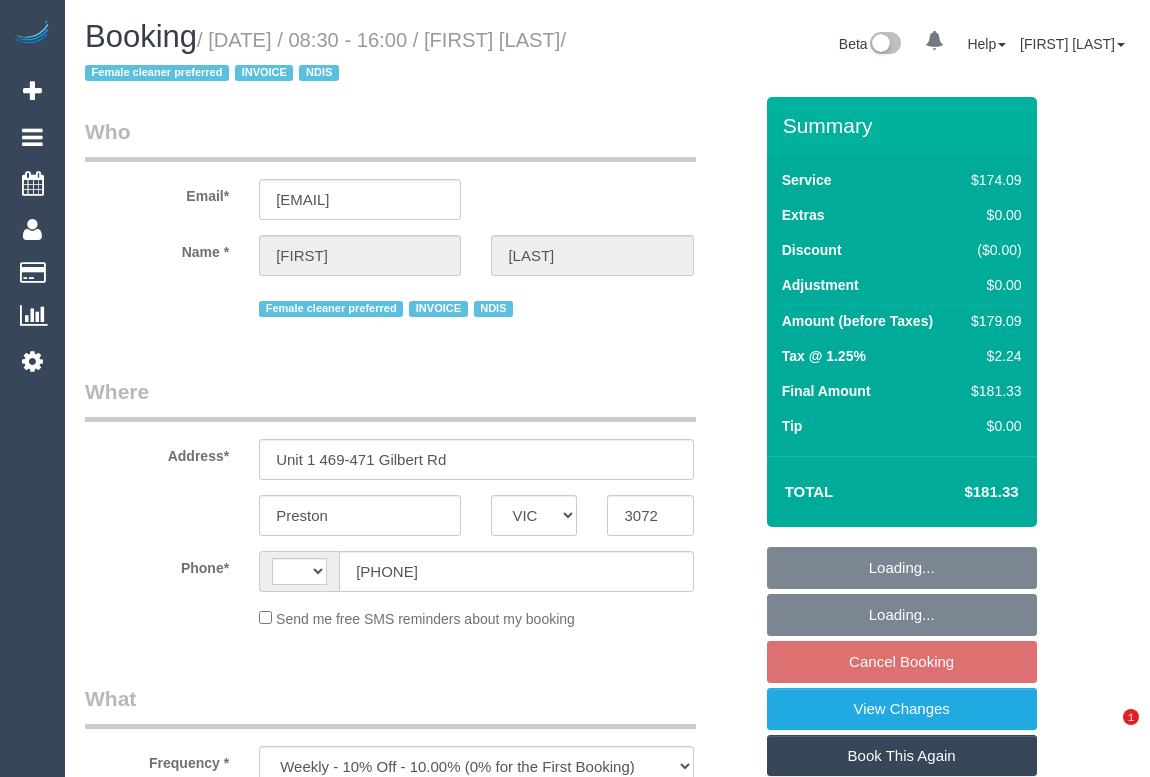 select on "VIC" 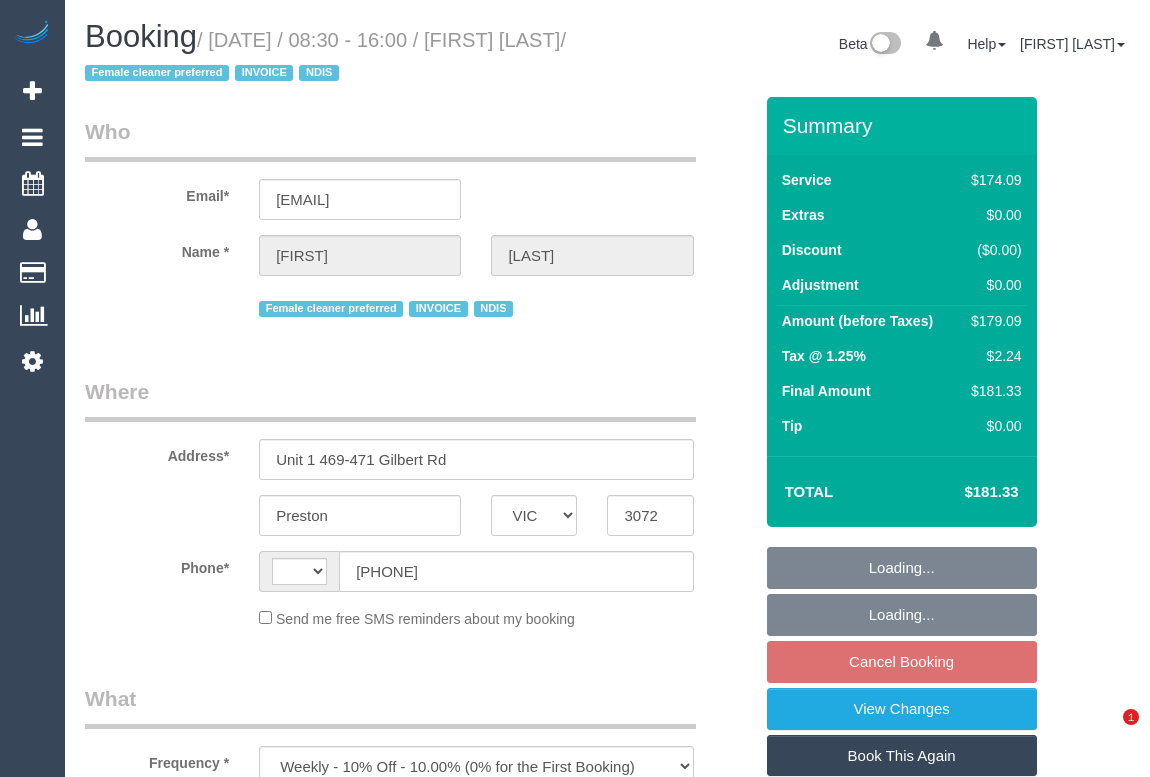 scroll, scrollTop: 0, scrollLeft: 0, axis: both 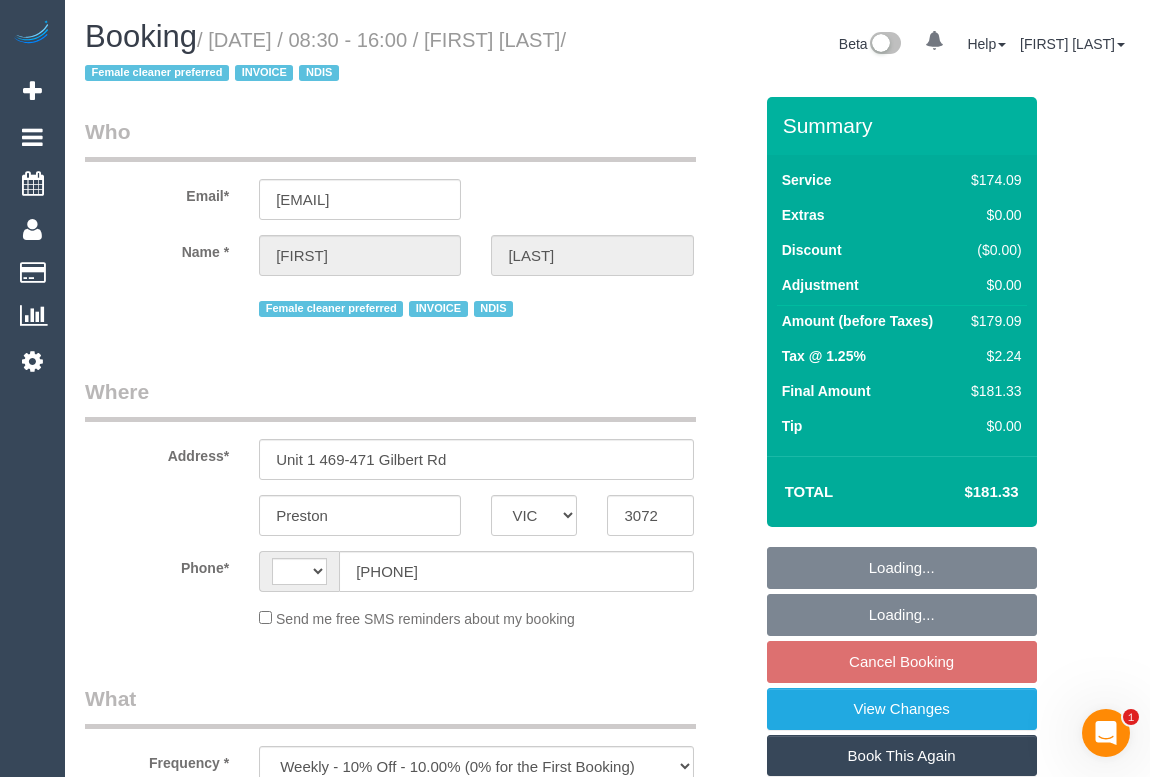 select on "180" 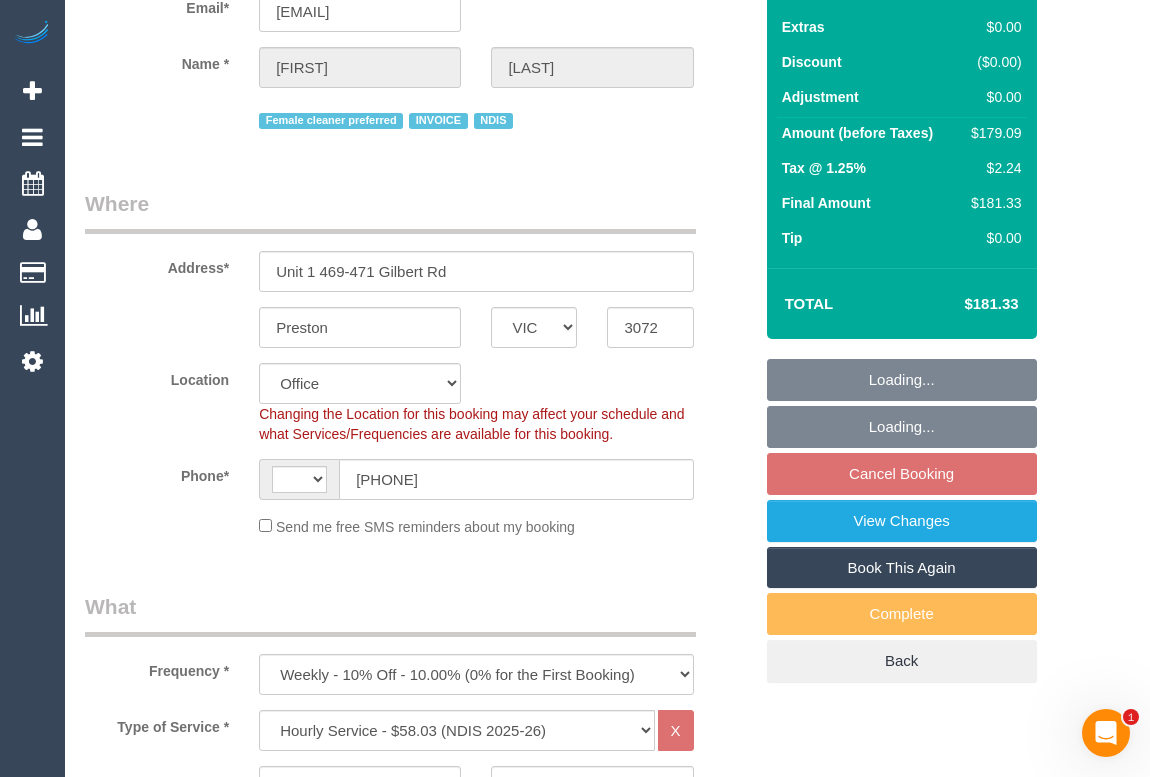 select on "object:342" 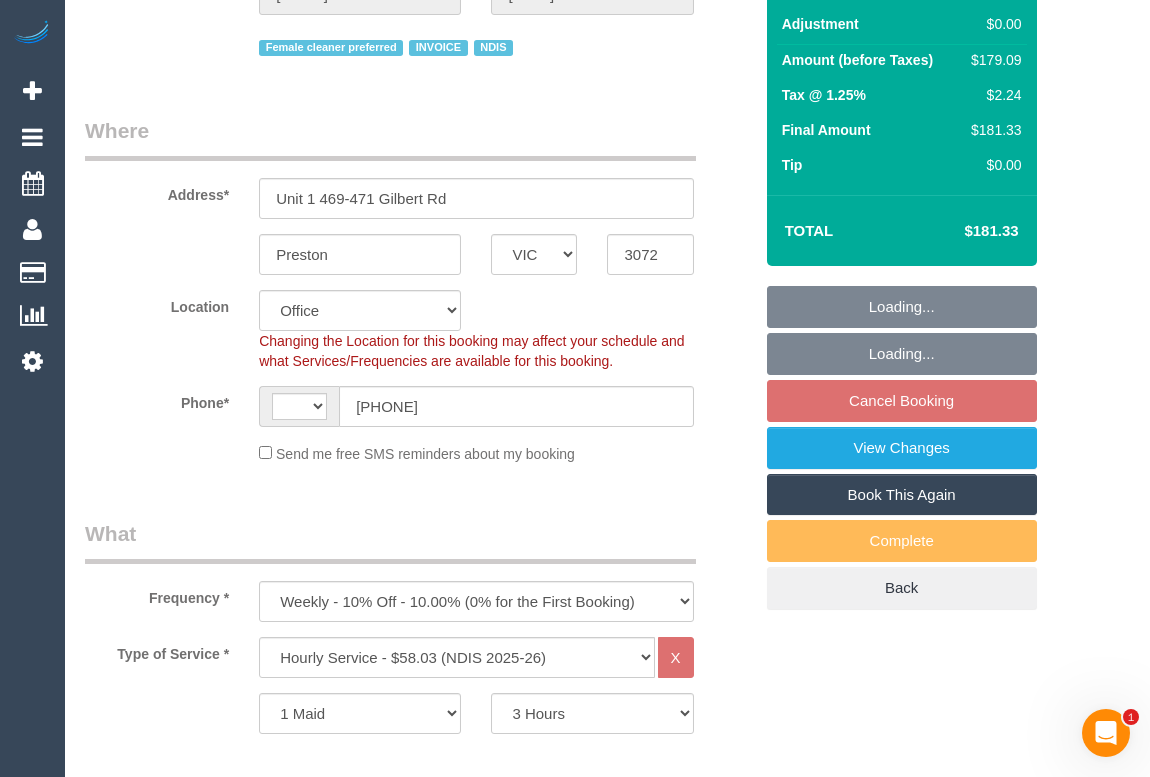 select on "string:AU" 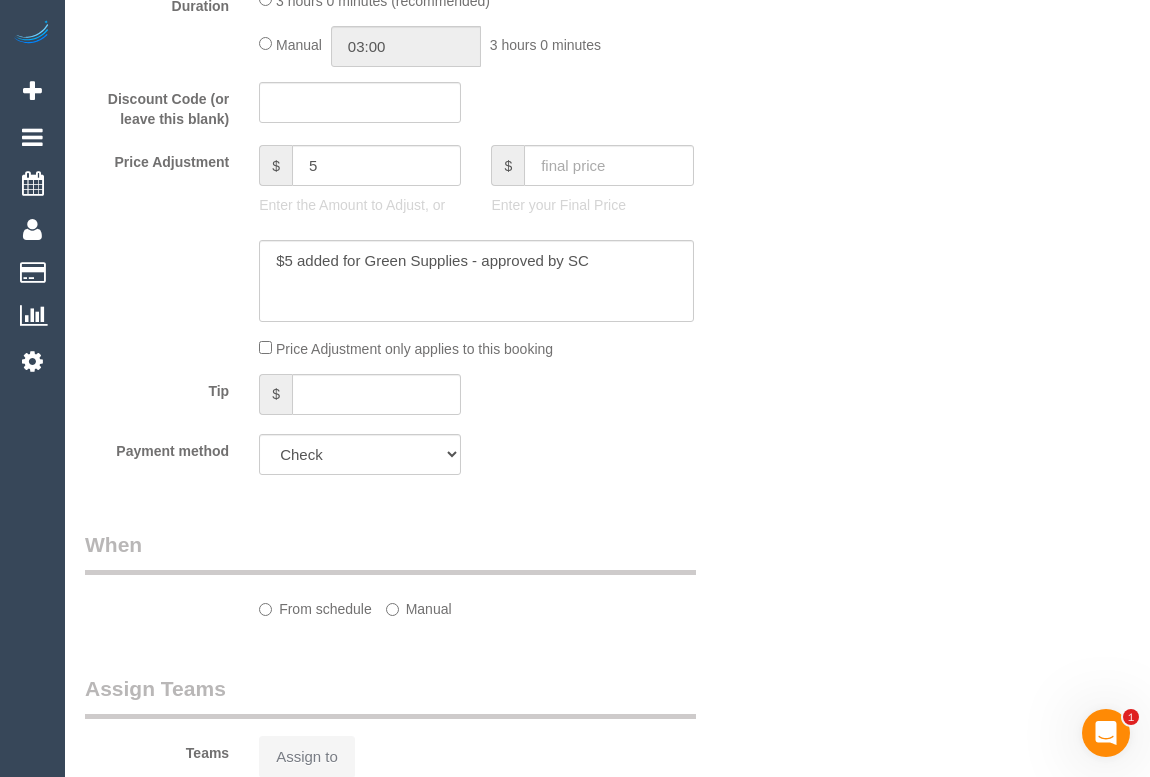 select on "number:28" 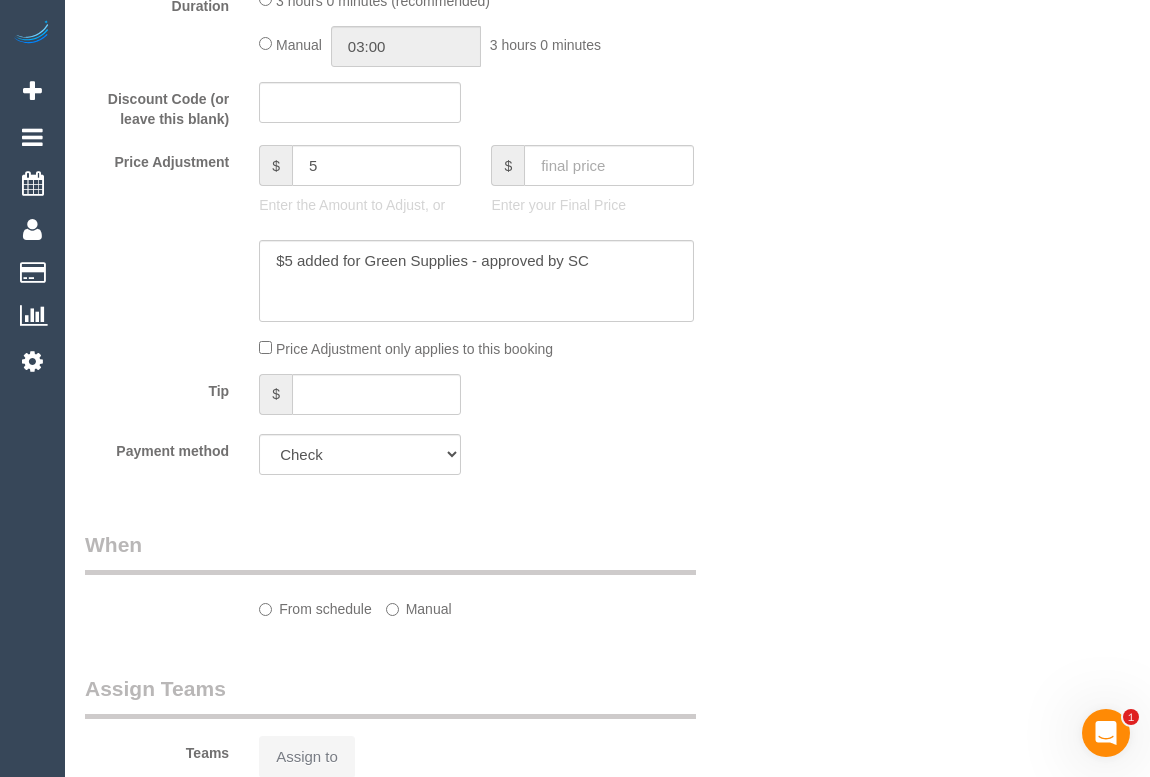 select on "number:16" 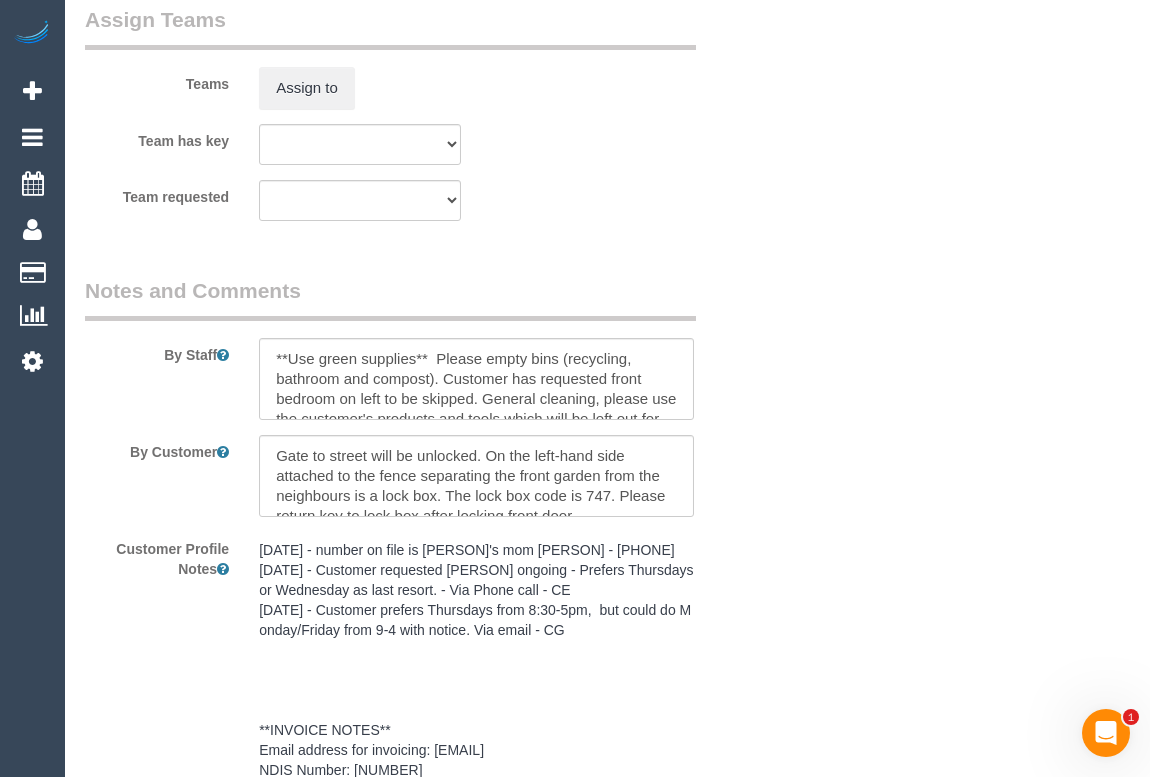 scroll, scrollTop: 3027, scrollLeft: 0, axis: vertical 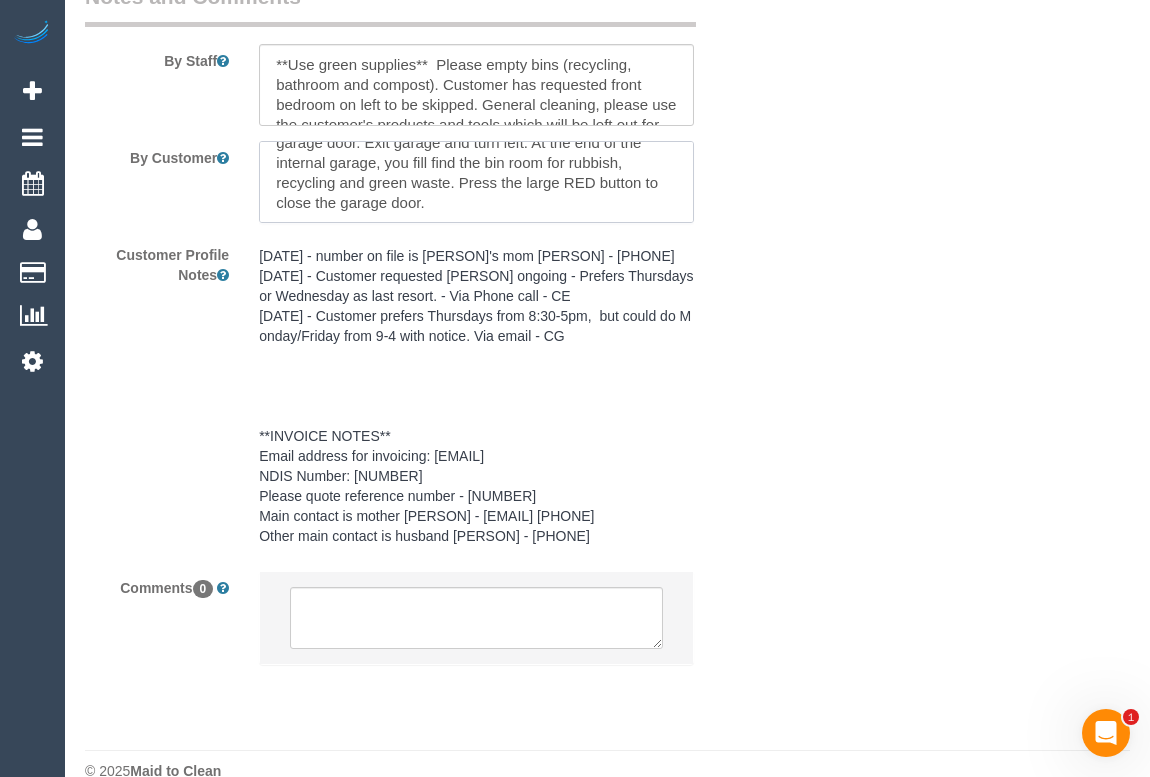click at bounding box center (476, 182) 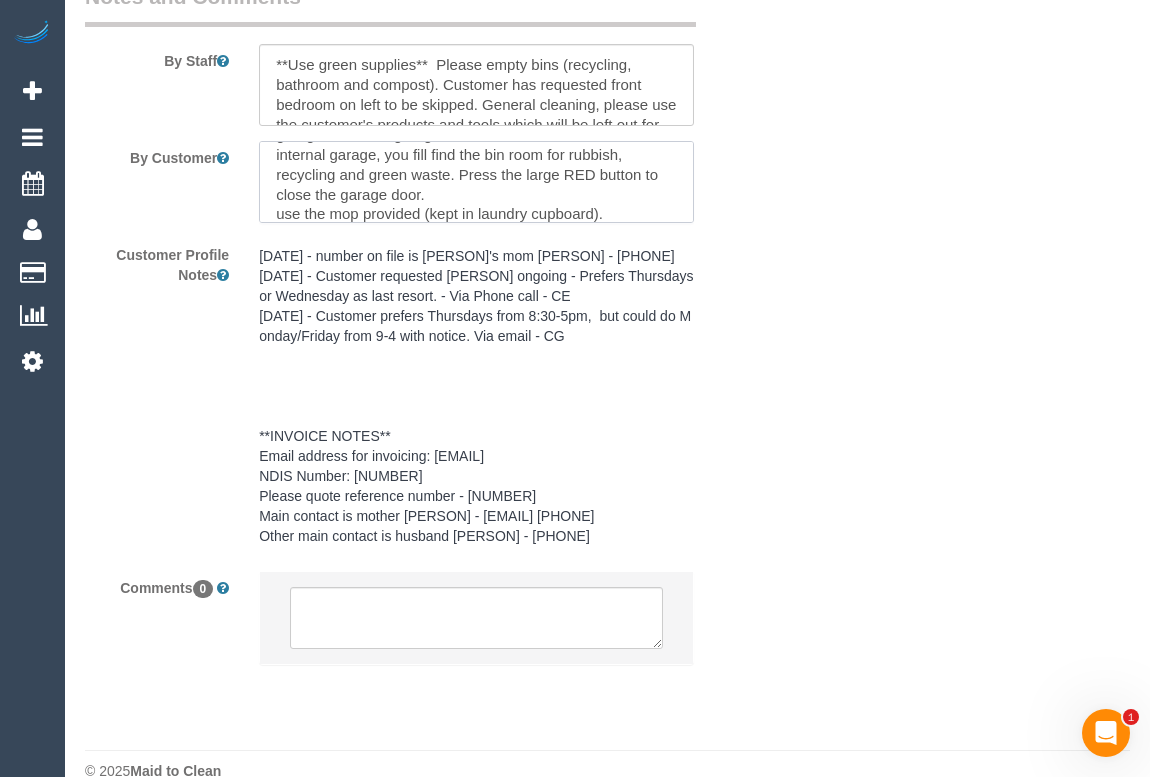 click at bounding box center [476, 182] 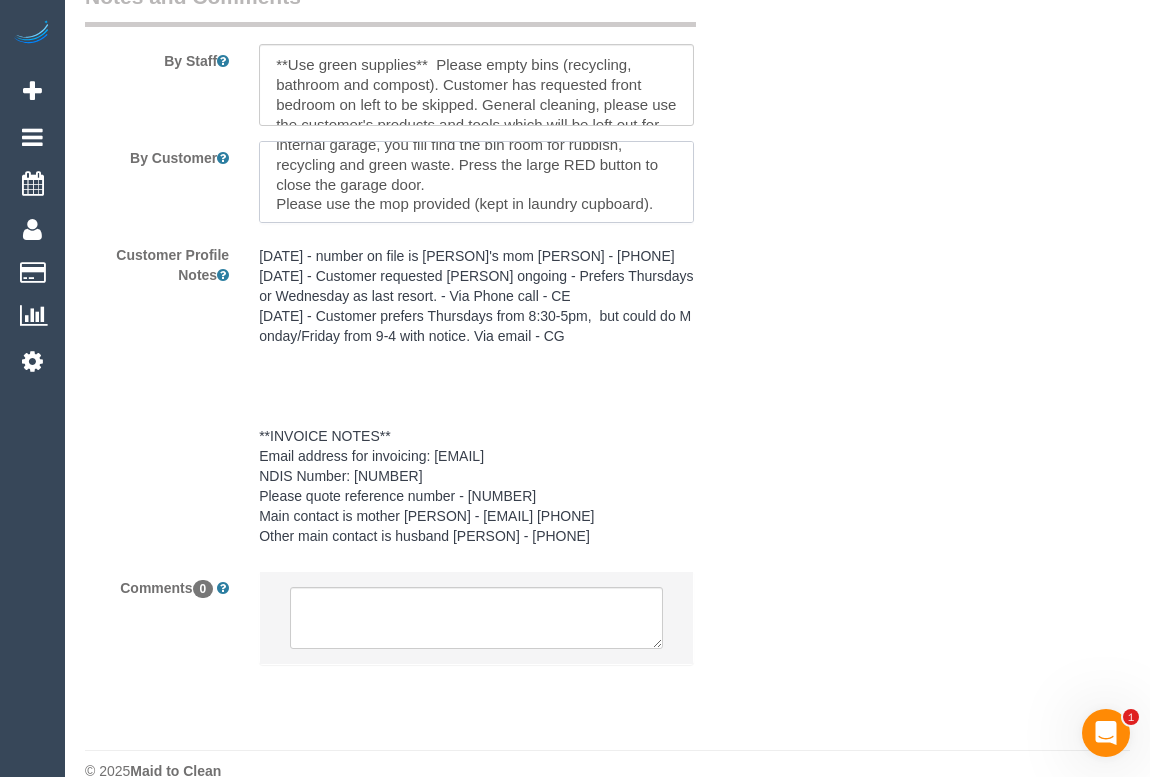 scroll, scrollTop: 199, scrollLeft: 0, axis: vertical 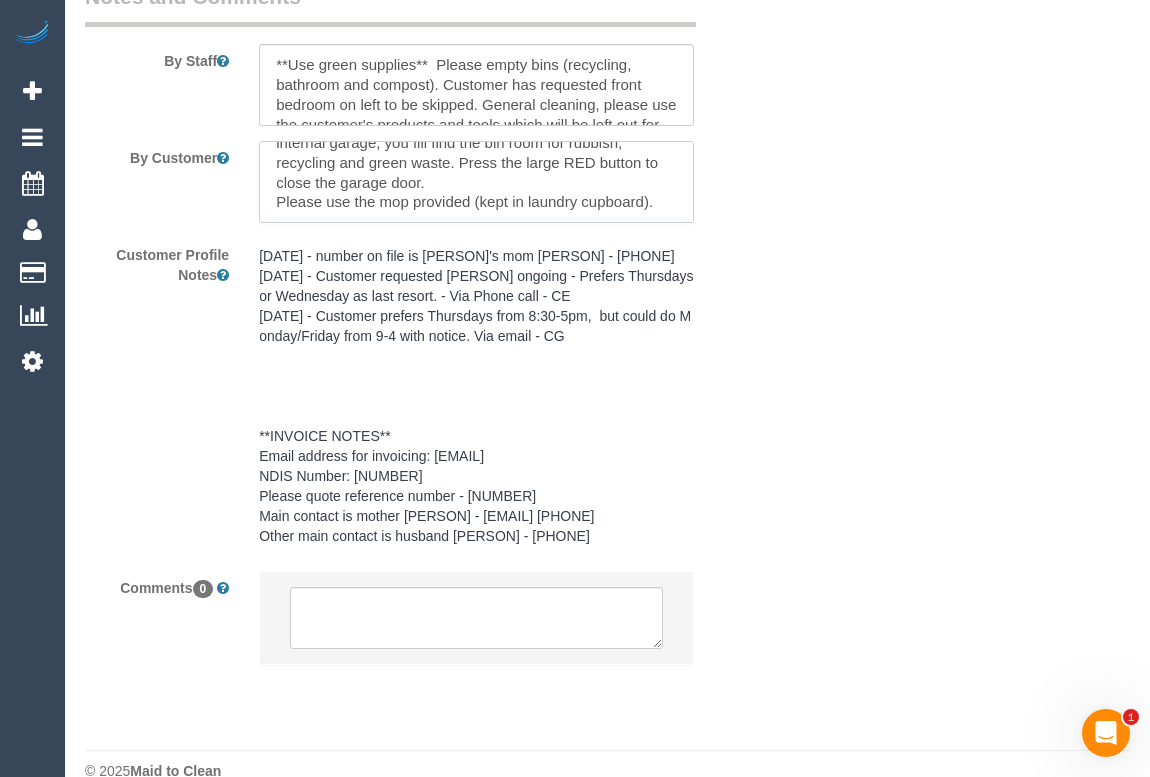 click at bounding box center [476, 182] 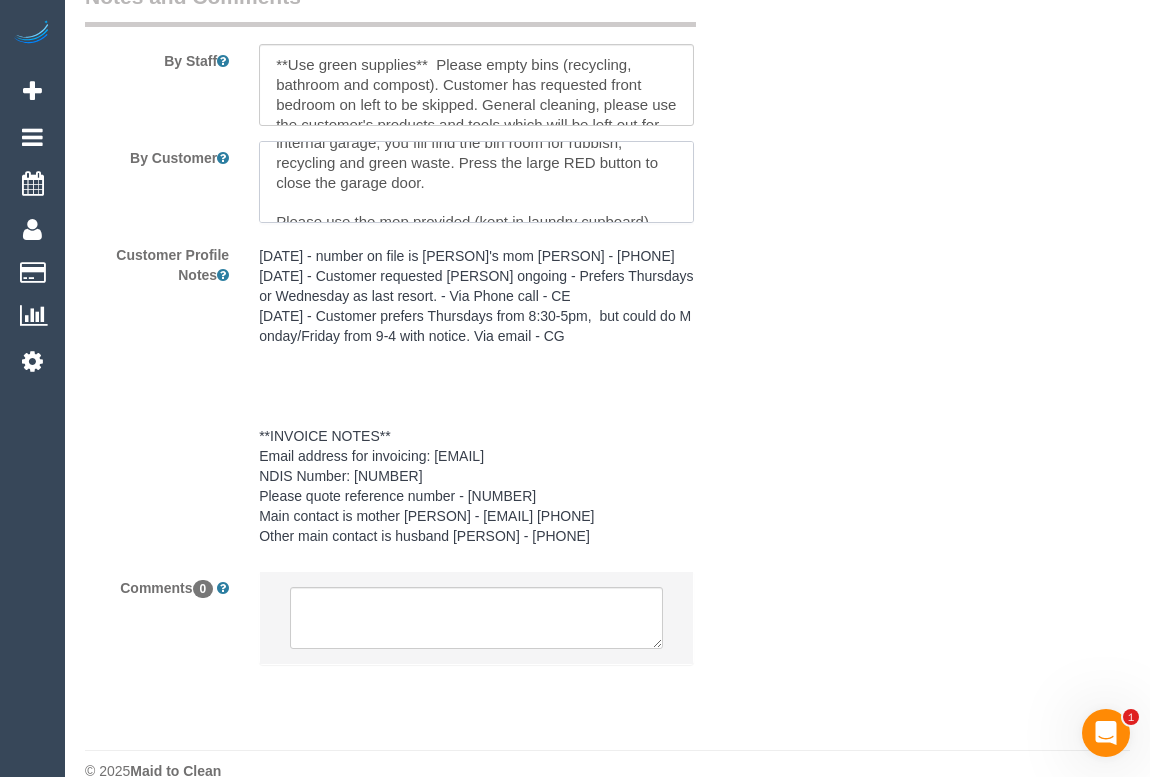 scroll, scrollTop: 207, scrollLeft: 0, axis: vertical 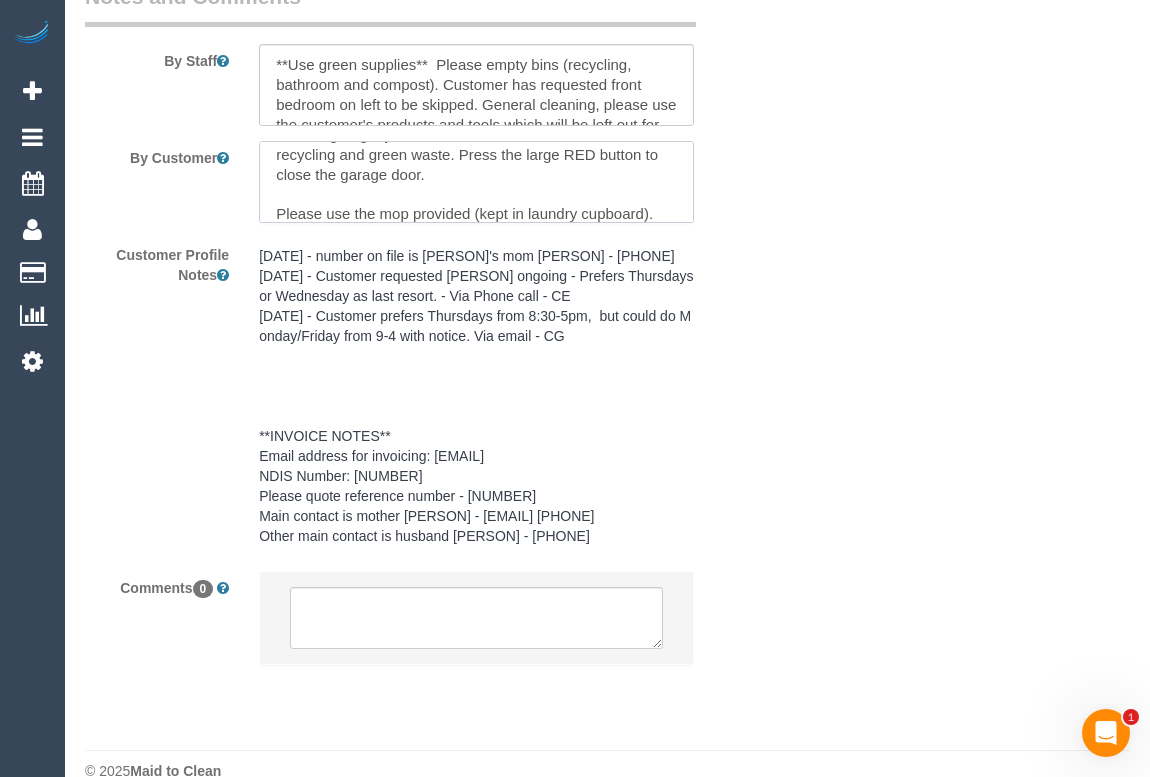 type on "Gate to street will be unlocked. On the left-hand side attached to the fence separating the front garden from the neighbours is a lock box. The lock box code is 747. Please return key to lock box after locking front door.
Bin access: Go to bottom floor of house and you will find the garage. In the centre off the roof, you will find the garage door control panel.Press the large RED button to open the garage door. Exit garage and turn left. At the end of the internal garage, you fill find the bin room for rubbish, recycling and green waste. Press the large RED button to close the garage door.
Please use the mop provided (kept in laundry cupboard)." 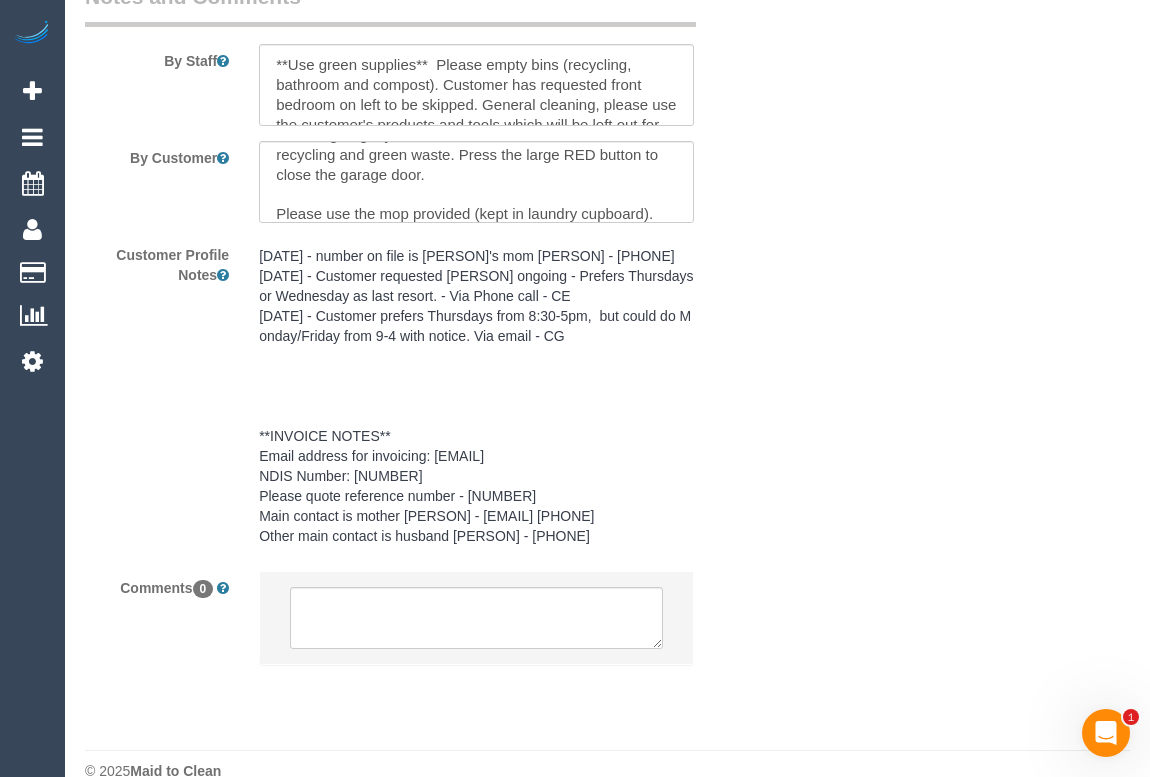 click on "Who
Email*
rebeccamackenzie1@gmail.com
Name *
Finn
Coldicutt
Female cleaner preferred
INVOICE
NDIS
Where
Address*
Unit 1 469-471 Gilbert Rd
Preston
ACT
NSW
NT
QLD
SA
TAS
VIC
WA
3072
Location
Office City East (North) East (South) Inner East Inner North (East) Inner North (West) Inner South East Inner West North (East) North (West) Outer East Outer North (East) Outer North (West) Outer South East Outer West South East (East) South East (West)" at bounding box center [607, -1095] 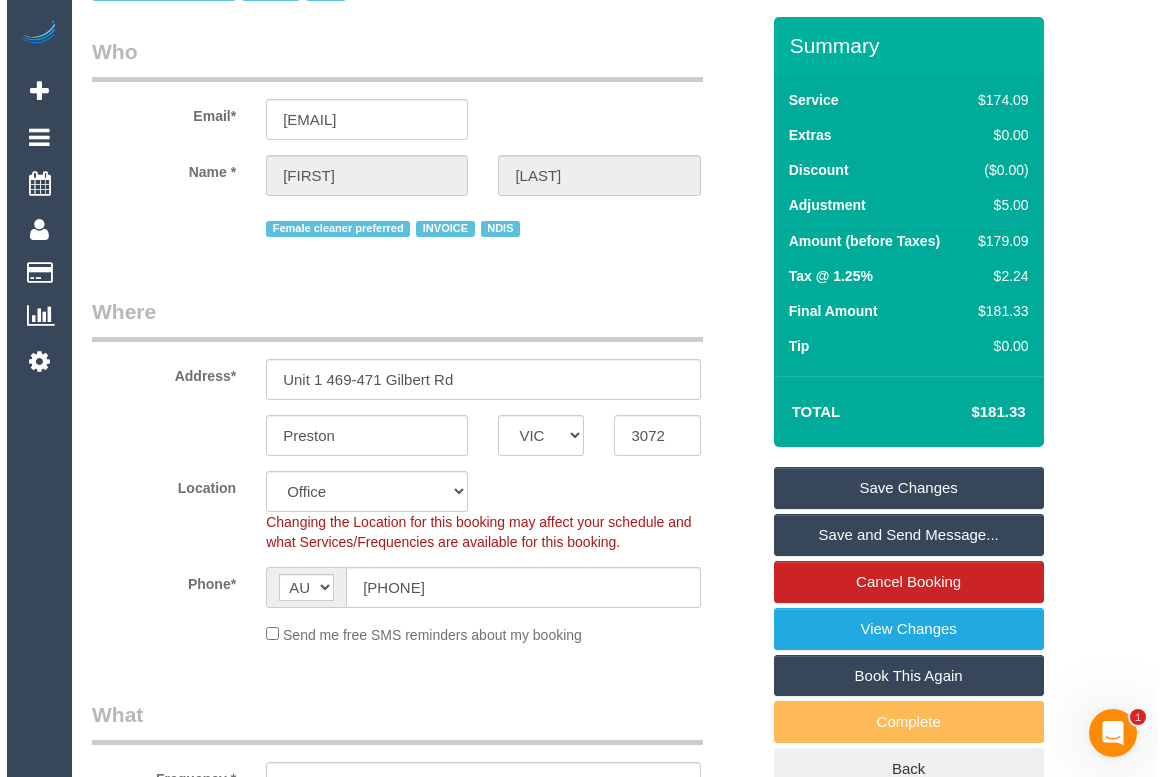 scroll, scrollTop: 0, scrollLeft: 0, axis: both 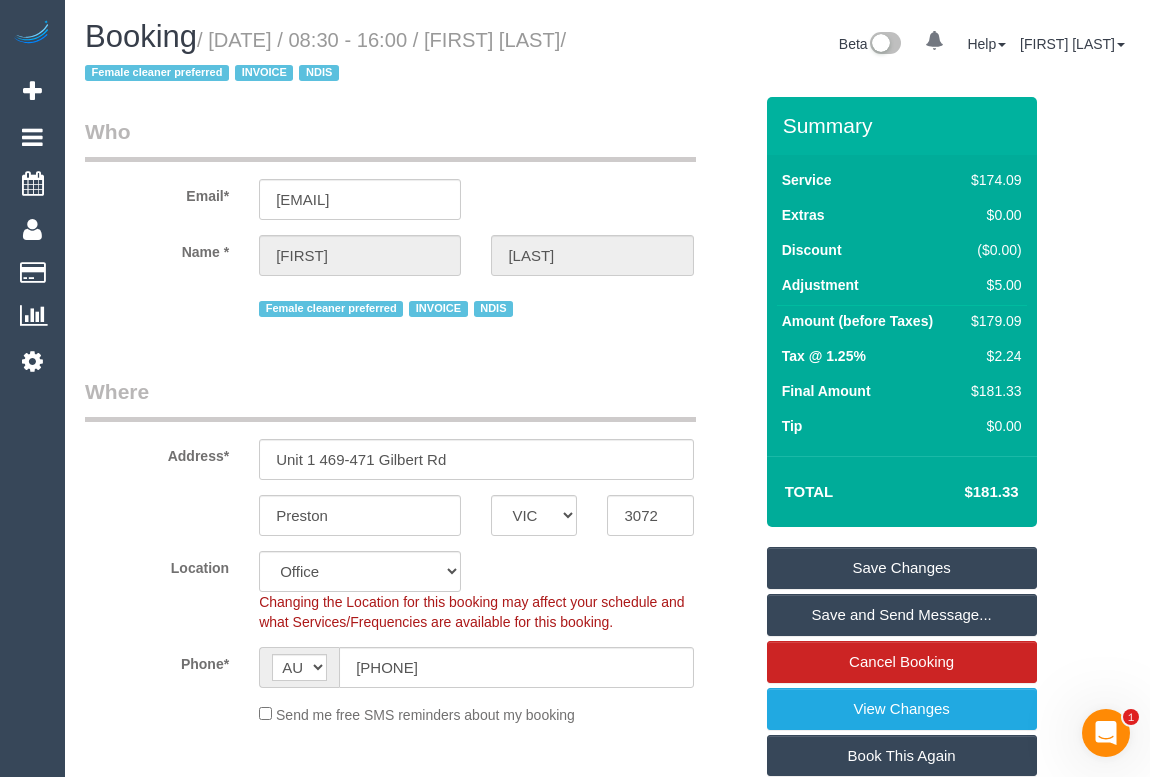 click on "Save Changes" at bounding box center (902, 568) 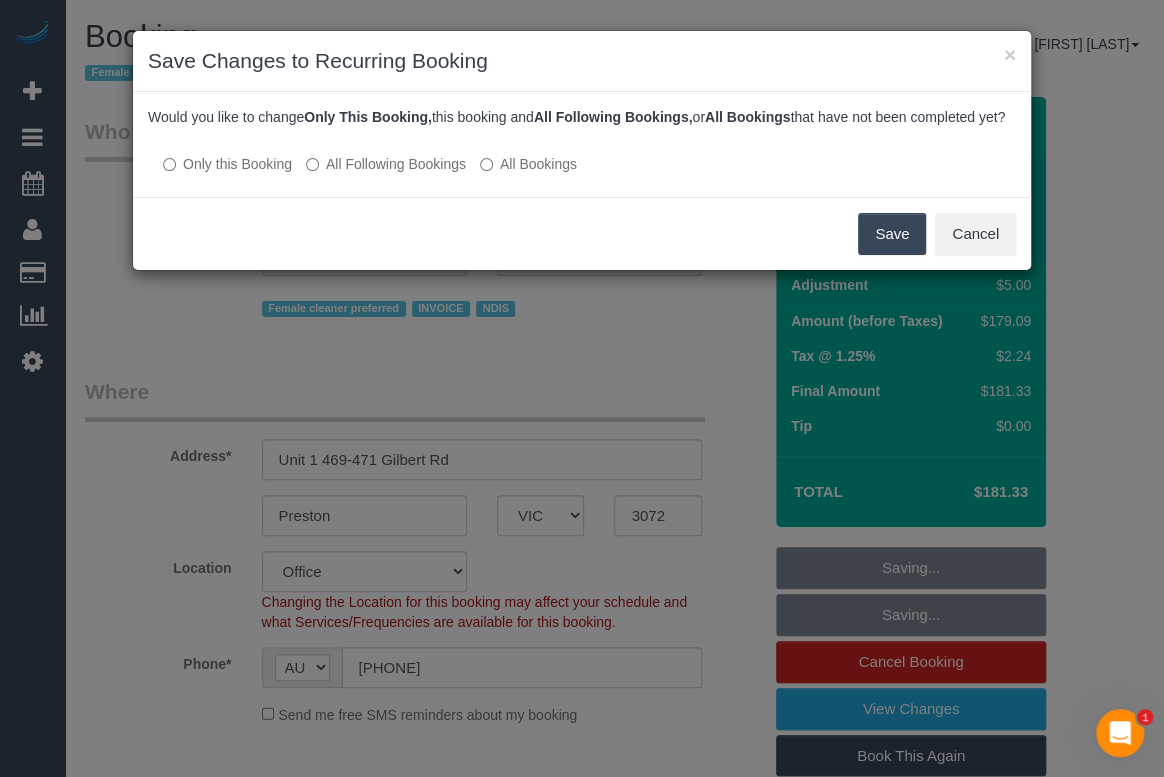 click on "All Following Bookings" at bounding box center (386, 164) 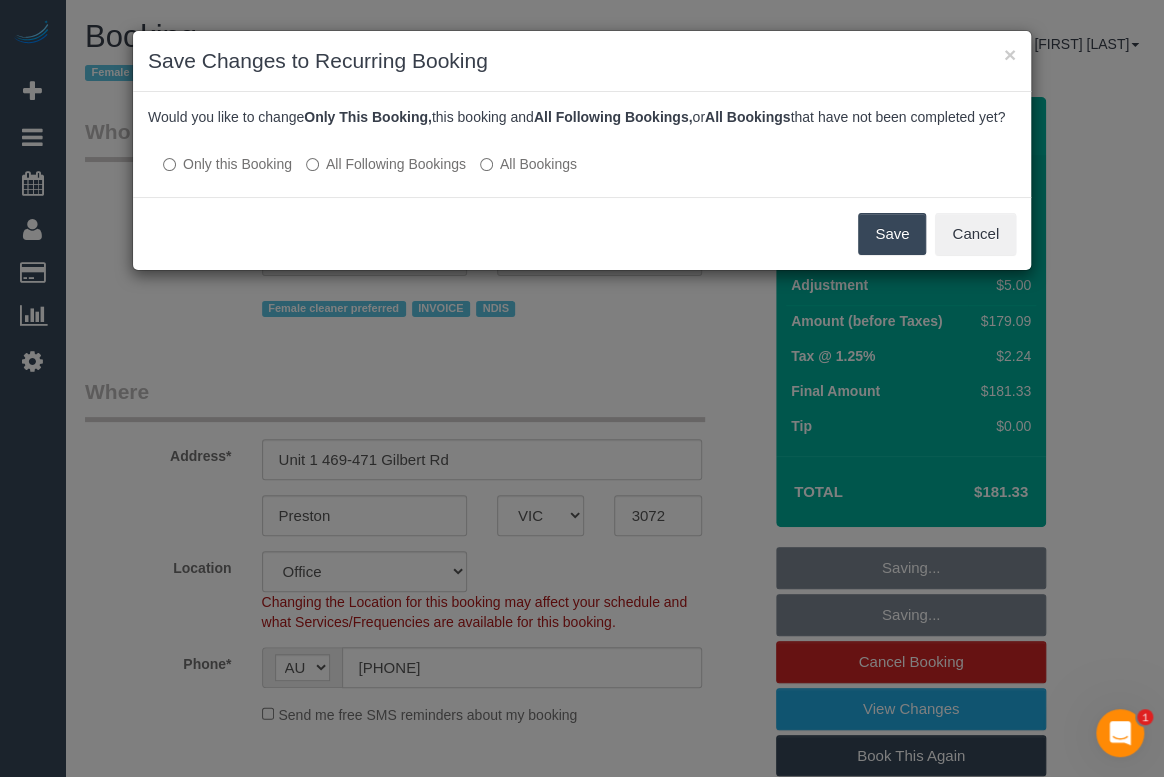 click on "Save" at bounding box center (892, 234) 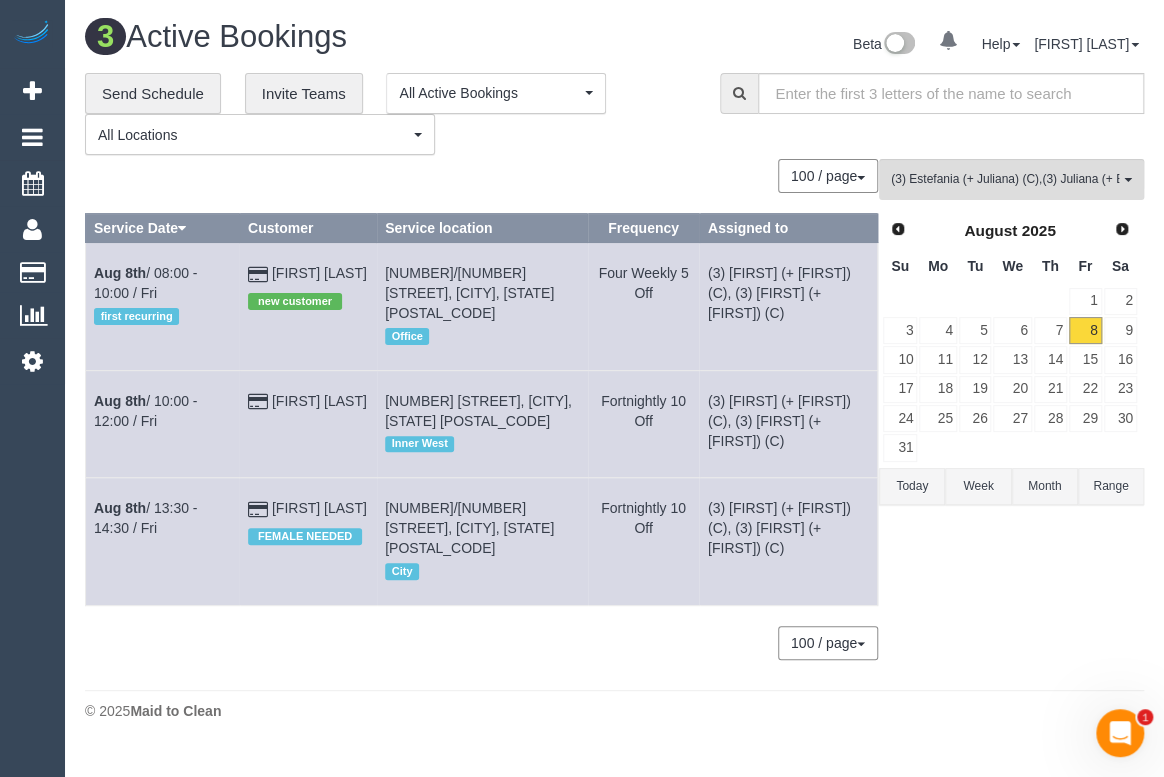 click on "100 / page
10 / page
20 / page
30 / page
40 / page
50 / page
100 / page" at bounding box center (481, 176) 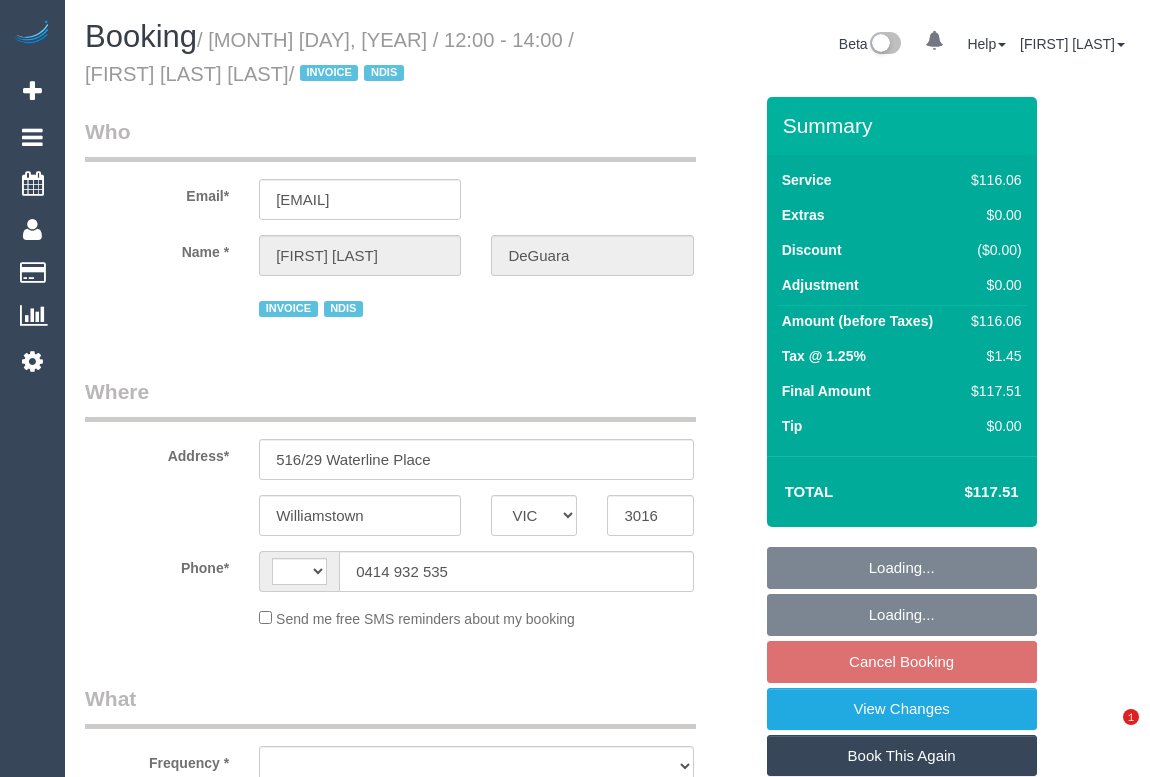 select on "VIC" 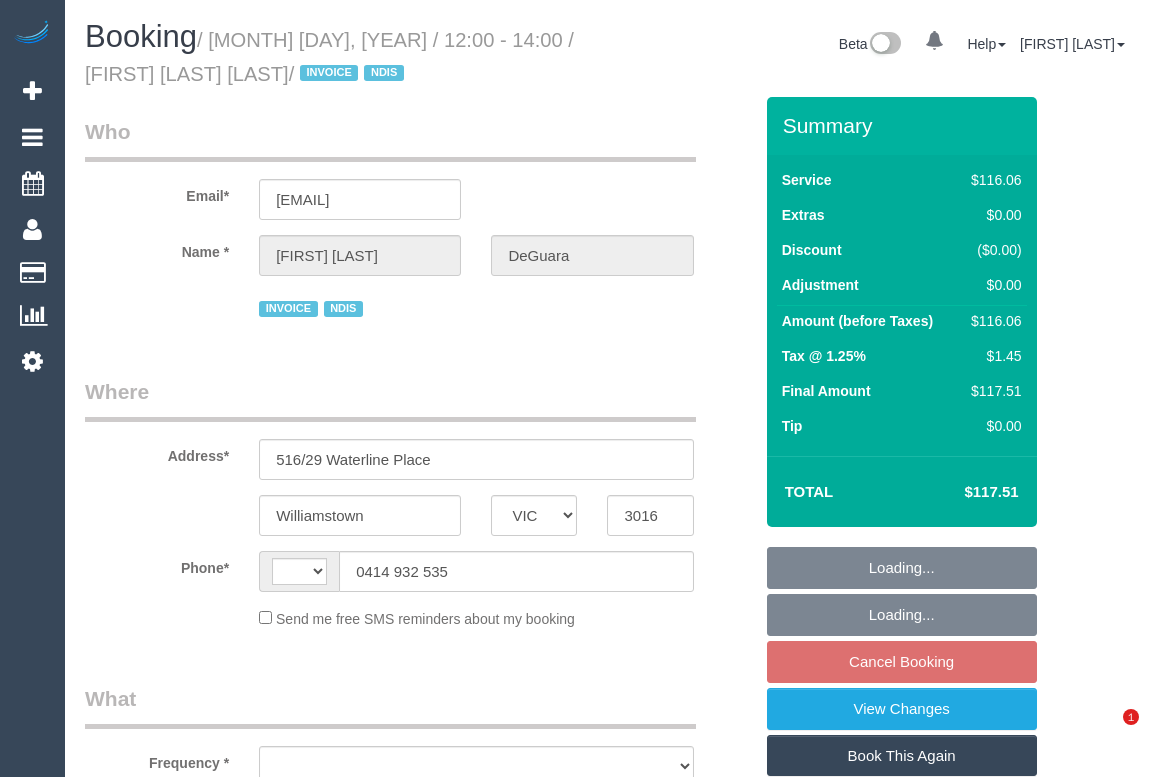 scroll, scrollTop: 0, scrollLeft: 0, axis: both 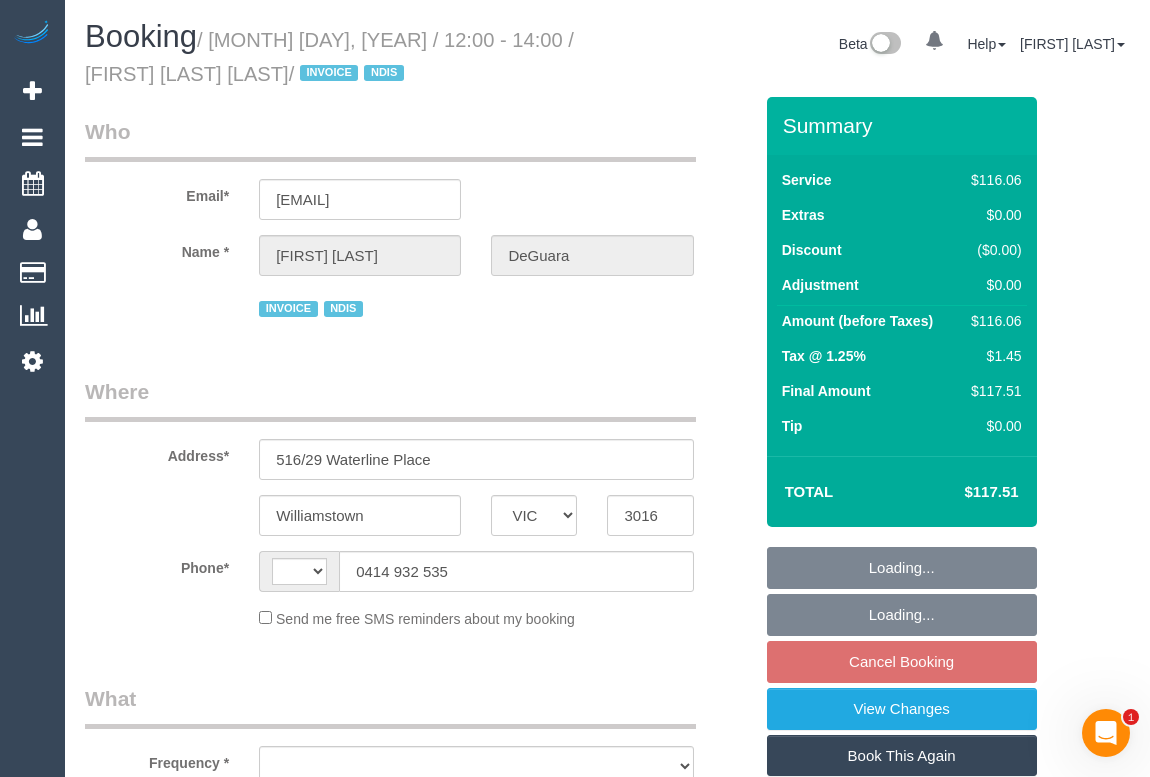select on "object:293" 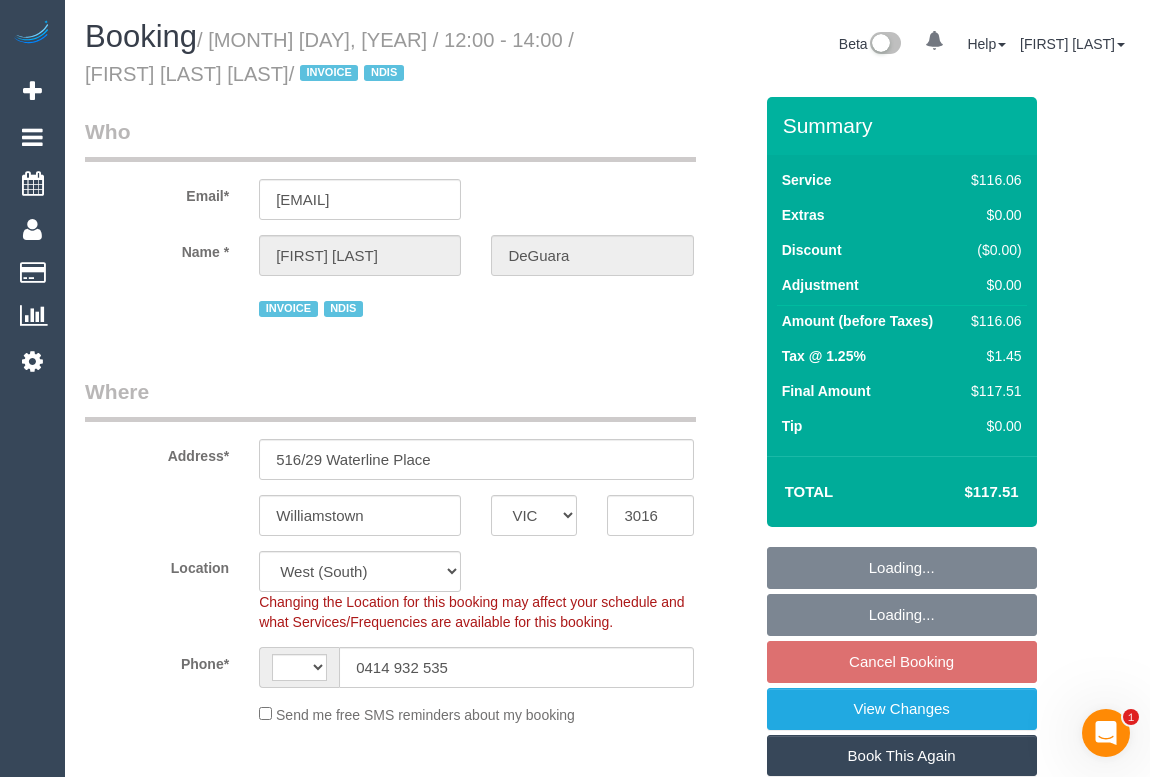 select on "object:446" 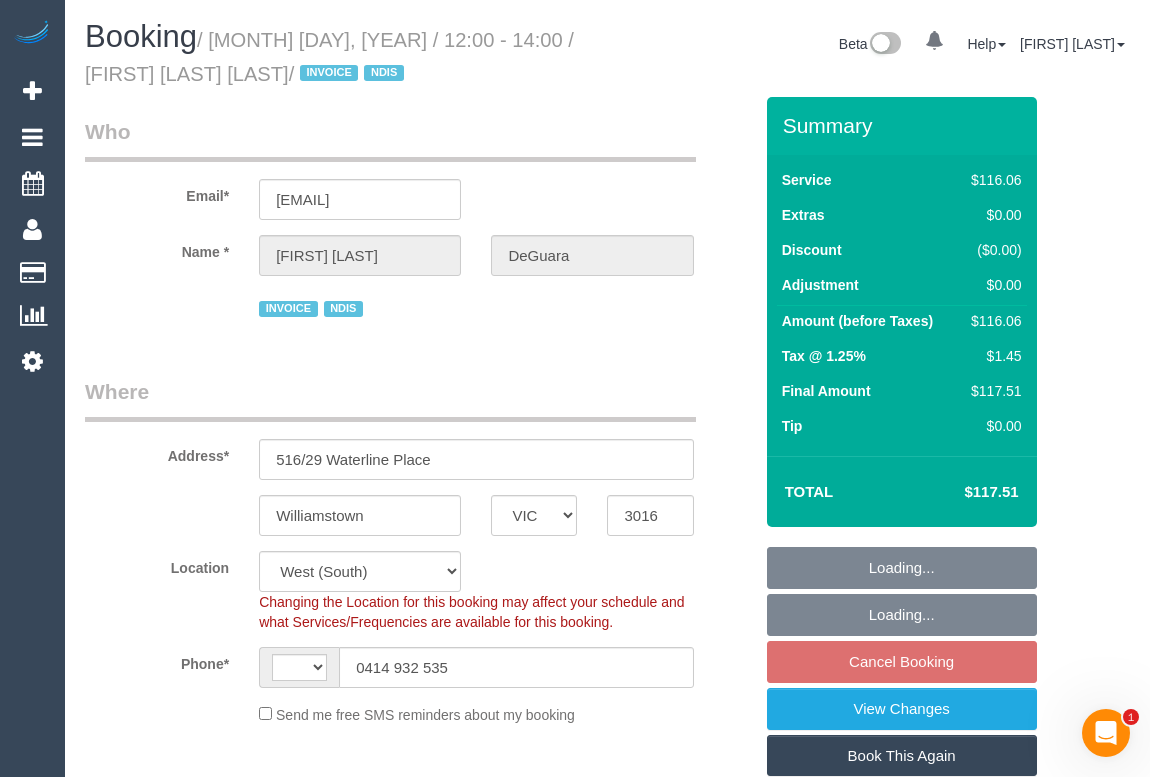 select on "string:AU" 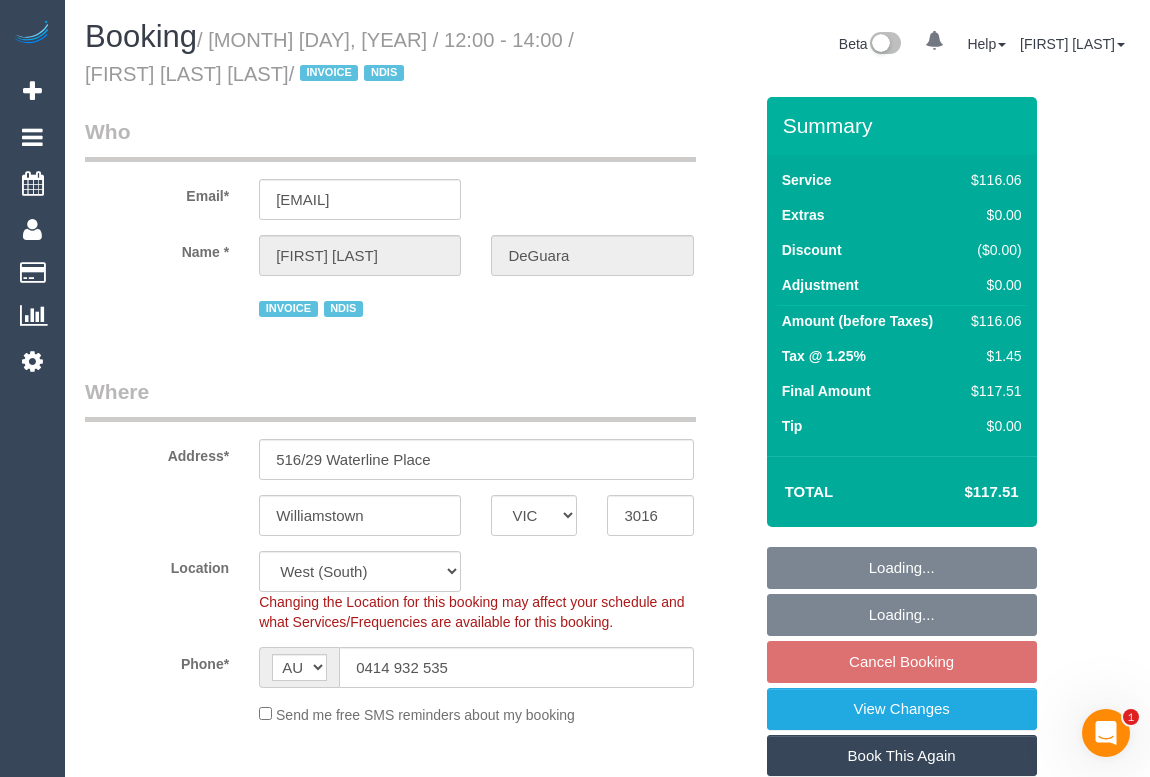 select on "spot4" 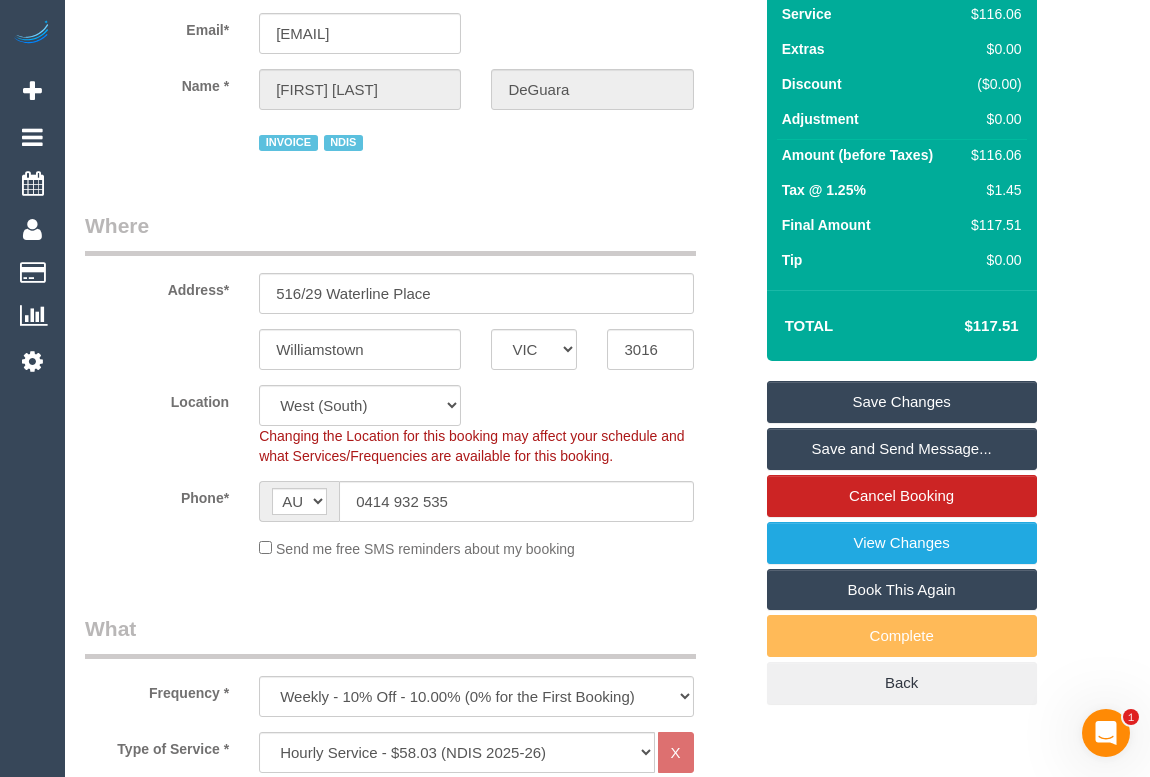 scroll, scrollTop: 454, scrollLeft: 0, axis: vertical 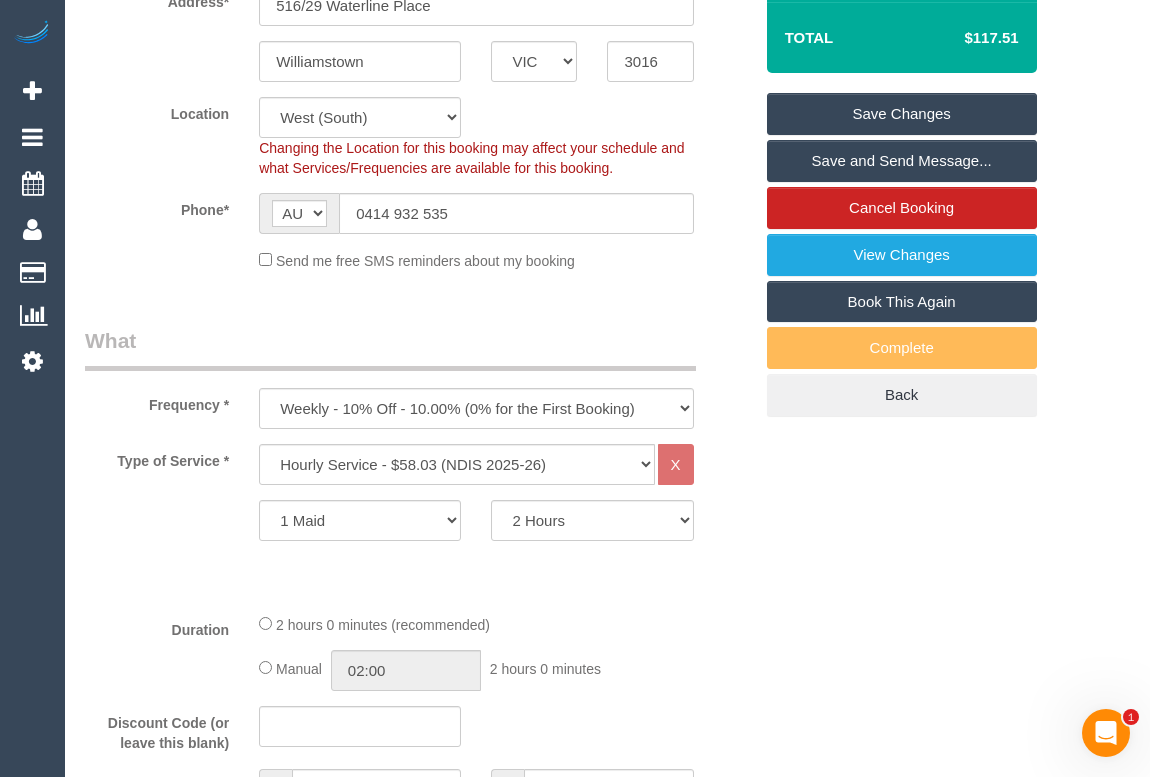 click on "Who
Email*
svdeguara@gmail.com
Name *
Sarah Anne
DeGuara
INVOICE
NDIS
Where
Address*
516/29 Waterline Place
Williamstown
ACT
NSW
NT
QLD
SA
TAS
VIC
WA
3016
Location
Office City East (North) East (South) Inner East Inner North (East) Inner North (West) Inner South East Inner West North (East) North (West) Outer East Outer North (East) Outer North (West) Outer South East Outer West South East (East) South East (West) West (North) West (South) ZG - Central" at bounding box center [607, 1598] 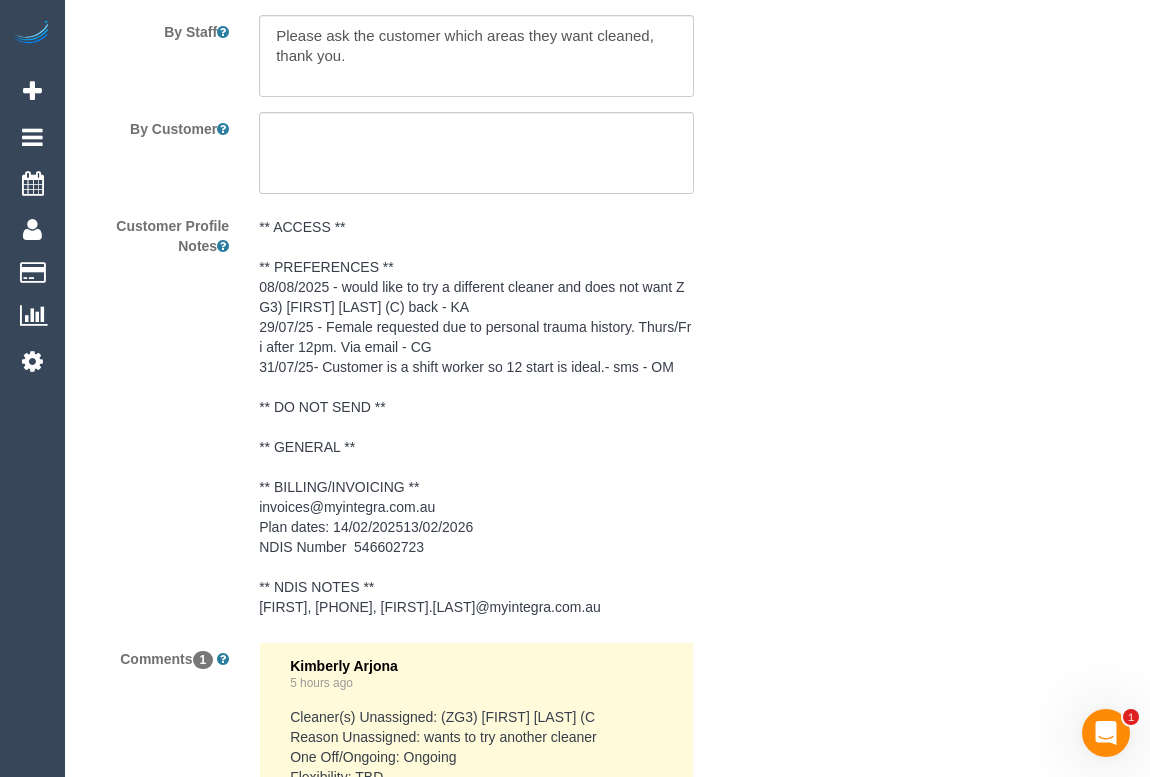 scroll, scrollTop: 2909, scrollLeft: 0, axis: vertical 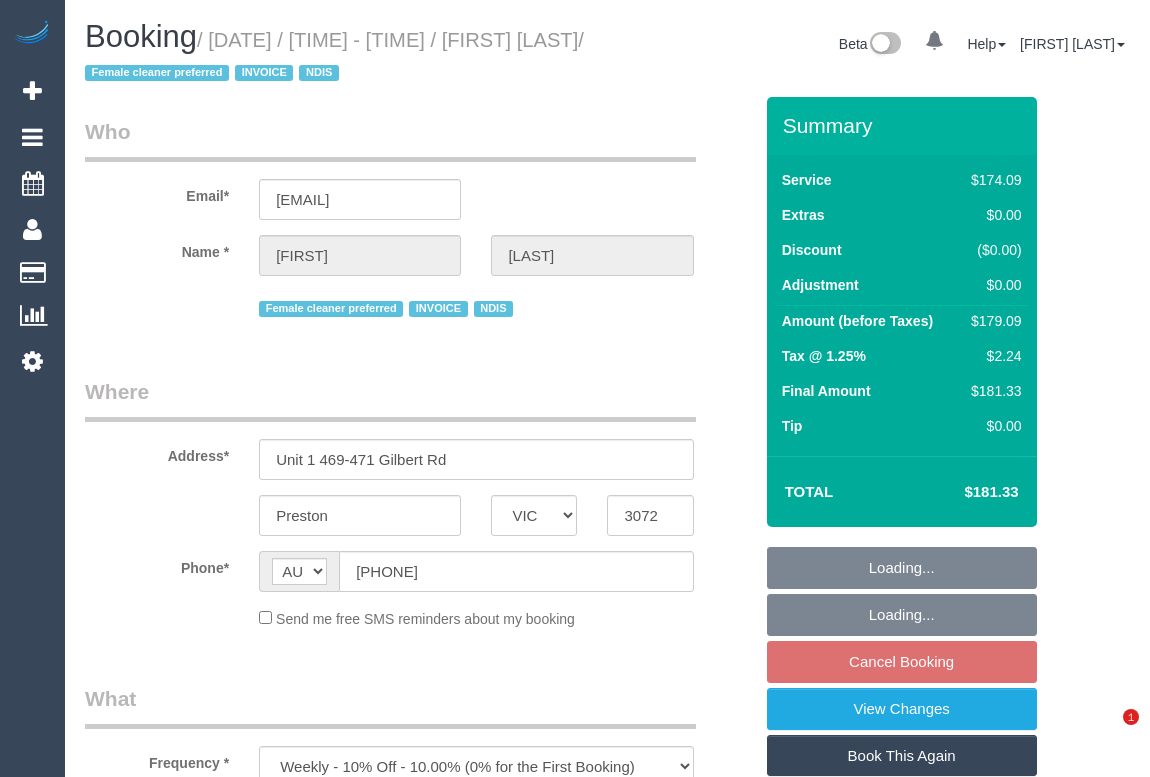 select on "VIC" 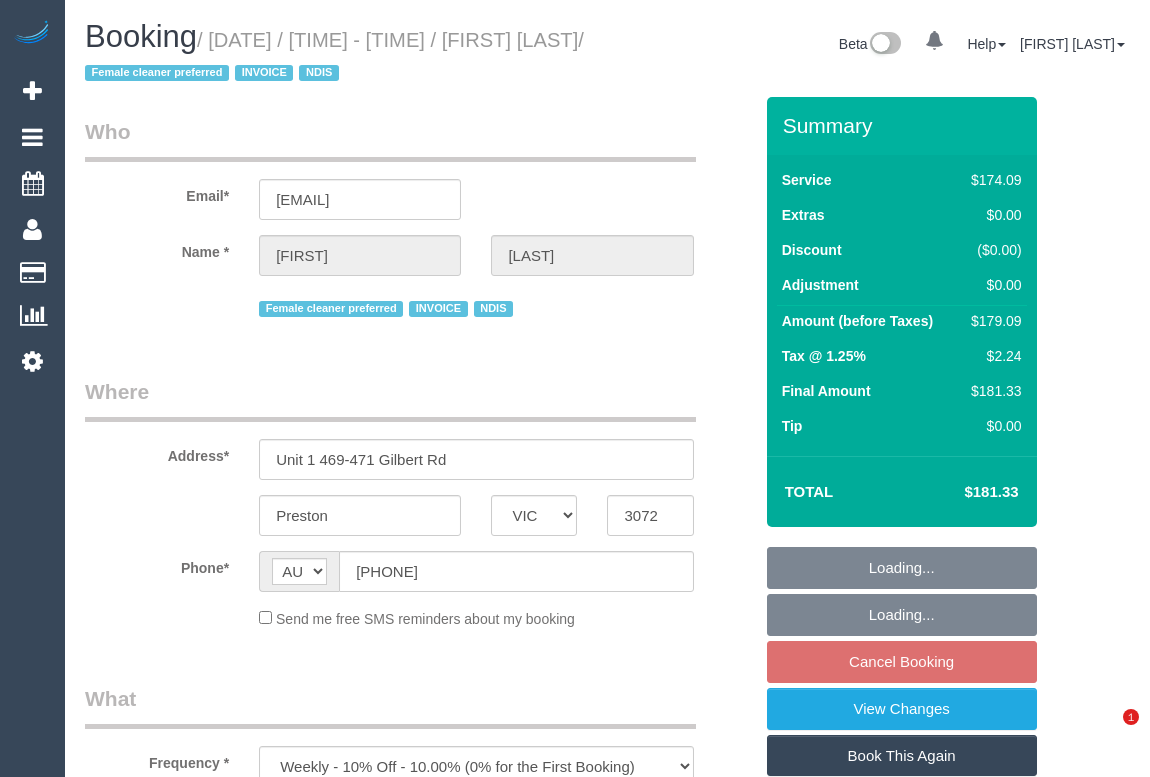 scroll, scrollTop: 0, scrollLeft: 0, axis: both 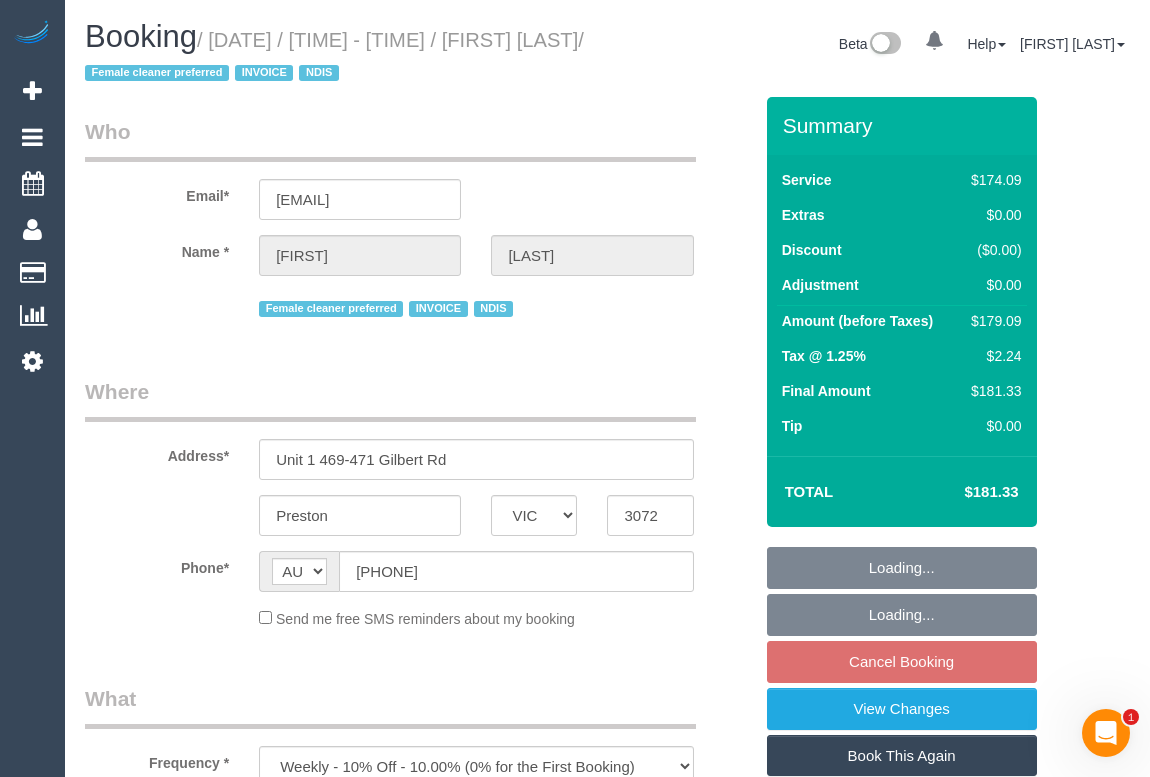 select on "180" 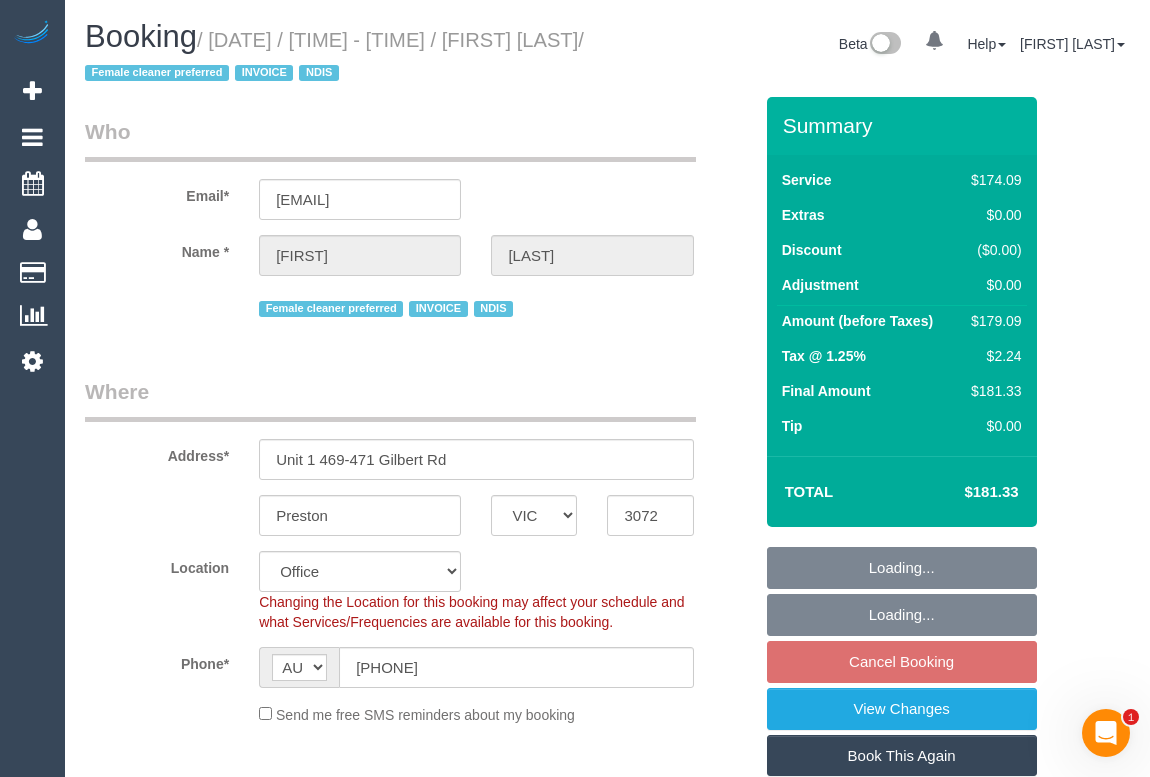 select on "object:589" 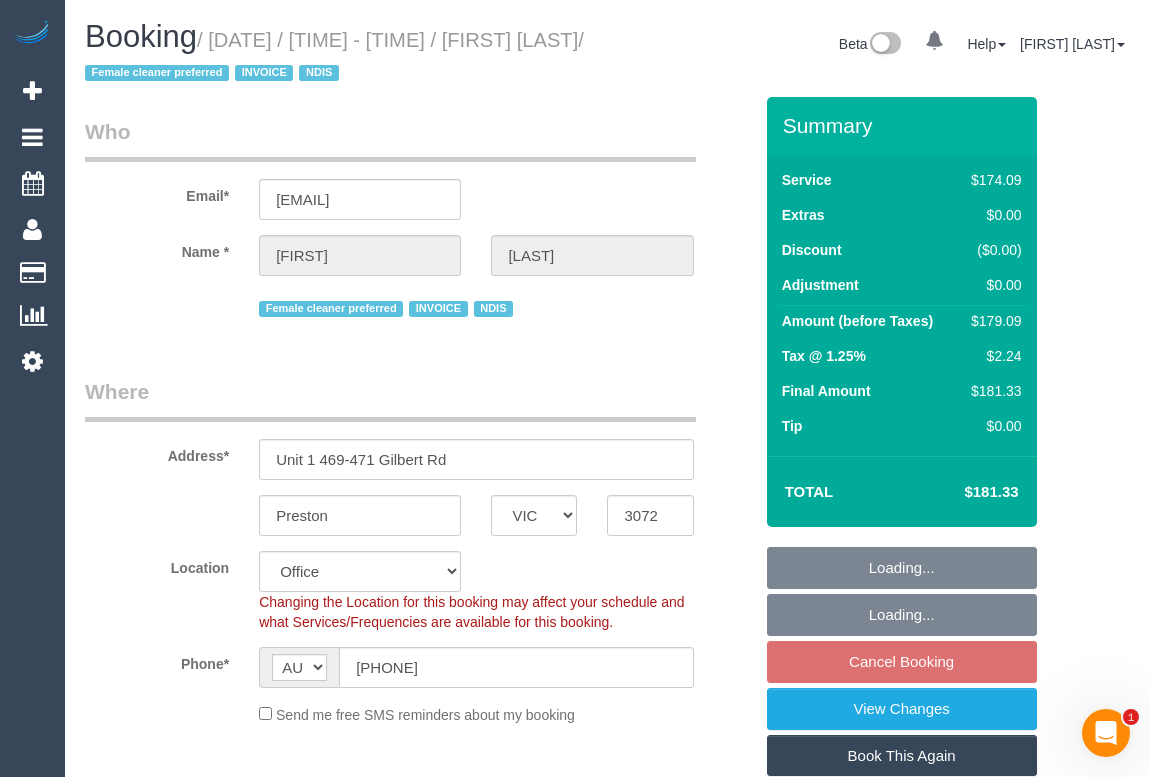 select on "number:28" 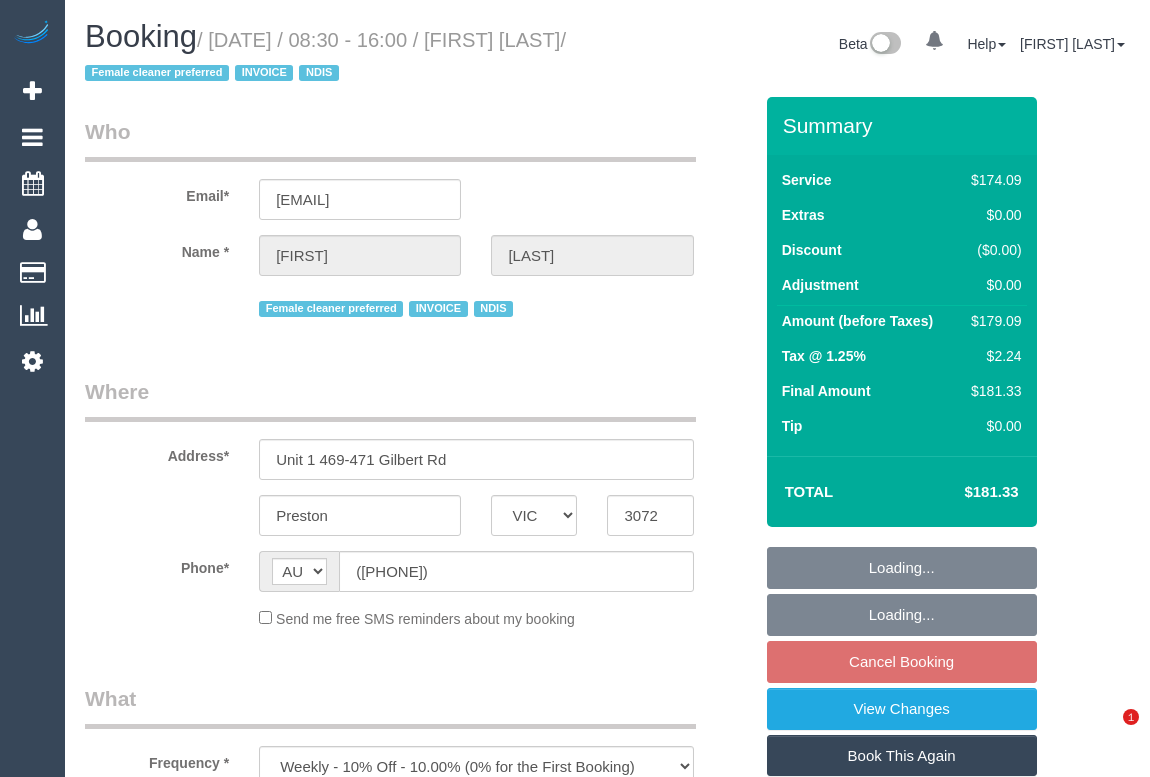 select on "VIC" 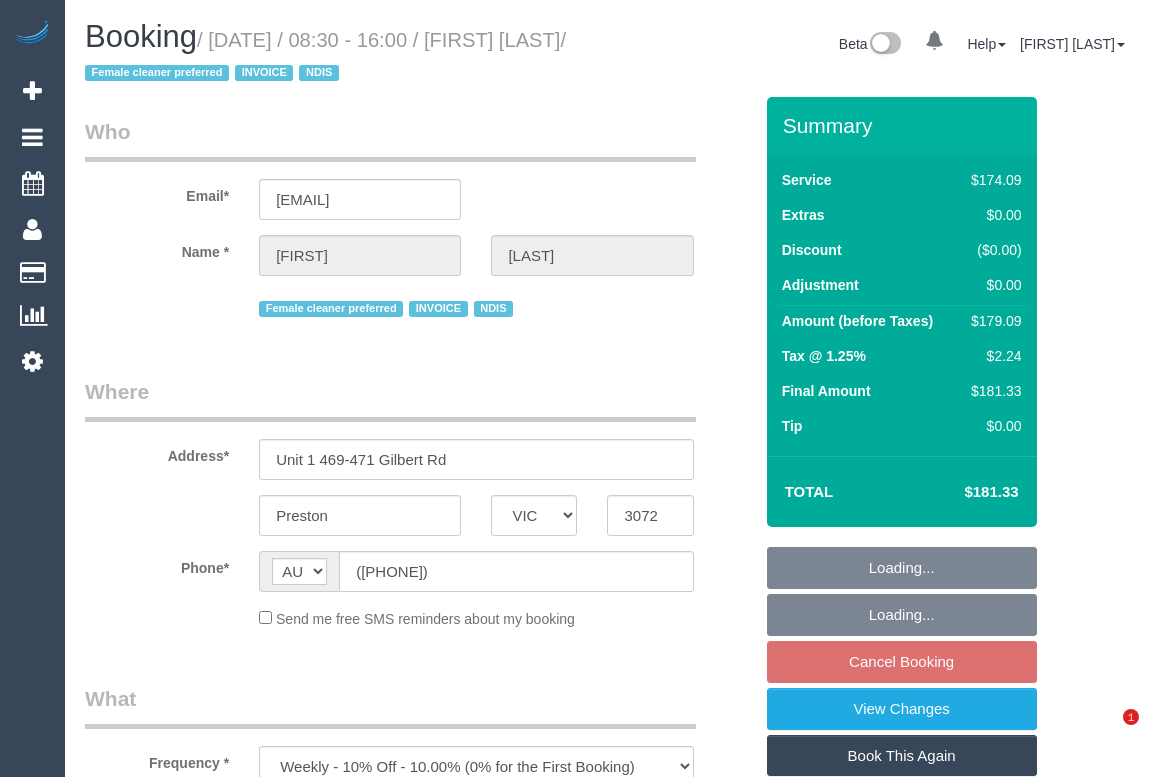 scroll, scrollTop: 0, scrollLeft: 0, axis: both 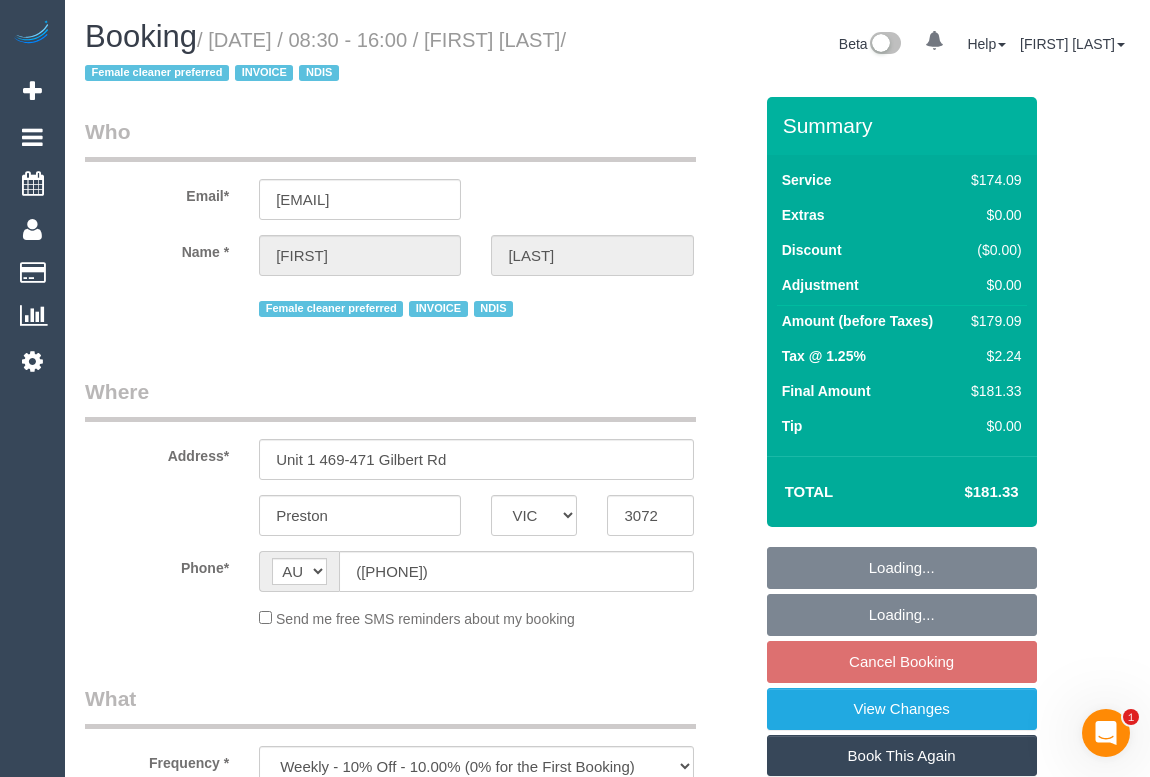 select on "180" 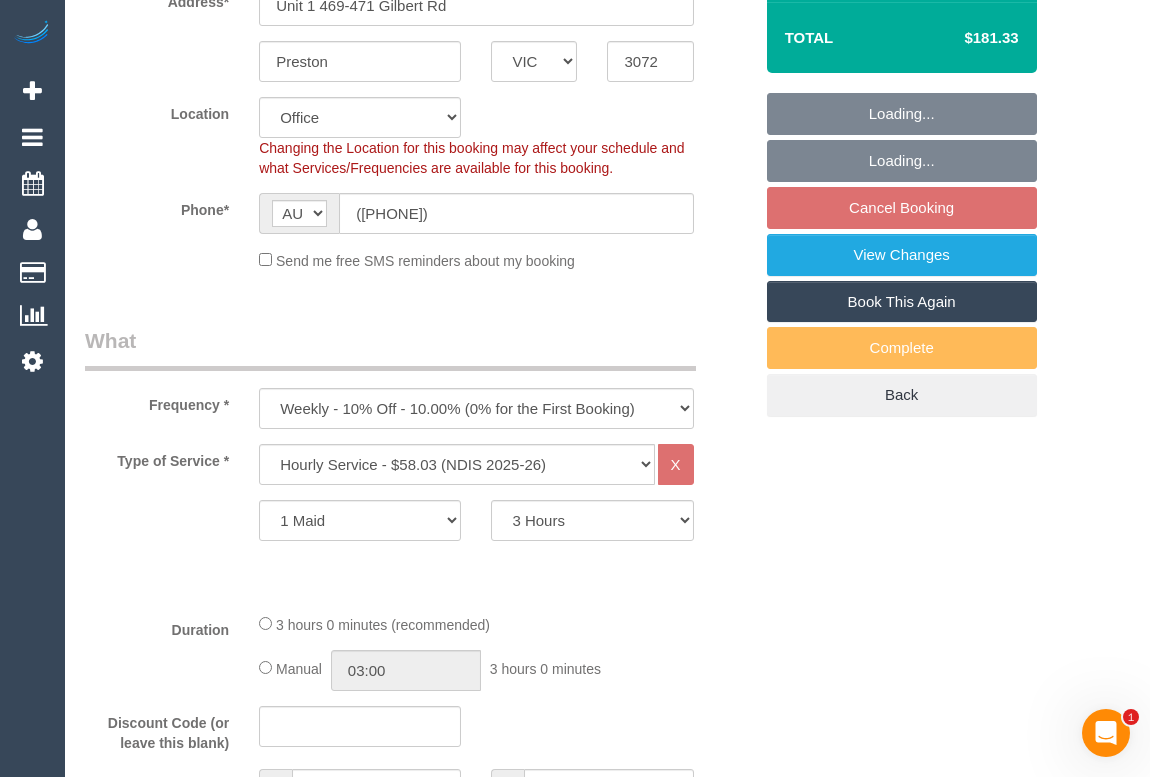 select on "object:589" 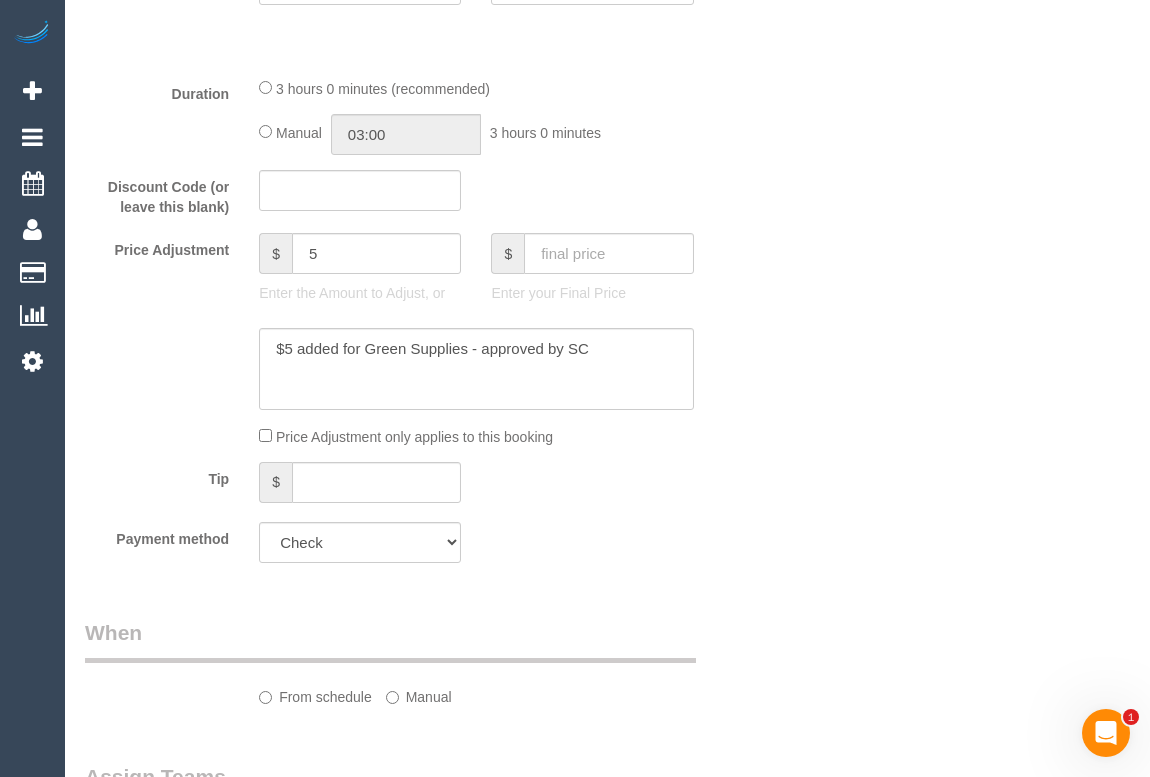 select on "number:28" 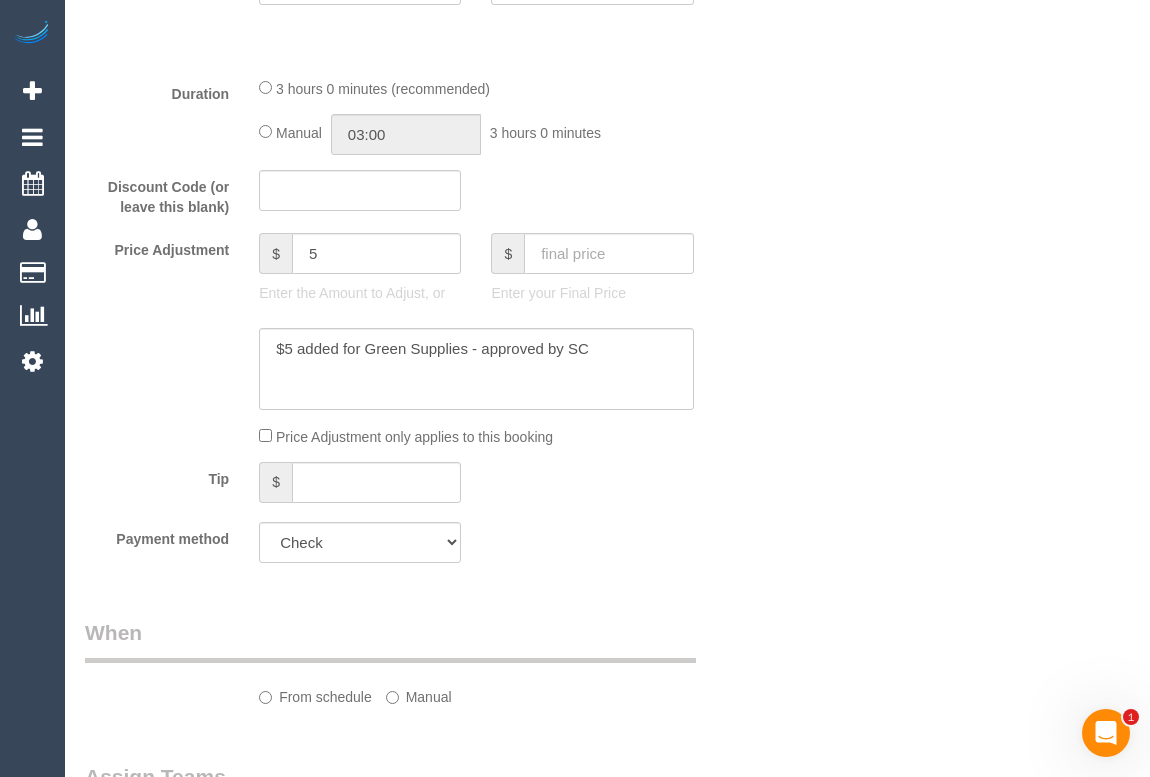 select on "number:16" 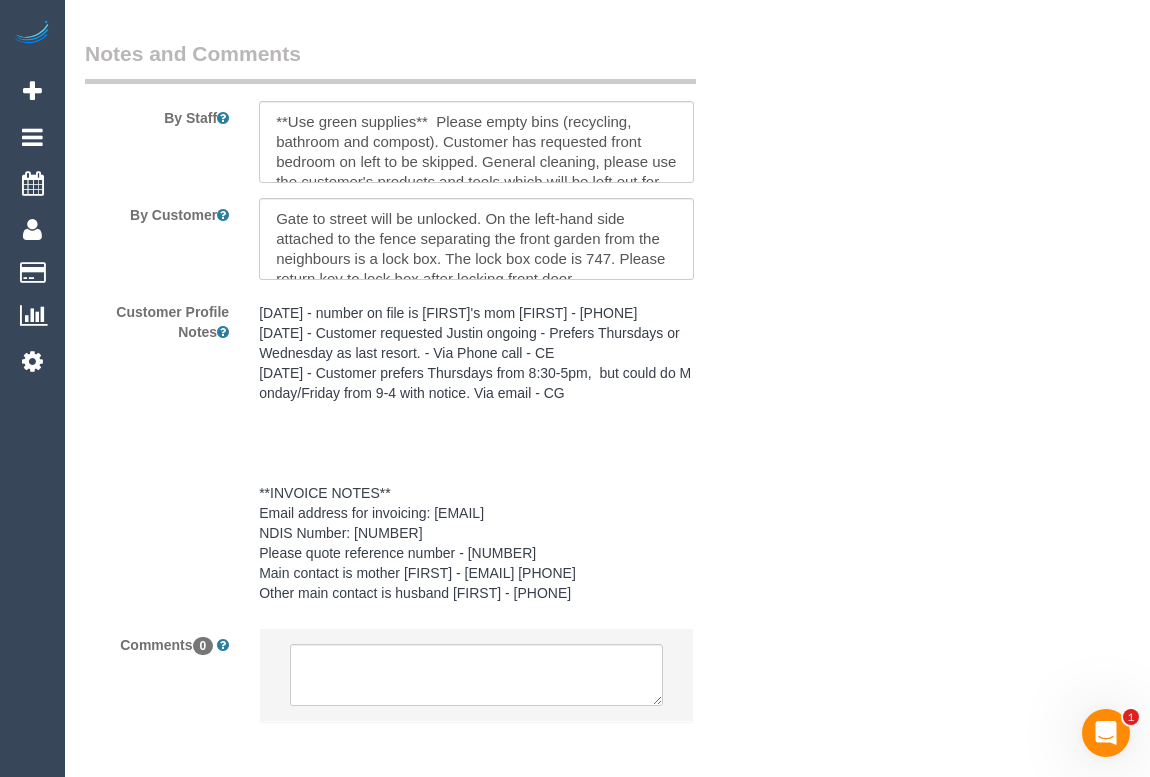 scroll, scrollTop: 3076, scrollLeft: 0, axis: vertical 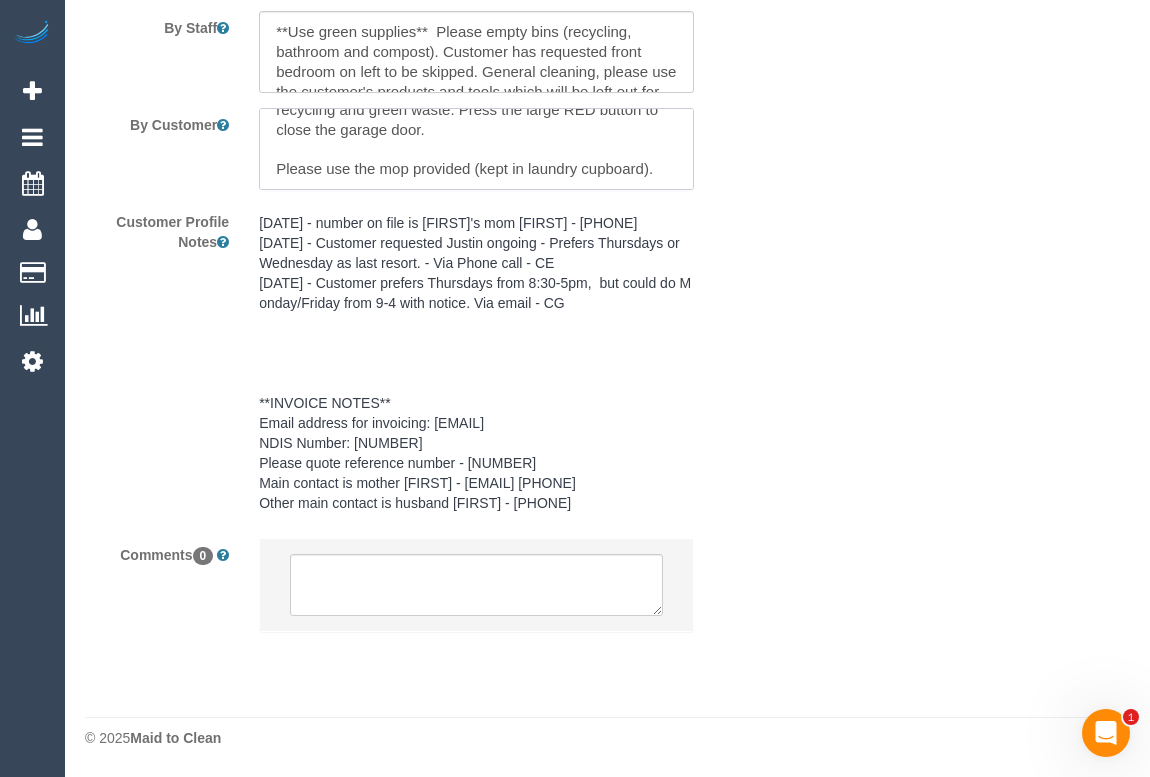 click at bounding box center (476, 149) 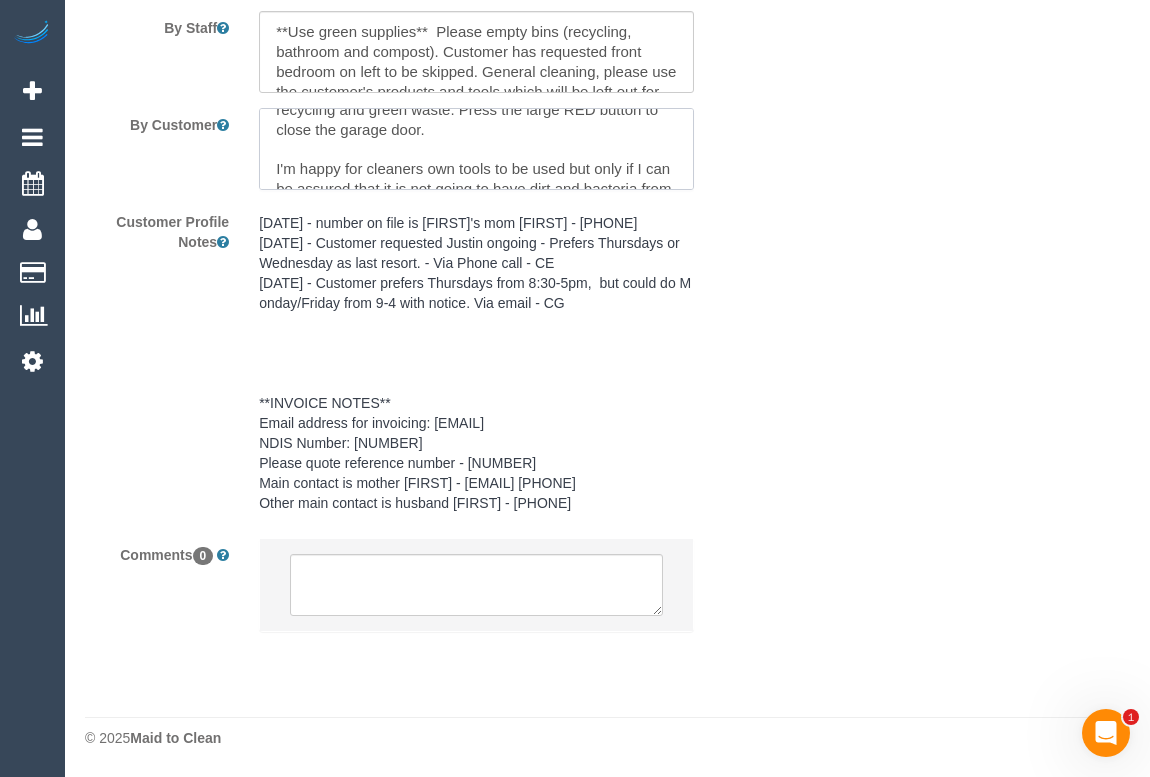 scroll, scrollTop: 247, scrollLeft: 0, axis: vertical 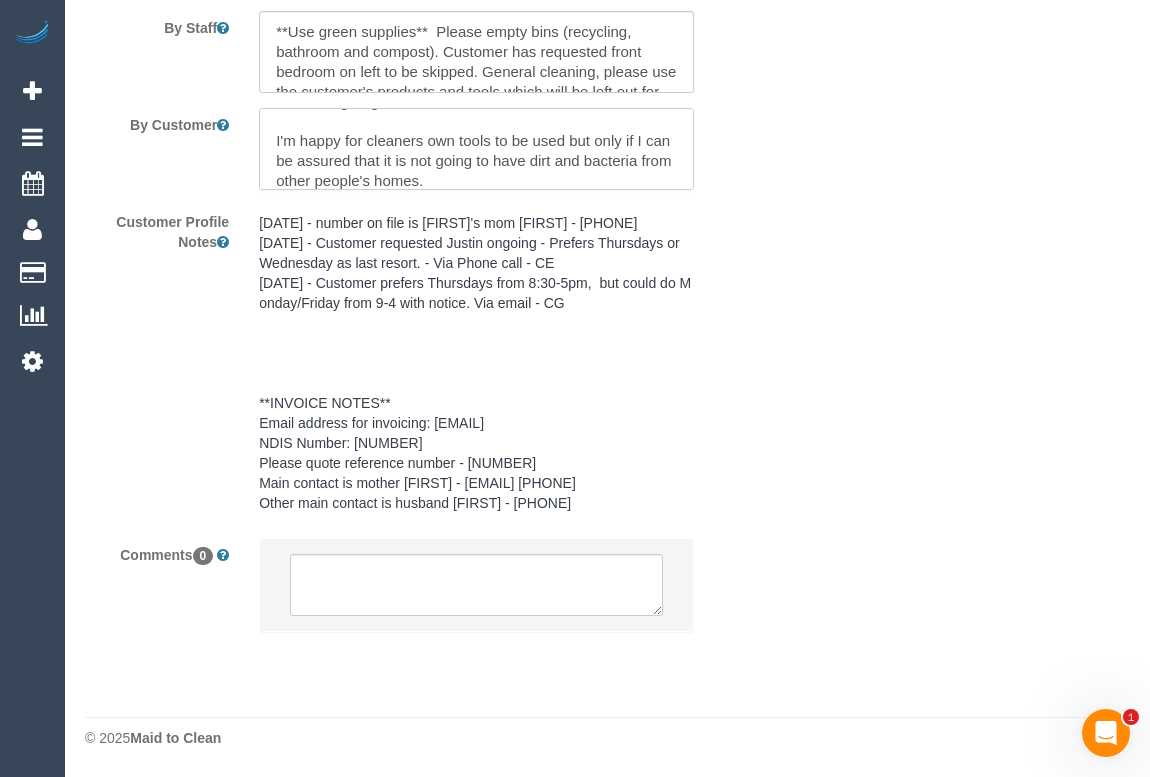 type on "Gate to street will be unlocked. On the left-hand side attached to the fence separating the front garden from the neighbours is a lock box. The lock box code is 747. Please return key to lock box after locking front door.
Bin access: Go to bottom floor of house and you will find the garage. In the centre off the roof, you will find the garage door control panel.Press the large RED button to open the garage door. Exit garage and turn left. At the end of the internal garage, you fill find the bin room for rubbish, recycling and green waste. Press the large RED button to close the garage door.
I'm happy for cleaners own tools to be used but only if I can be assured that it is not going to have dirt and bacteria from other people's homes." 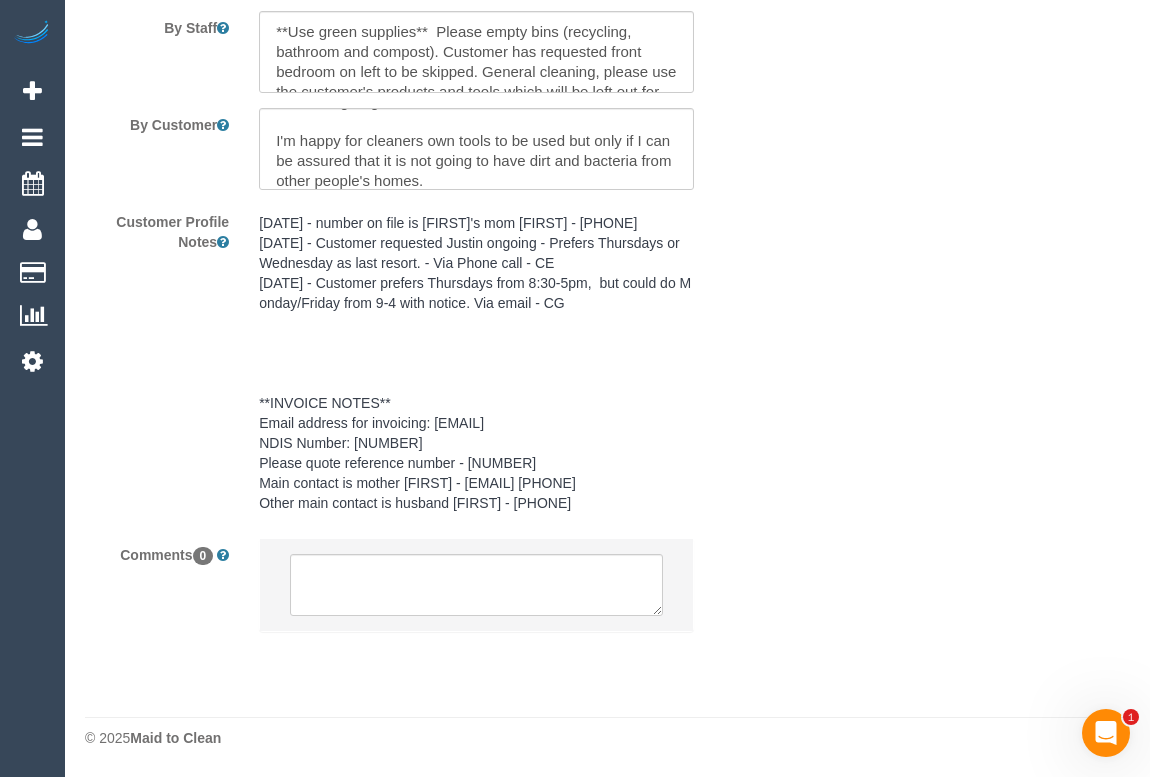 click on "Who
Email*
rebeccamackenzie1@gmail.com
Name *
Finn
Coldicutt
Female cleaner preferred
INVOICE
NDIS
Where
Address*
Unit 1 469-471 Gilbert Rd
Preston
ACT
NSW
NT
QLD
SA
TAS
VIC
WA
3072
Location
Office City East (North) East (South) Inner East Inner North (East) Inner North (West) Inner South East Inner West North (East) North (West) Outer East Outer North (East) Outer North (West) Outer South East Outer West South East (East) South East (West)" at bounding box center (607, -1128) 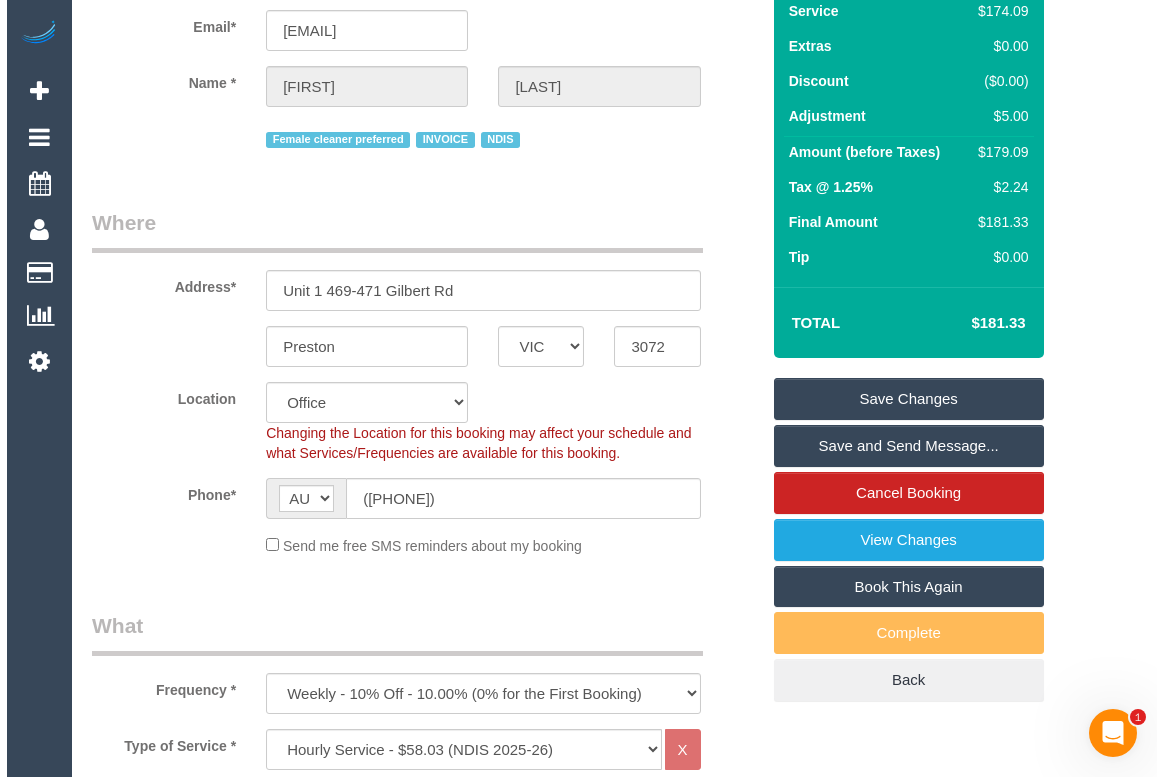 scroll, scrollTop: 0, scrollLeft: 0, axis: both 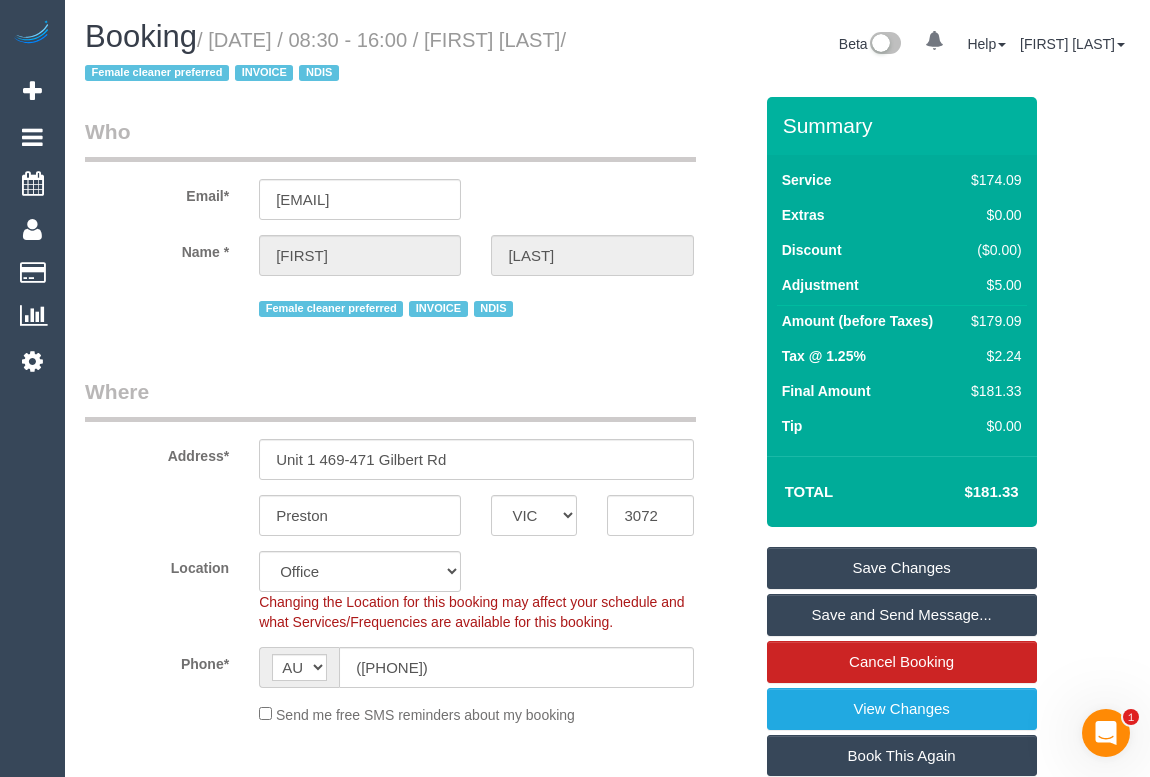 click on "Save Changes" at bounding box center (902, 568) 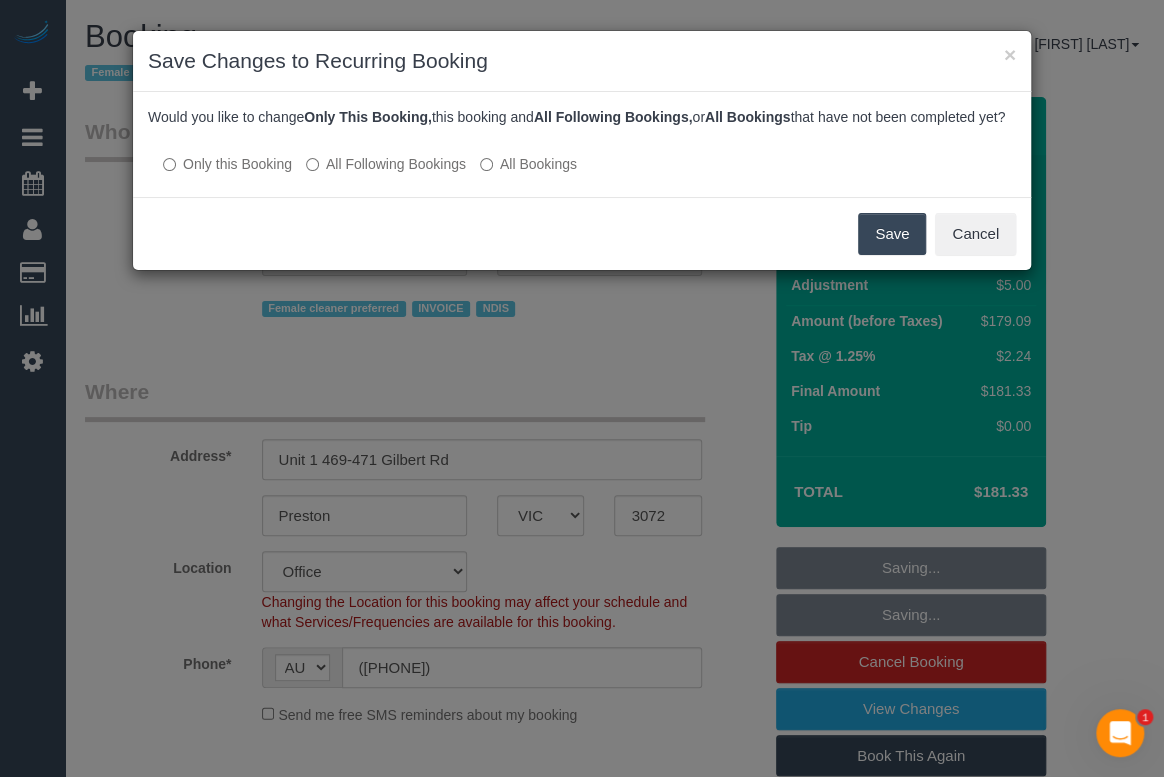 click on "All Following Bookings" at bounding box center (386, 164) 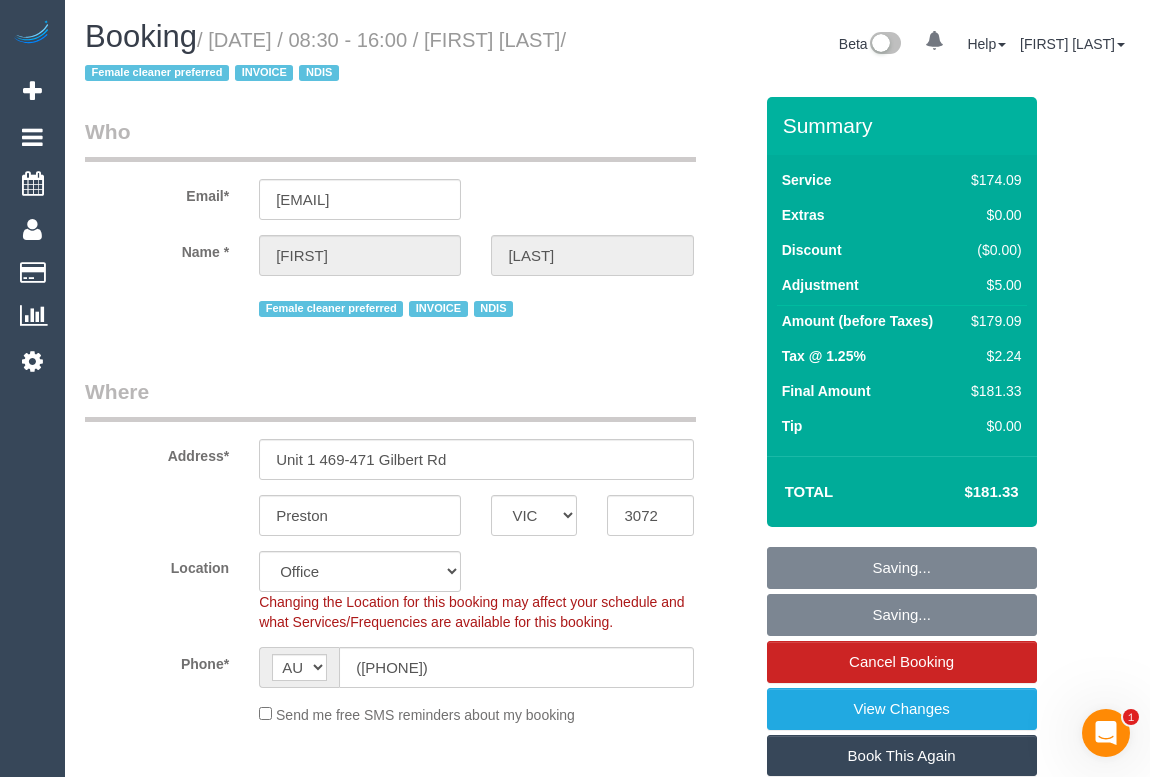 drag, startPoint x: 662, startPoint y: 355, endPoint x: 645, endPoint y: 360, distance: 17.720045 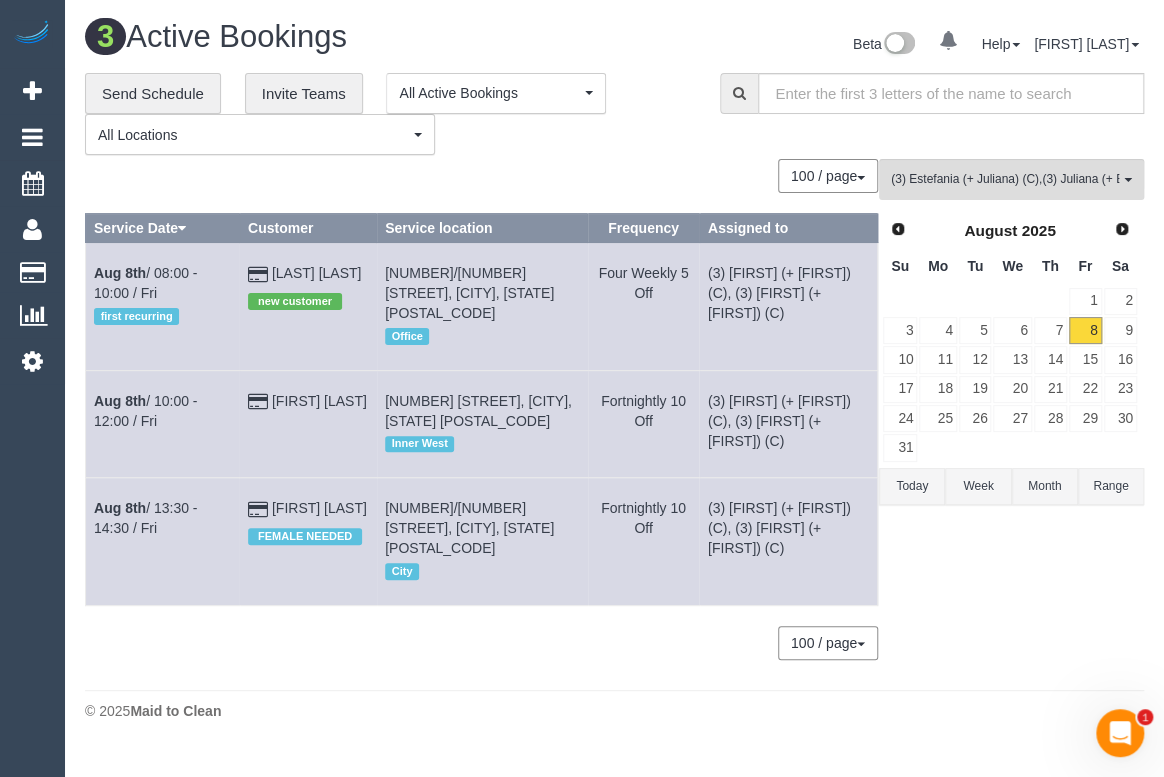 click on "Beta
0
Your Notifications
You have 0 alerts
Help
Help Docs
Take a Tour
Contact Support
Odelle Marie
My Account
Change Password
Email Preferences
Community
Log Out" at bounding box center [887, 46] 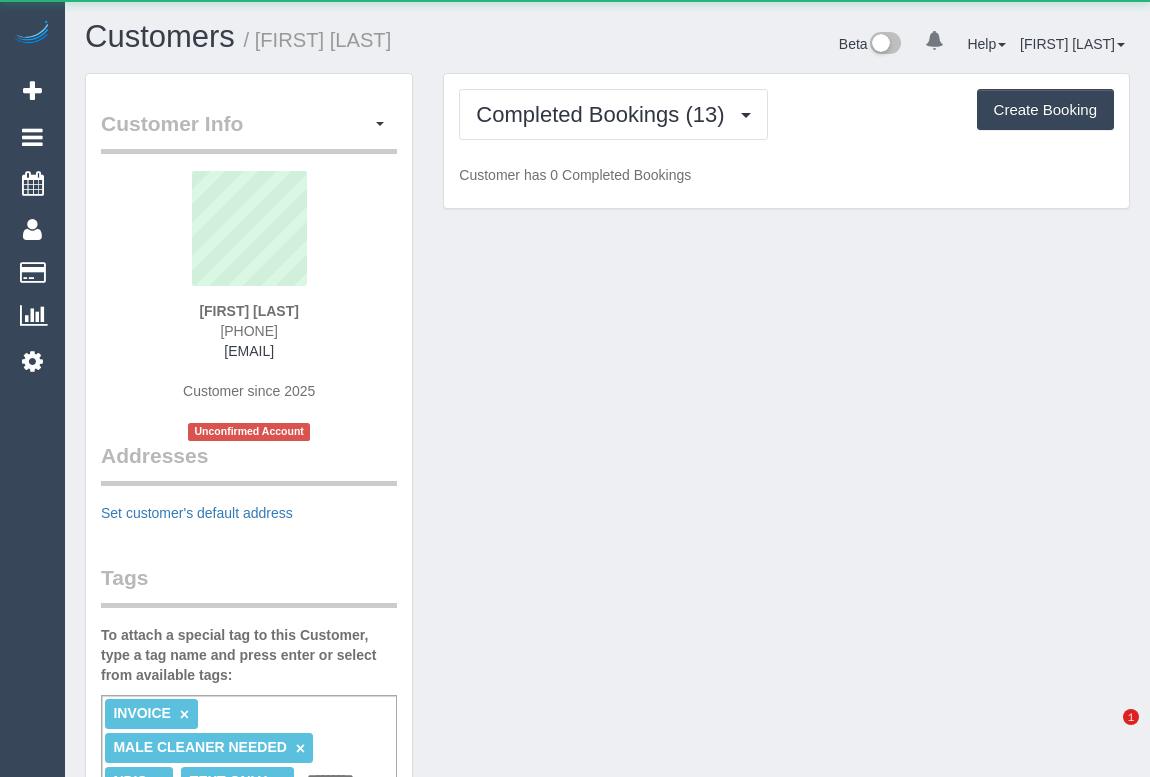 scroll, scrollTop: 0, scrollLeft: 0, axis: both 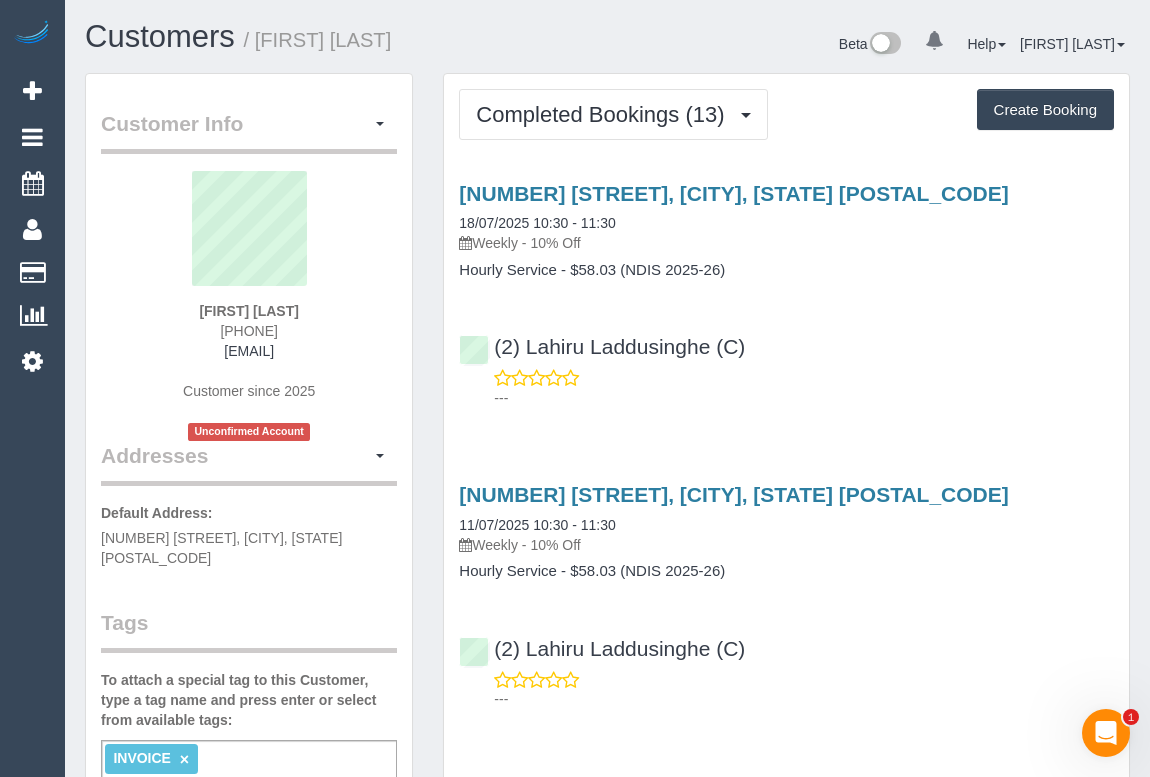 click on "58 Jacks Avenue, Dingley Village, VIC 045215171
18/07/2025 10:30 - 11:30
Weekly - 10% Off
Hourly Service - $58.03 (NDIS 2025-26)
(2) Lahiru Laddusinghe (C)
---" at bounding box center [786, 291] 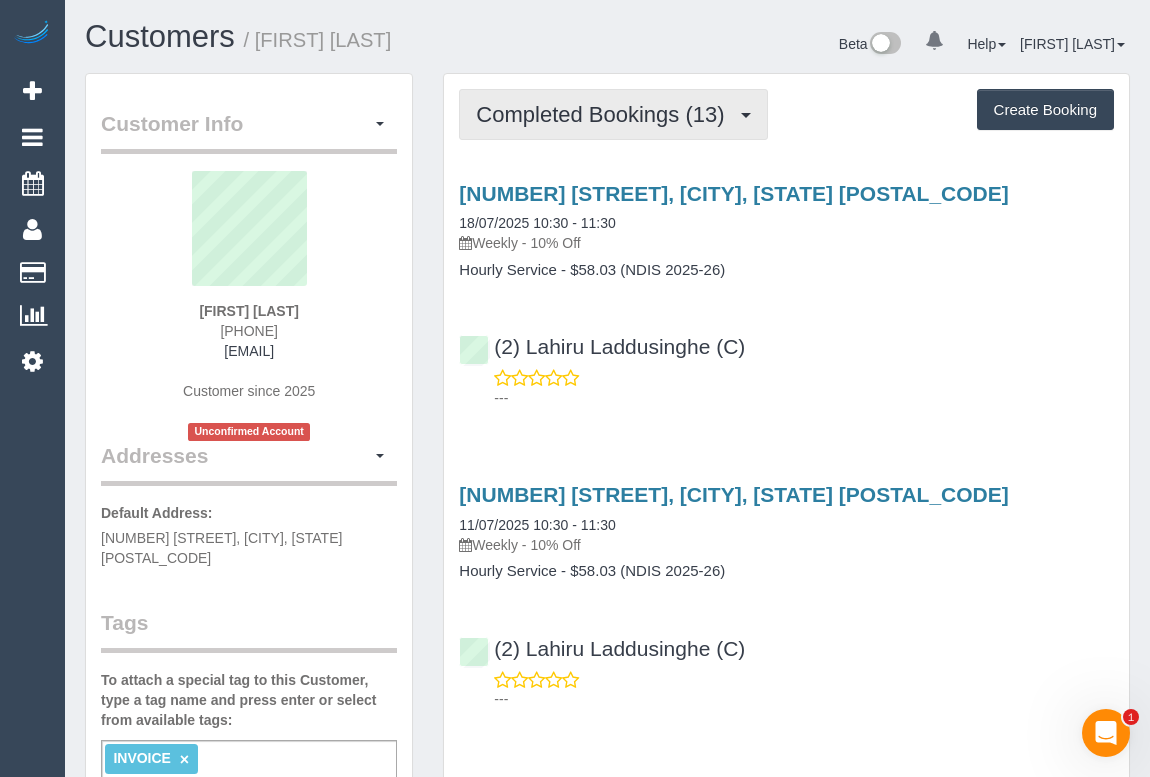 click on "Completed Bookings (13)" at bounding box center (605, 114) 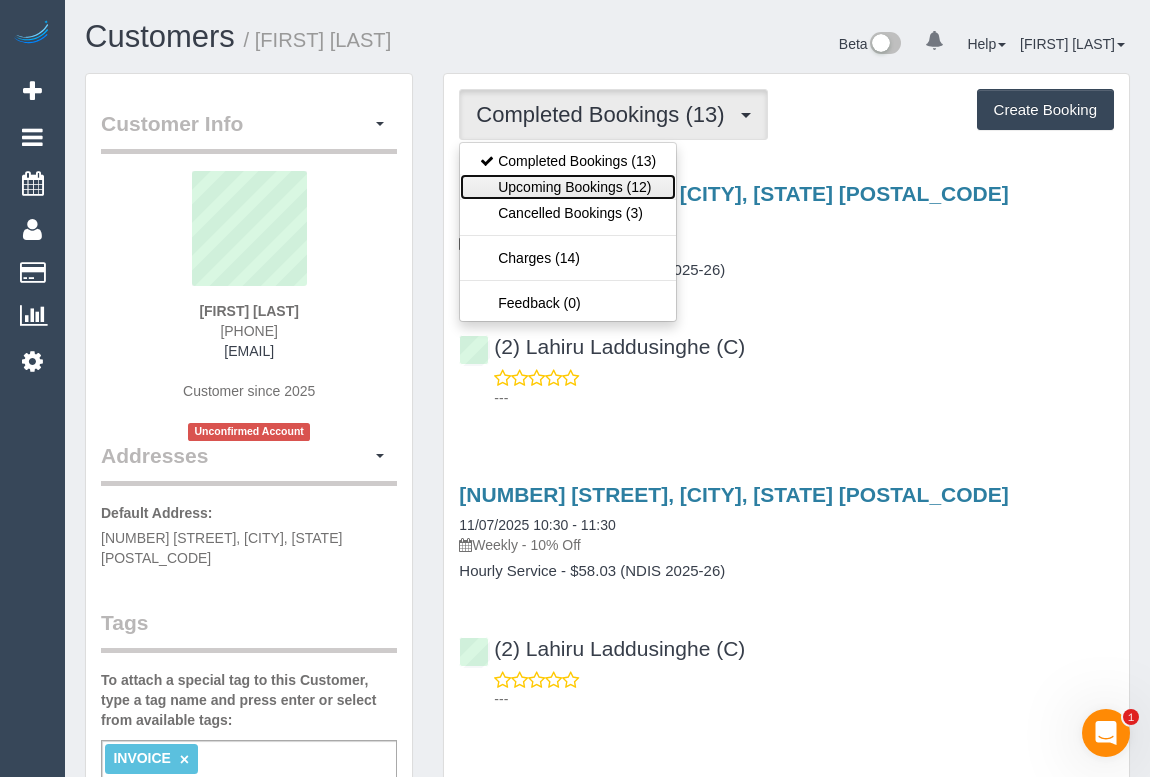 click on "Upcoming Bookings (12)" at bounding box center (568, 187) 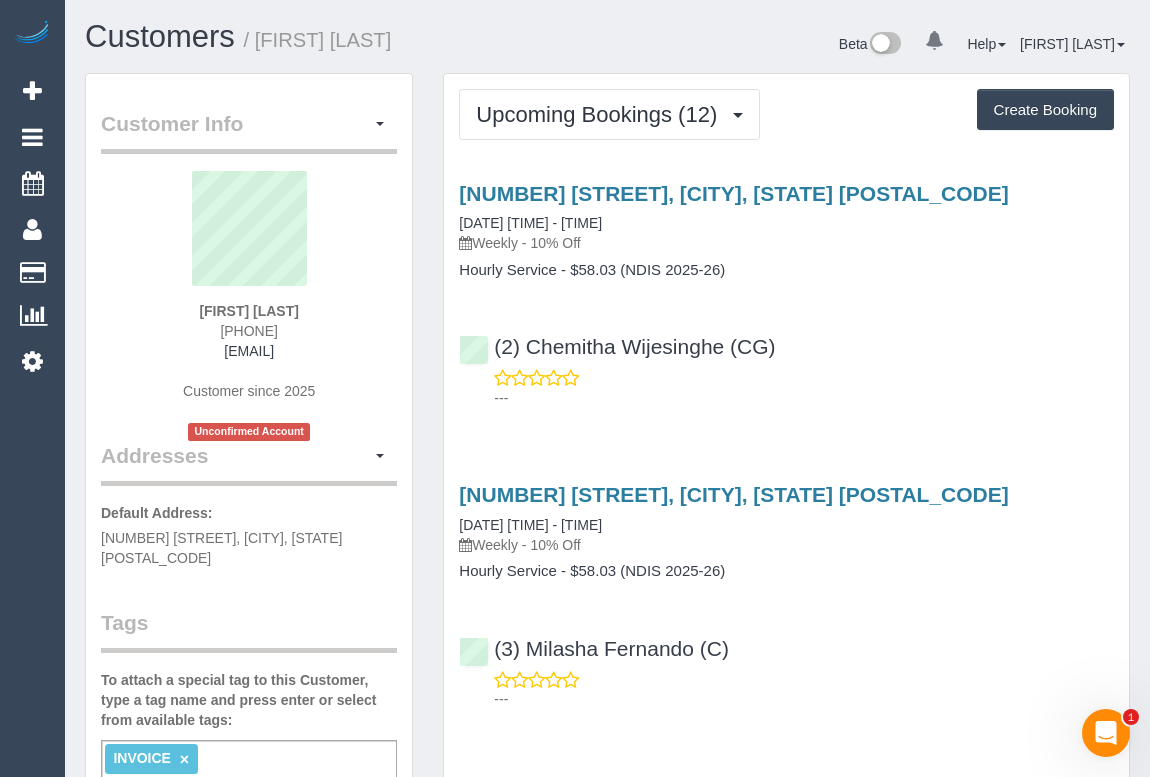 click on "(2) Chemitha Wijesinghe (CG)
---" at bounding box center (786, 363) 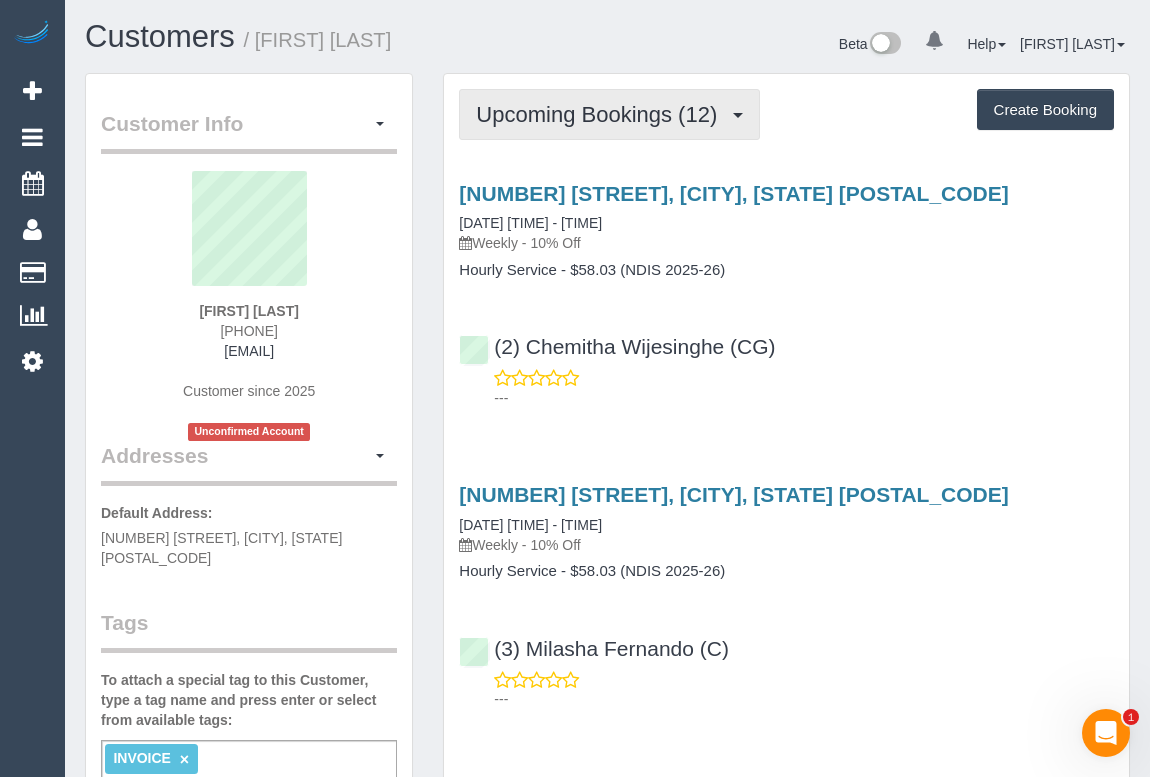 click on "Upcoming Bookings (12)" at bounding box center (601, 114) 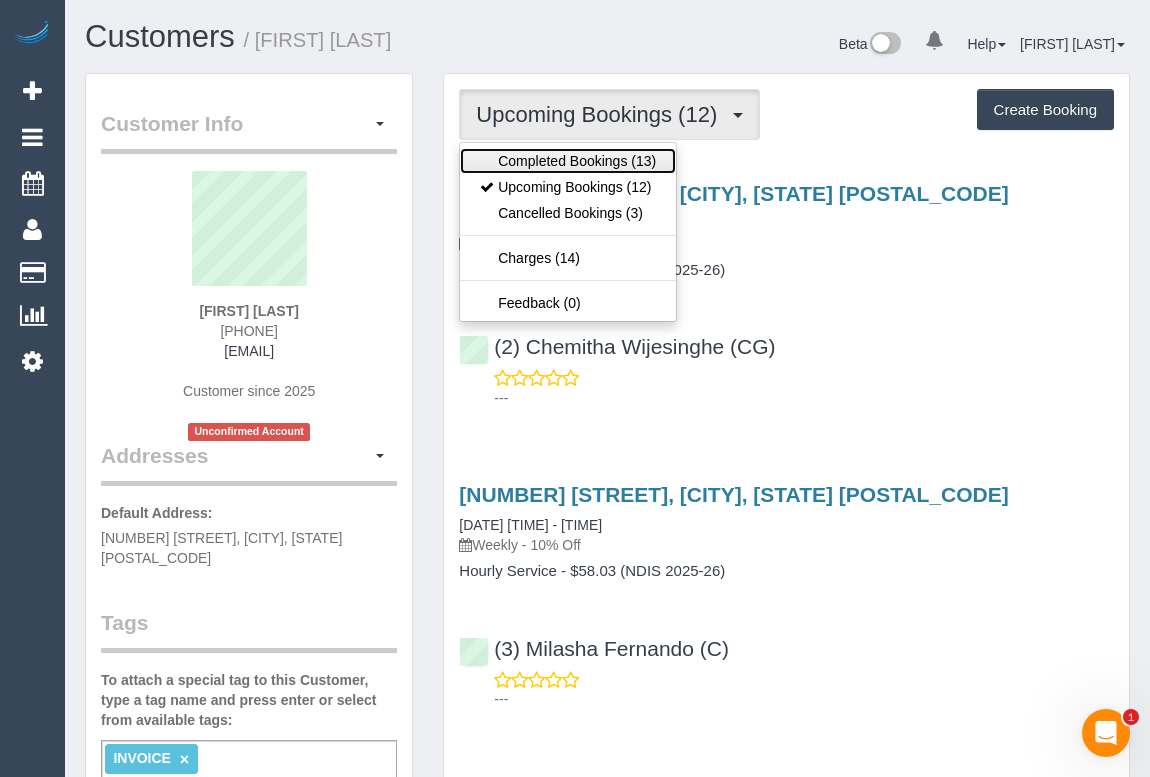 click on "Completed Bookings (13)" at bounding box center (568, 161) 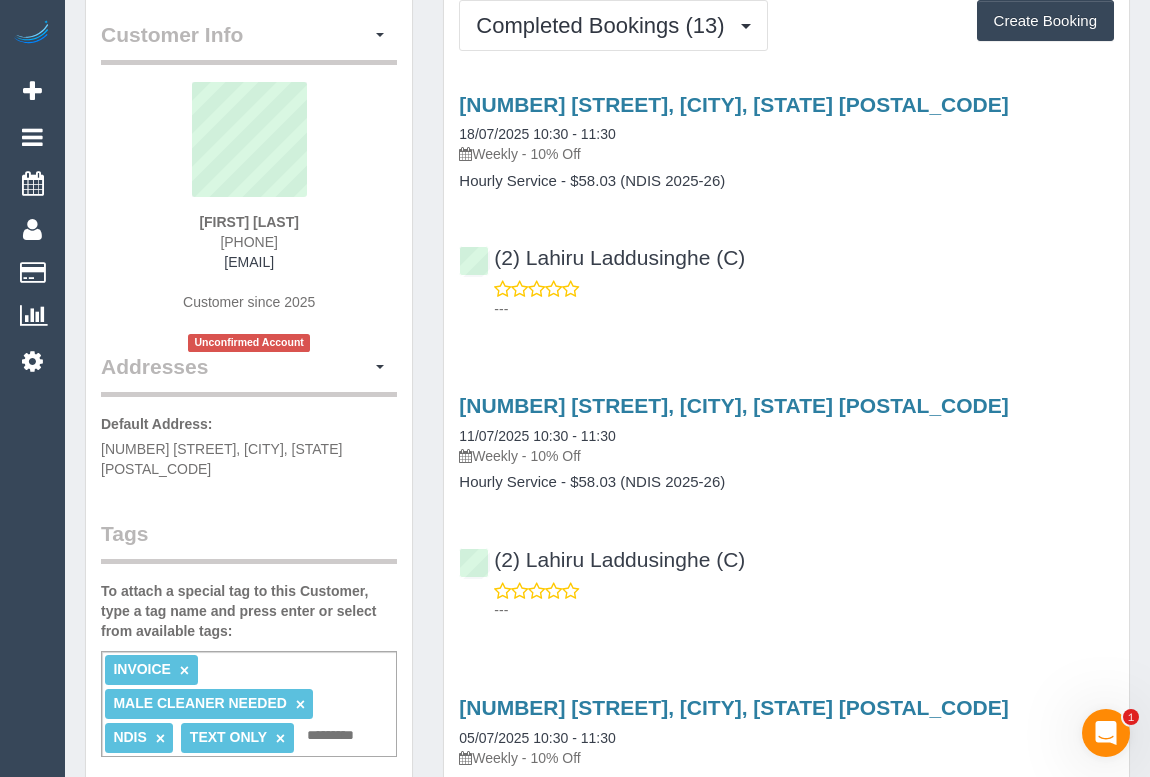 scroll, scrollTop: 0, scrollLeft: 0, axis: both 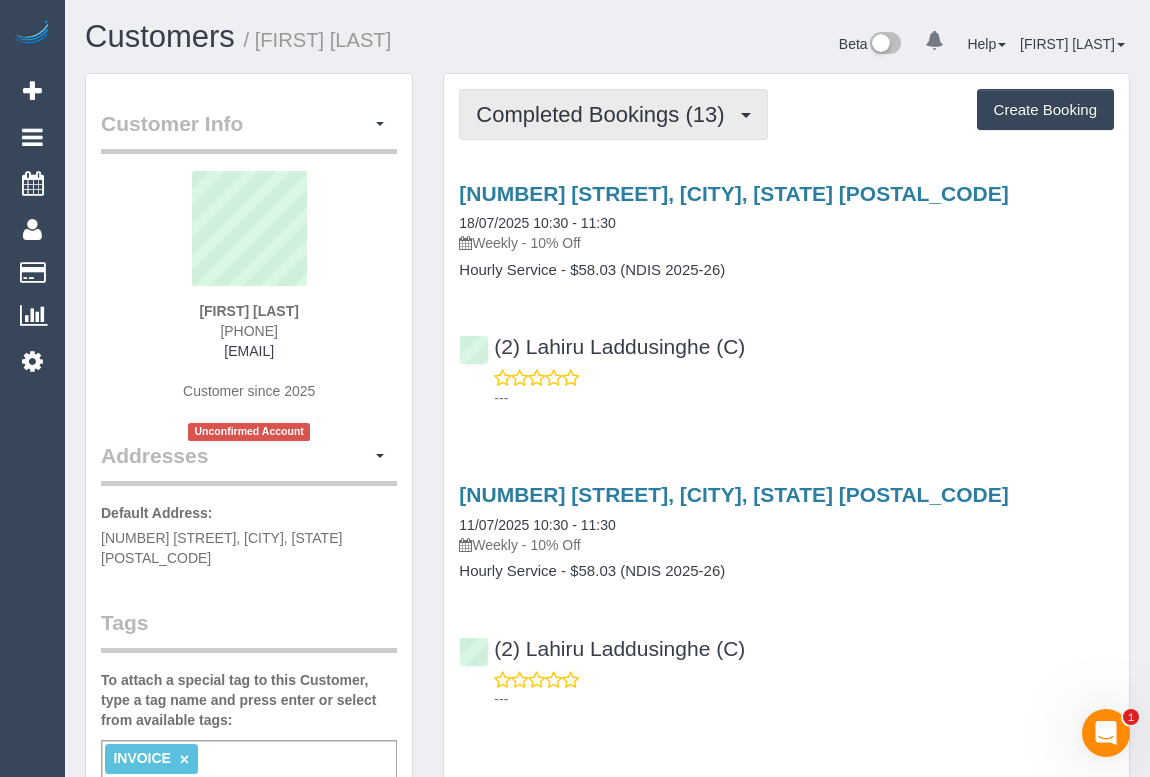 drag, startPoint x: 626, startPoint y: 113, endPoint x: 593, endPoint y: 189, distance: 82.85529 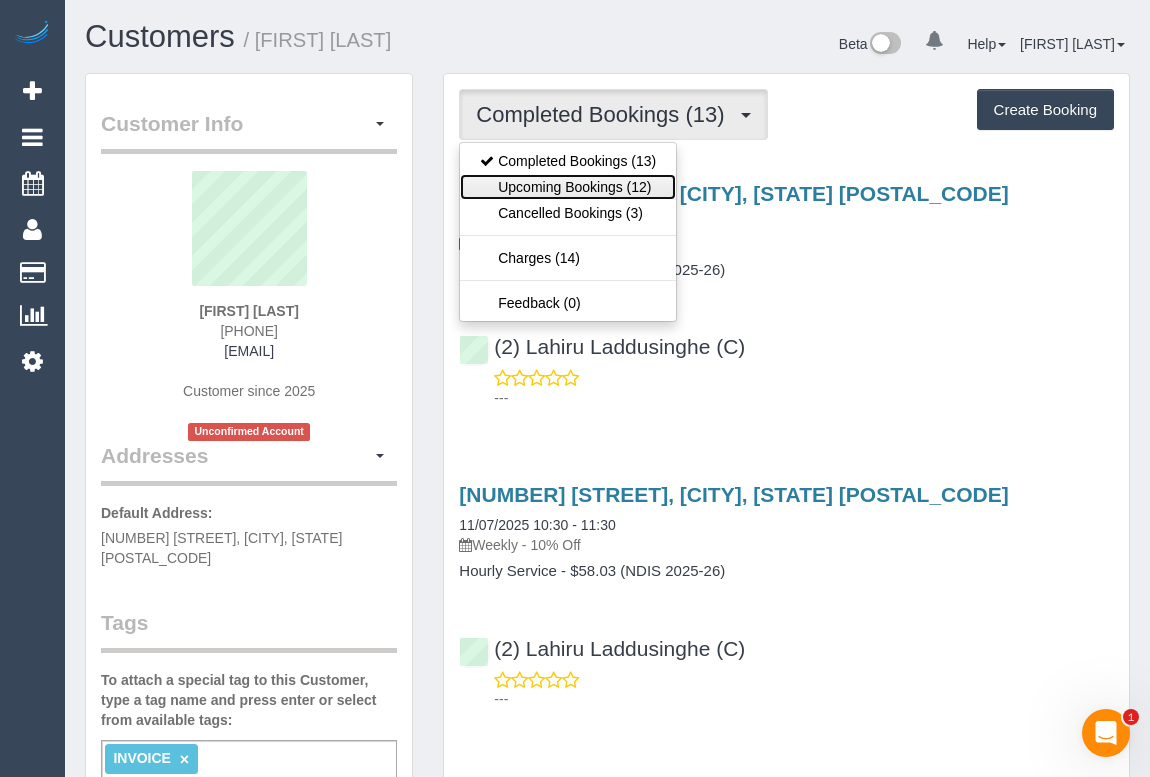 click on "Upcoming Bookings (12)" at bounding box center (568, 187) 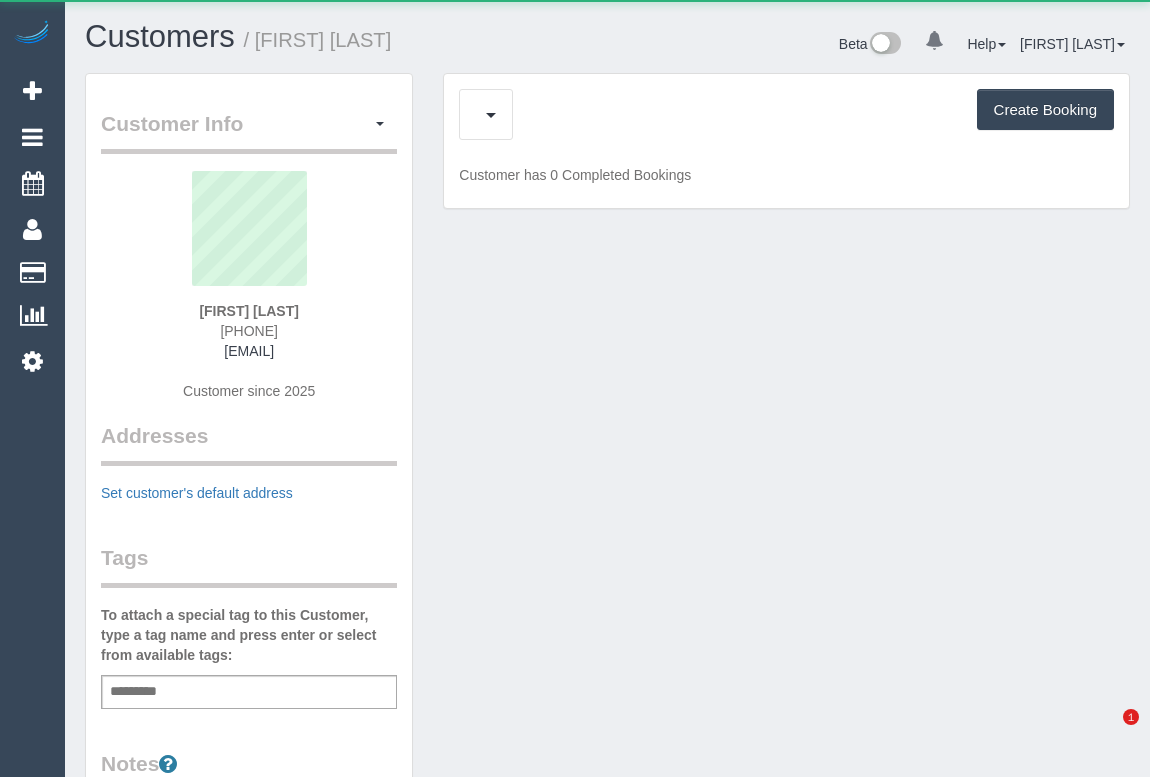 scroll, scrollTop: 0, scrollLeft: 0, axis: both 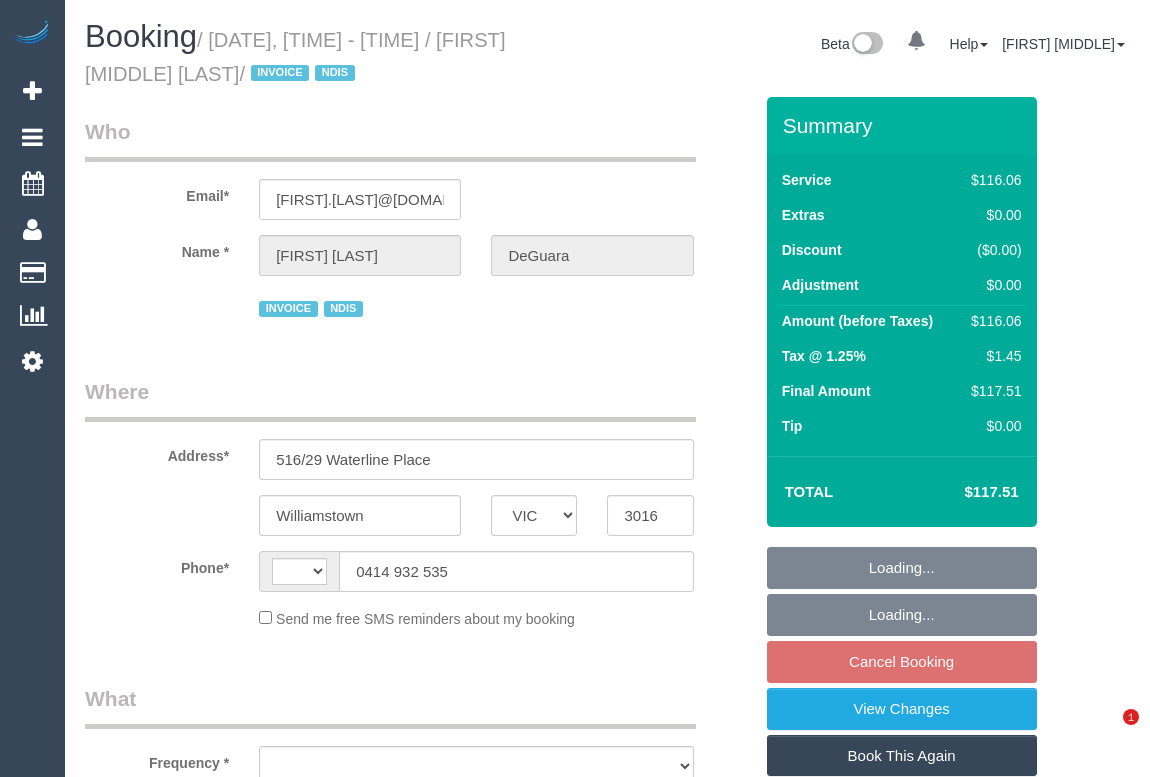 select on "VIC" 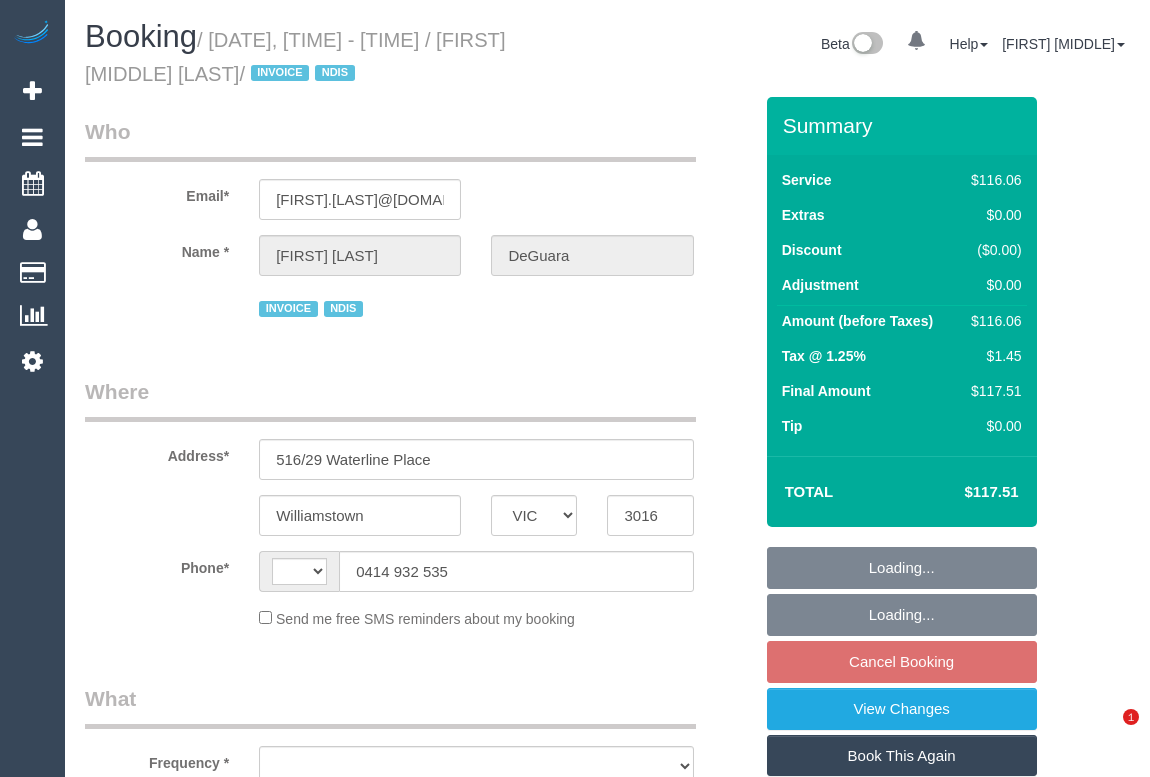 scroll, scrollTop: 0, scrollLeft: 0, axis: both 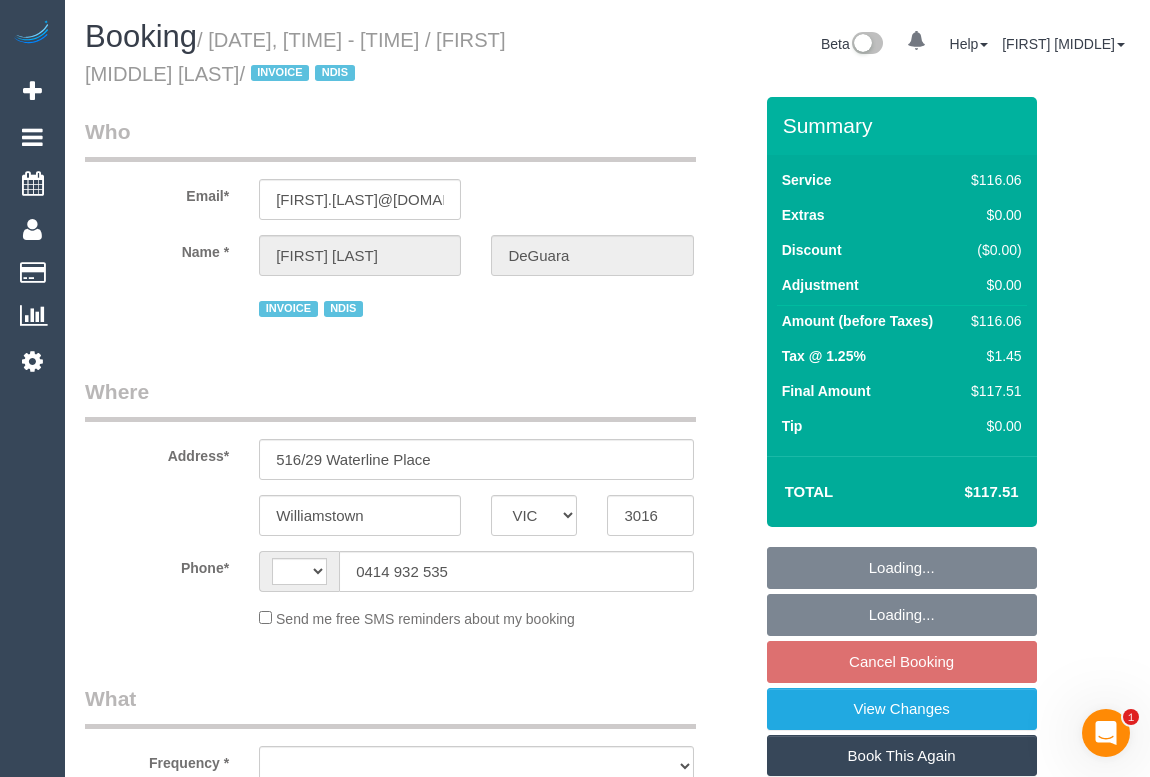select on "object:293" 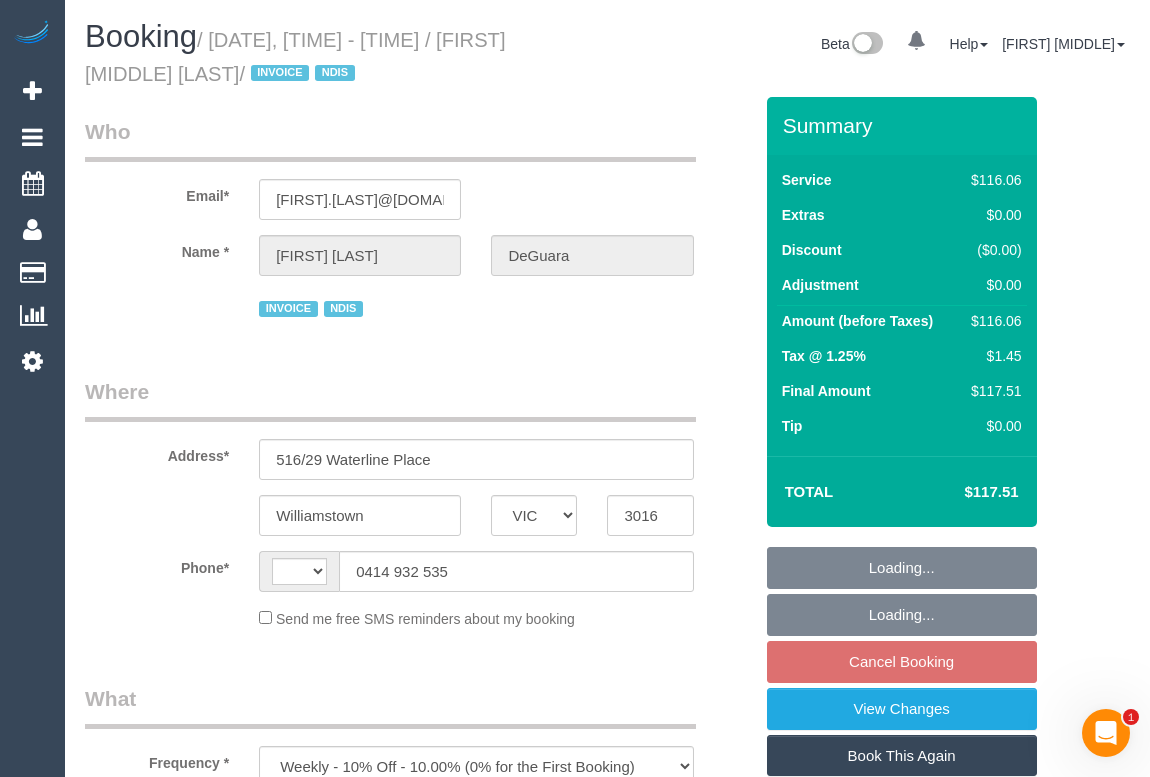 select on "number:27" 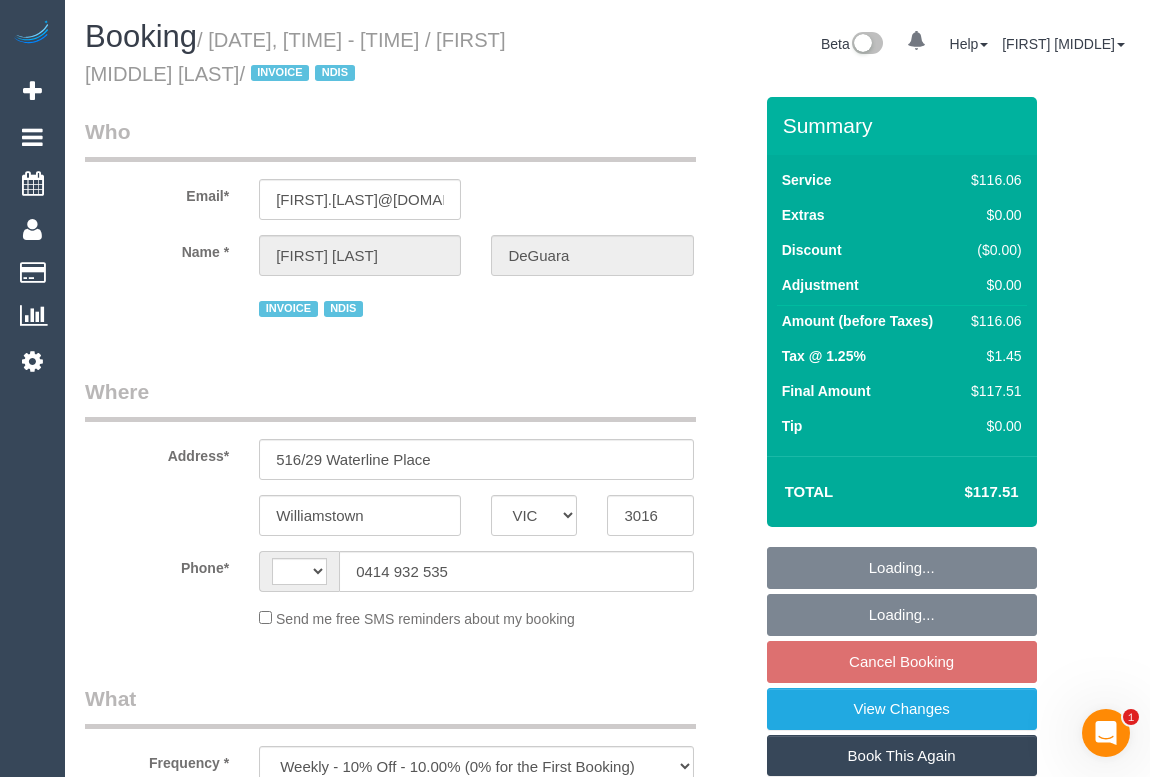 select on "number:14" 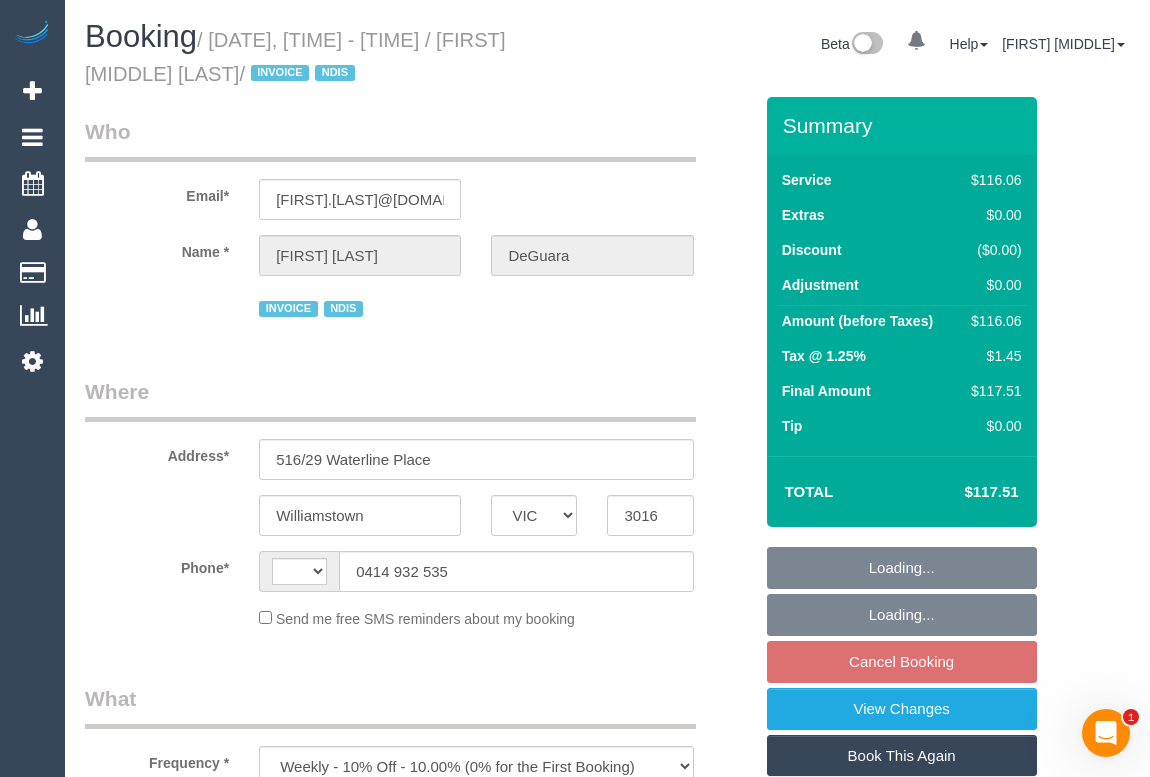 select on "number:18" 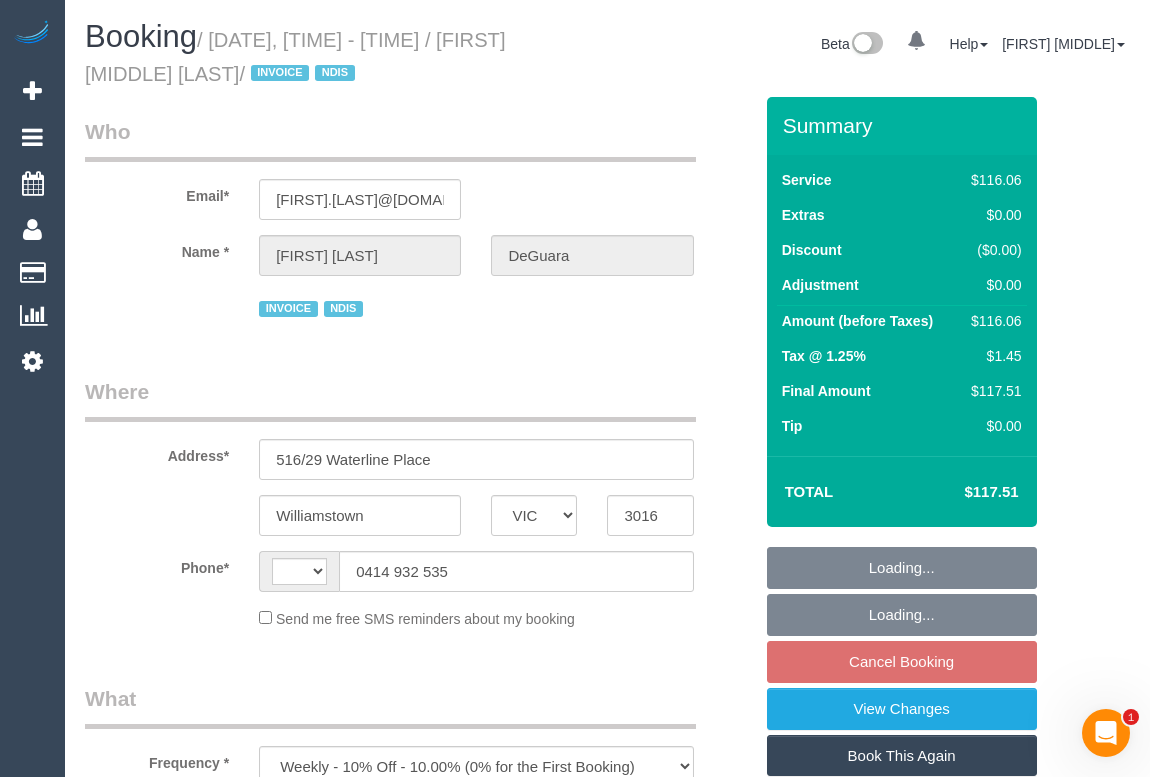 select on "number:36" 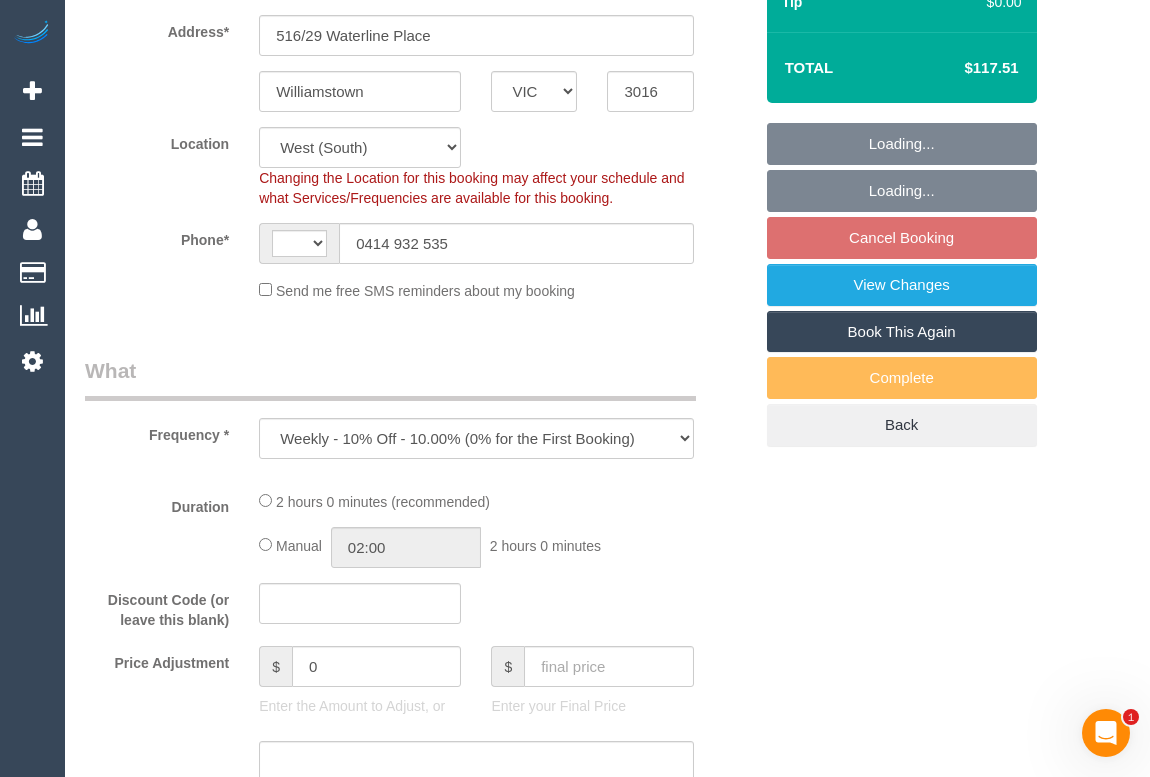 select on "object:693" 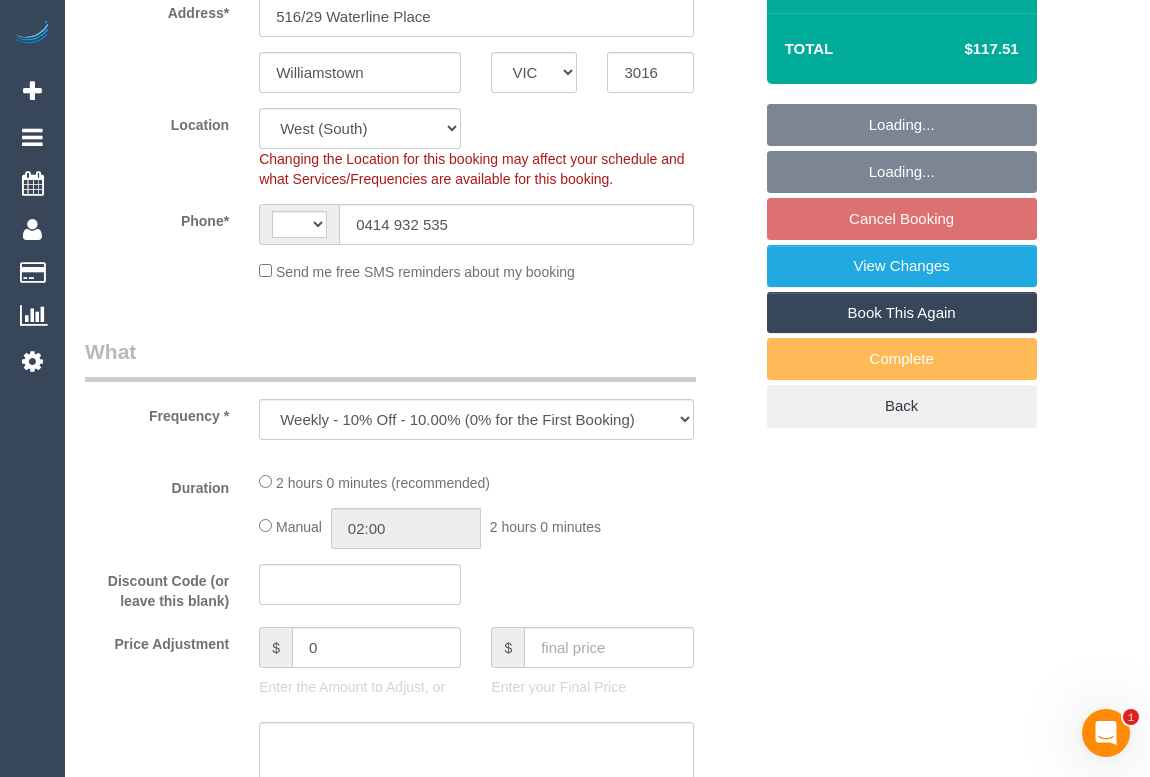 select on "string:AU" 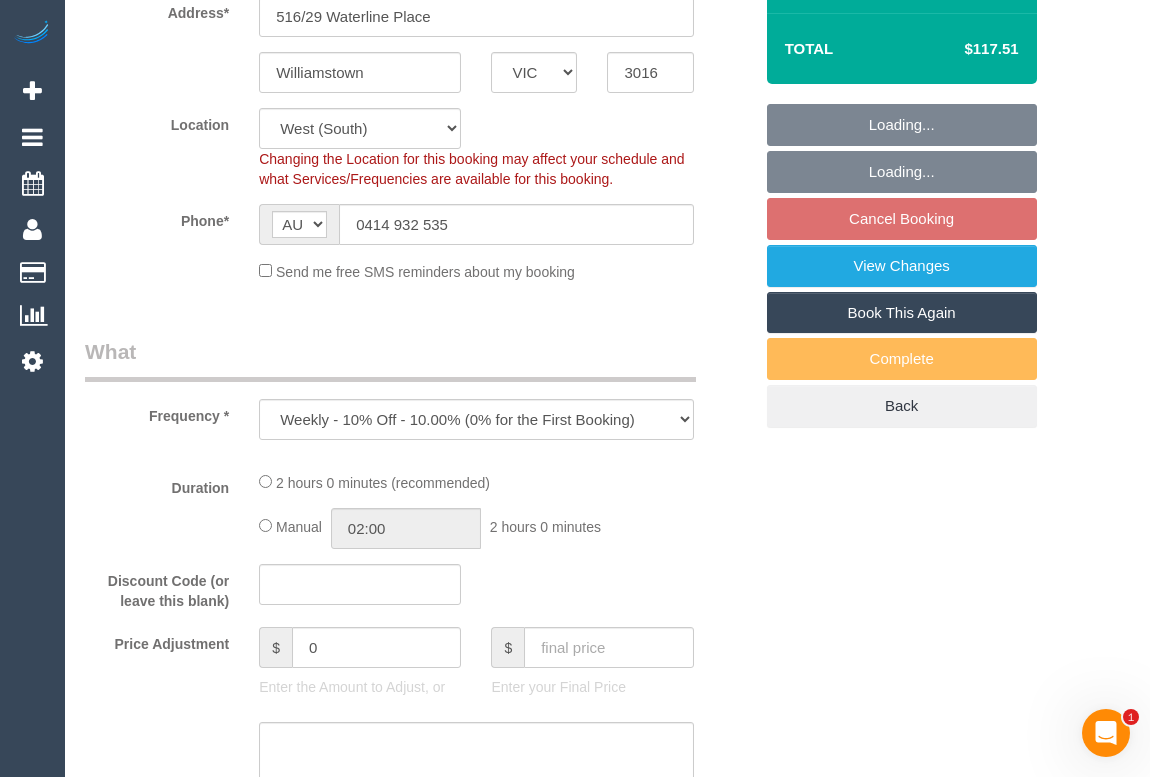 scroll, scrollTop: 545, scrollLeft: 0, axis: vertical 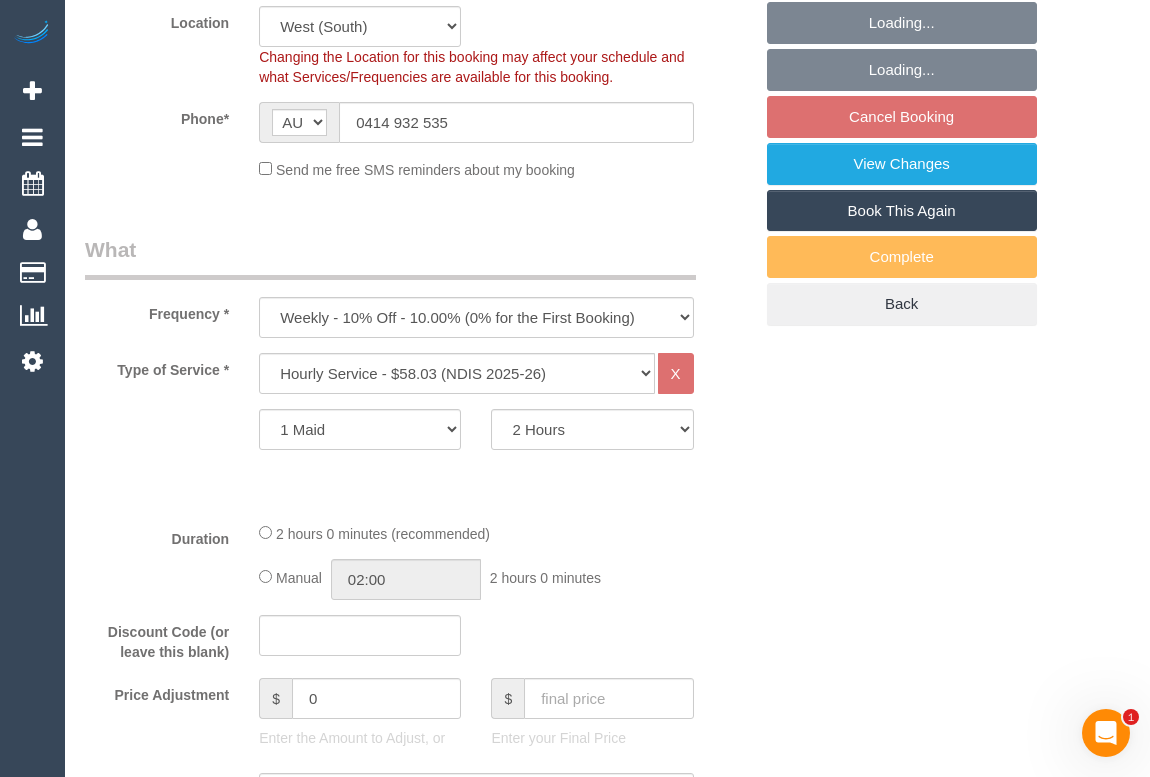 select on "spot4" 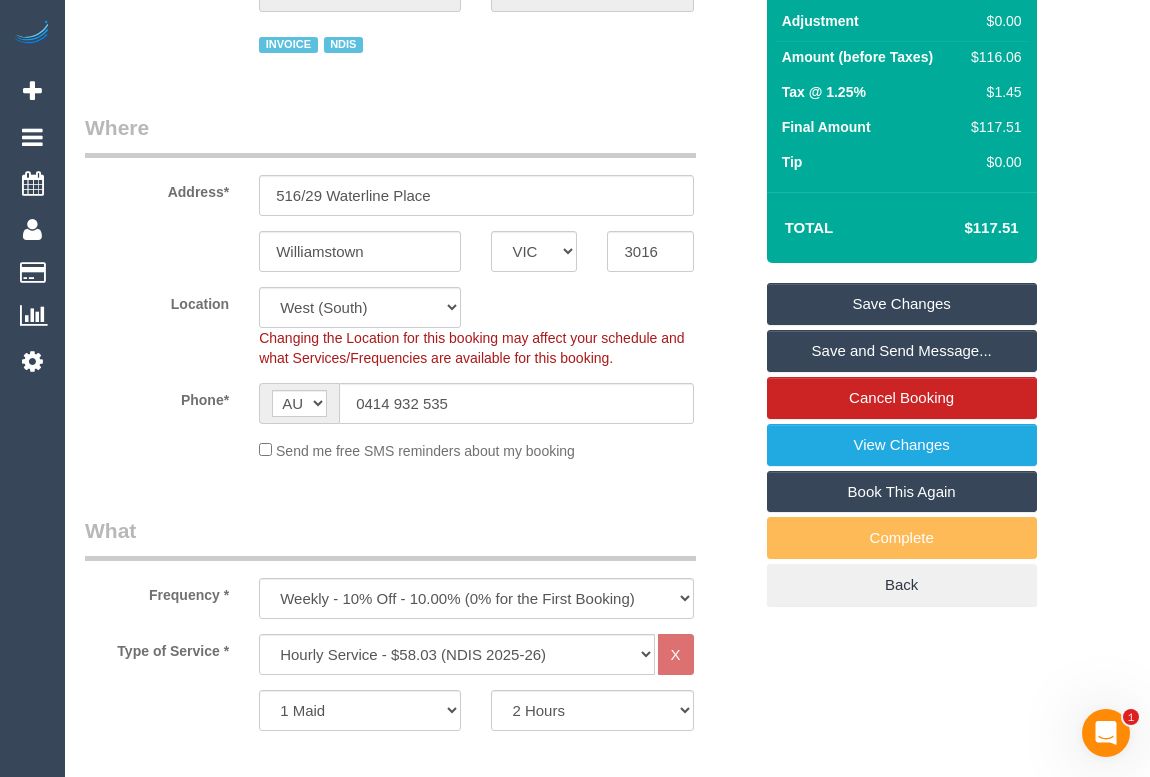 scroll, scrollTop: 90, scrollLeft: 0, axis: vertical 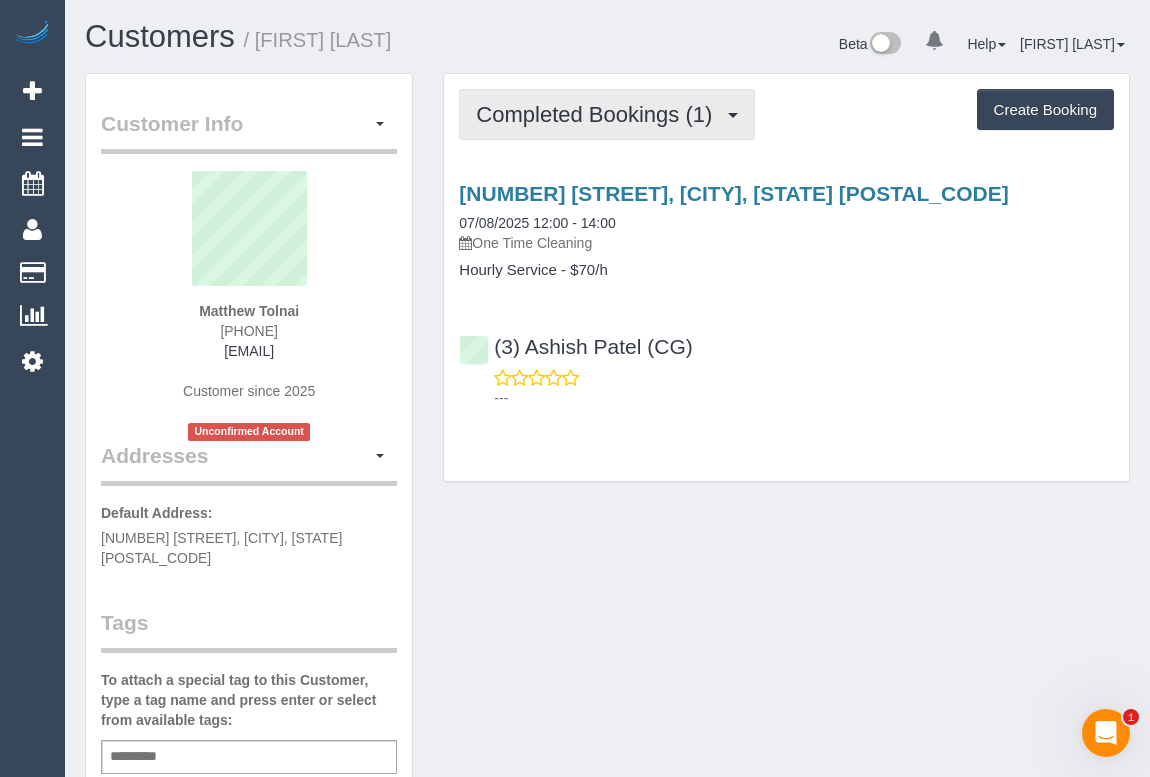 click on "Completed Bookings (1)" at bounding box center [607, 114] 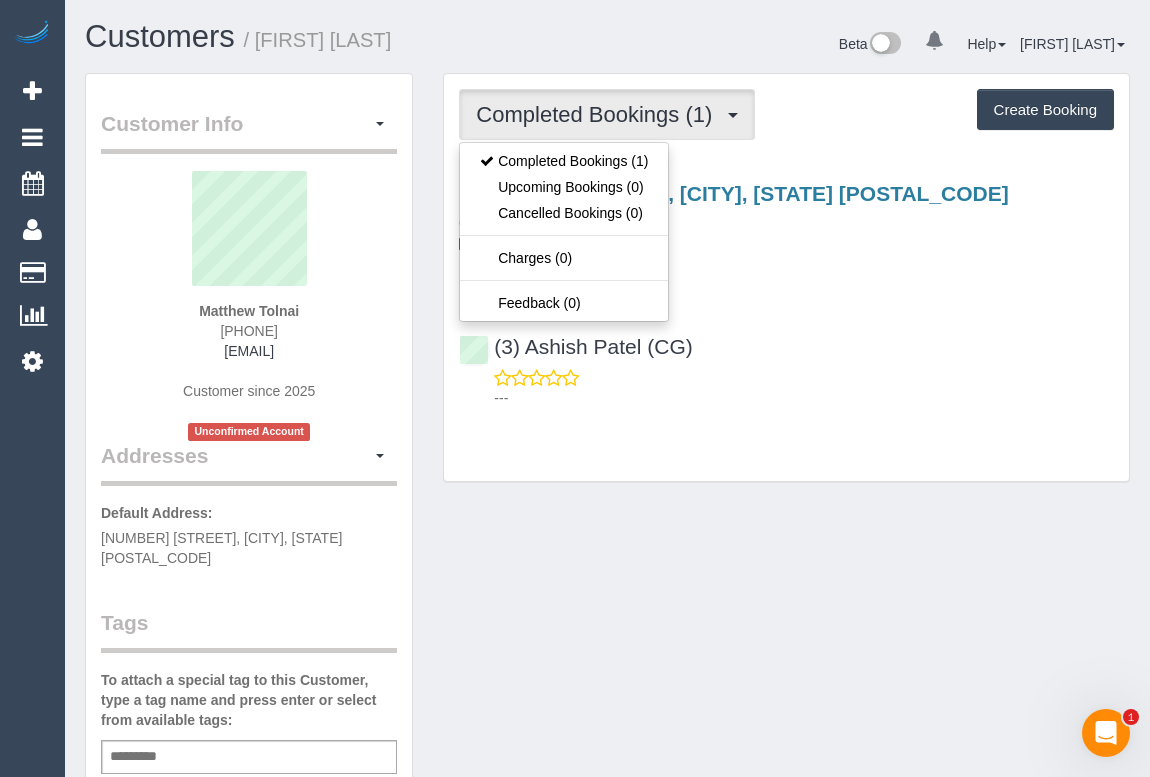 click on "Completed Bookings (1)
Completed Bookings (1)
Upcoming Bookings (0)
Cancelled Bookings (0)
Charges (0)
Feedback (0)
Create Booking
Service
Feedback" at bounding box center (786, 288) 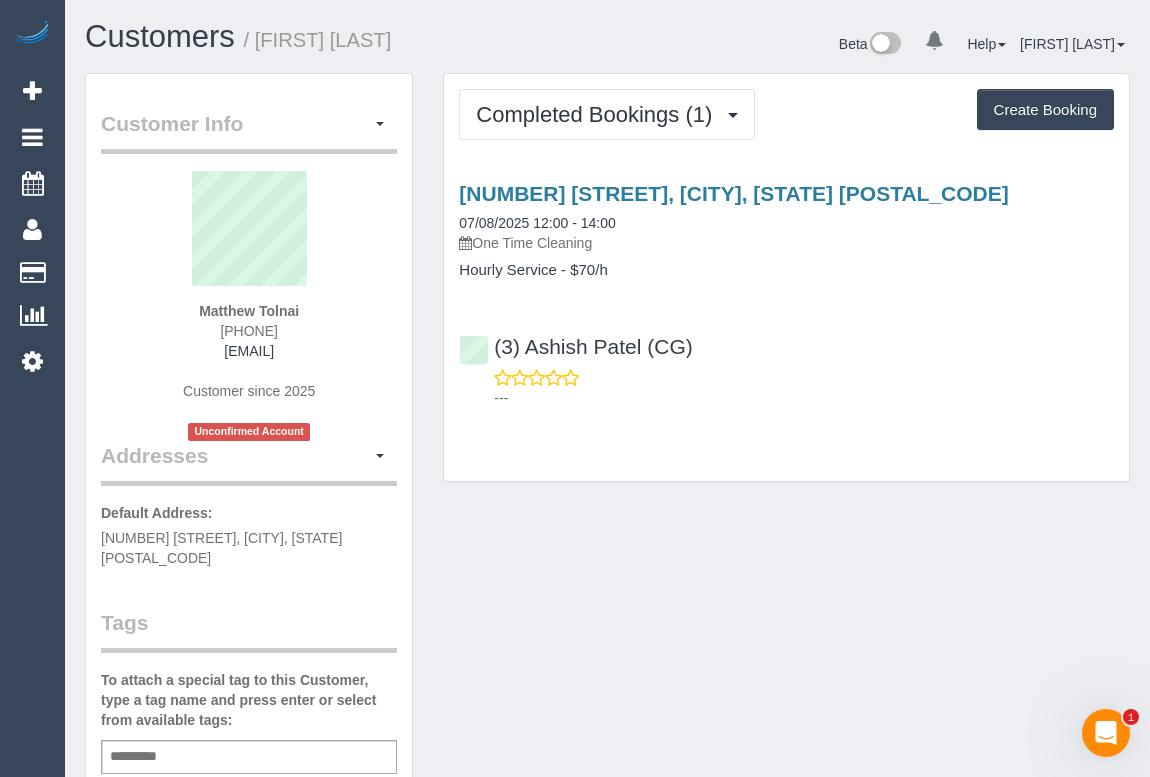 click on "Customer Info
Edit Contact Info
Send Message
Email Preferences
Special Sales Tax
View Changes
Send Confirm Account email
Block this Customer
Archive Account
Delete Account
[FIRST] [LAST]" at bounding box center (607, 773) 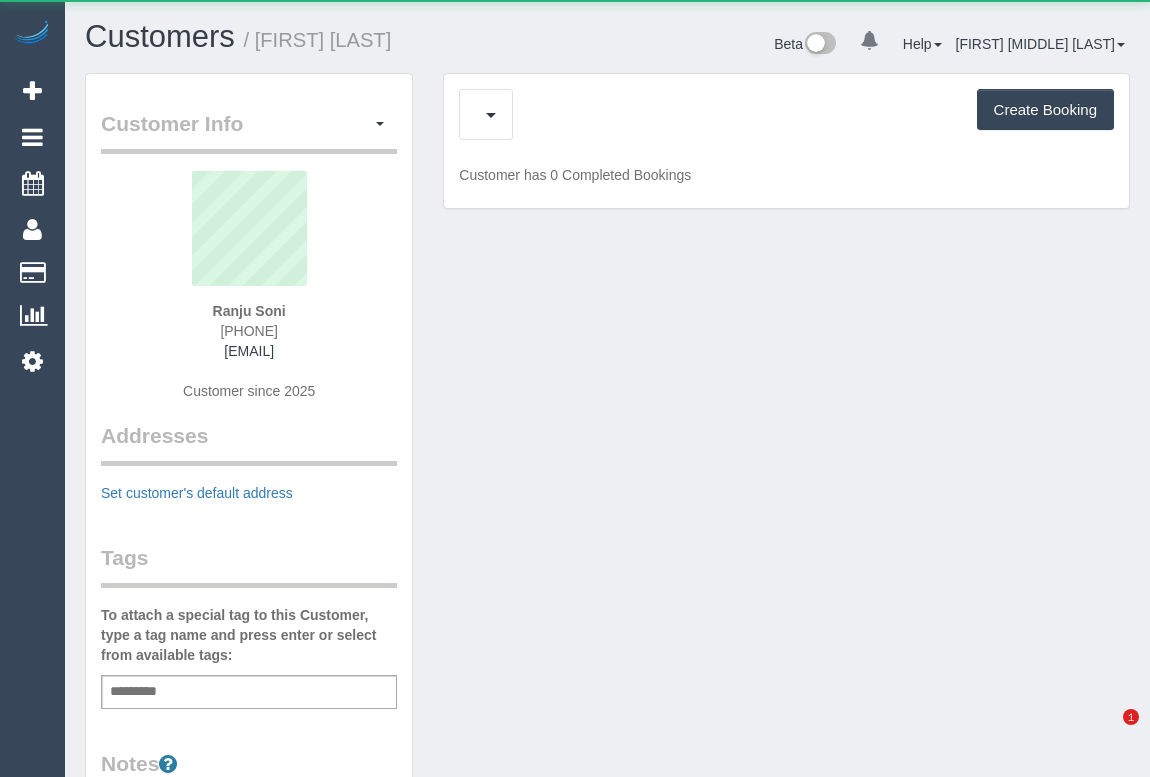 scroll, scrollTop: 0, scrollLeft: 0, axis: both 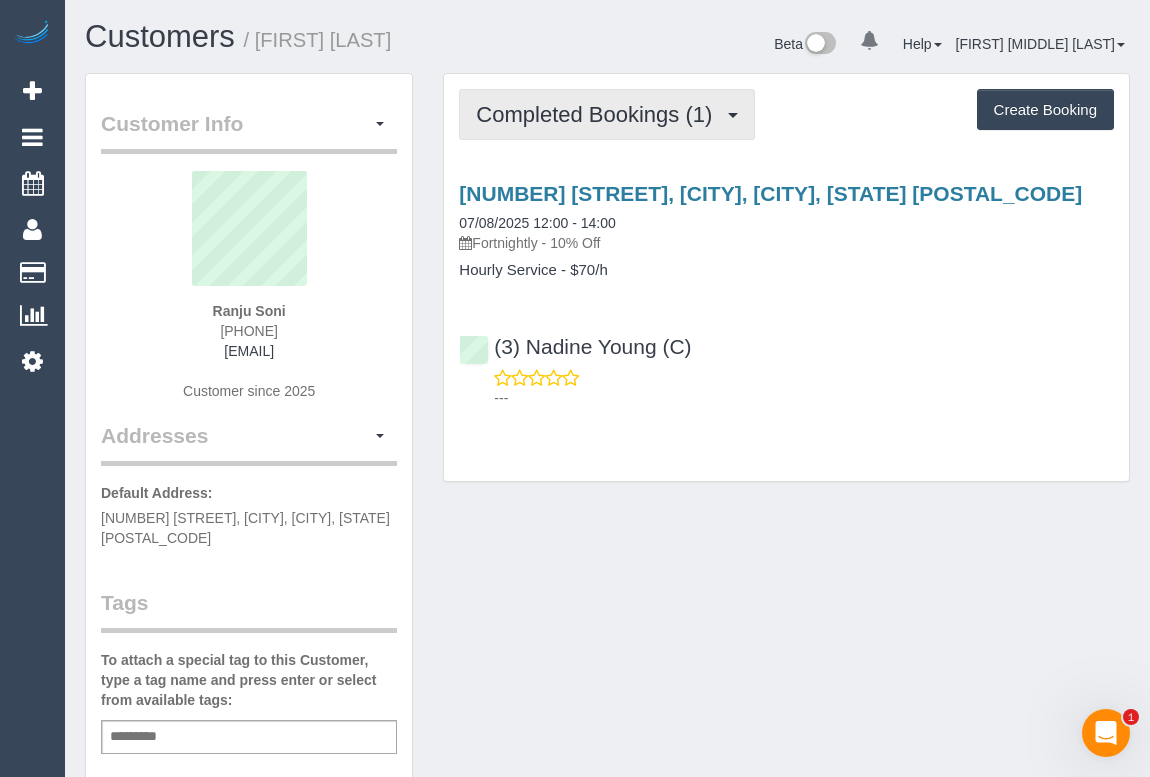 click on "Completed Bookings (1)" at bounding box center [599, 114] 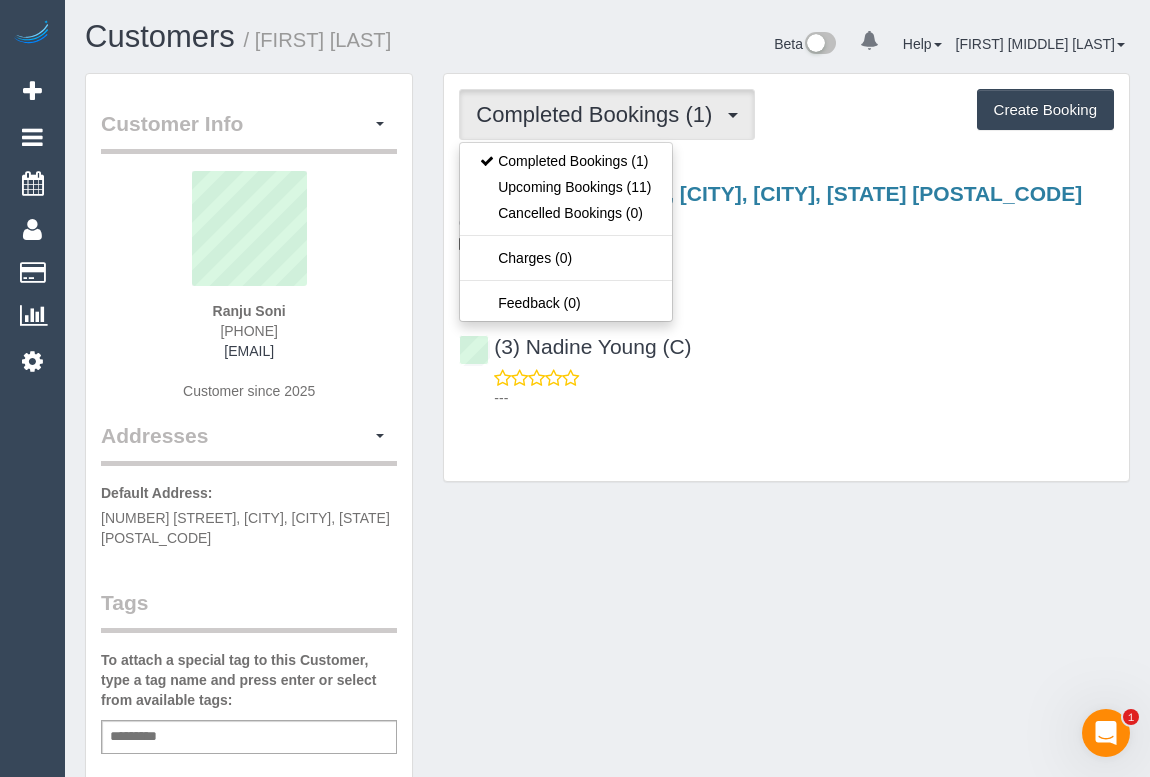 click on "Completed Bookings (1)
Completed Bookings (1)
Upcoming Bookings (11)
Cancelled Bookings (0)
Charges (0)
Feedback (0)
Create Booking
Service
Feedback" at bounding box center [786, 278] 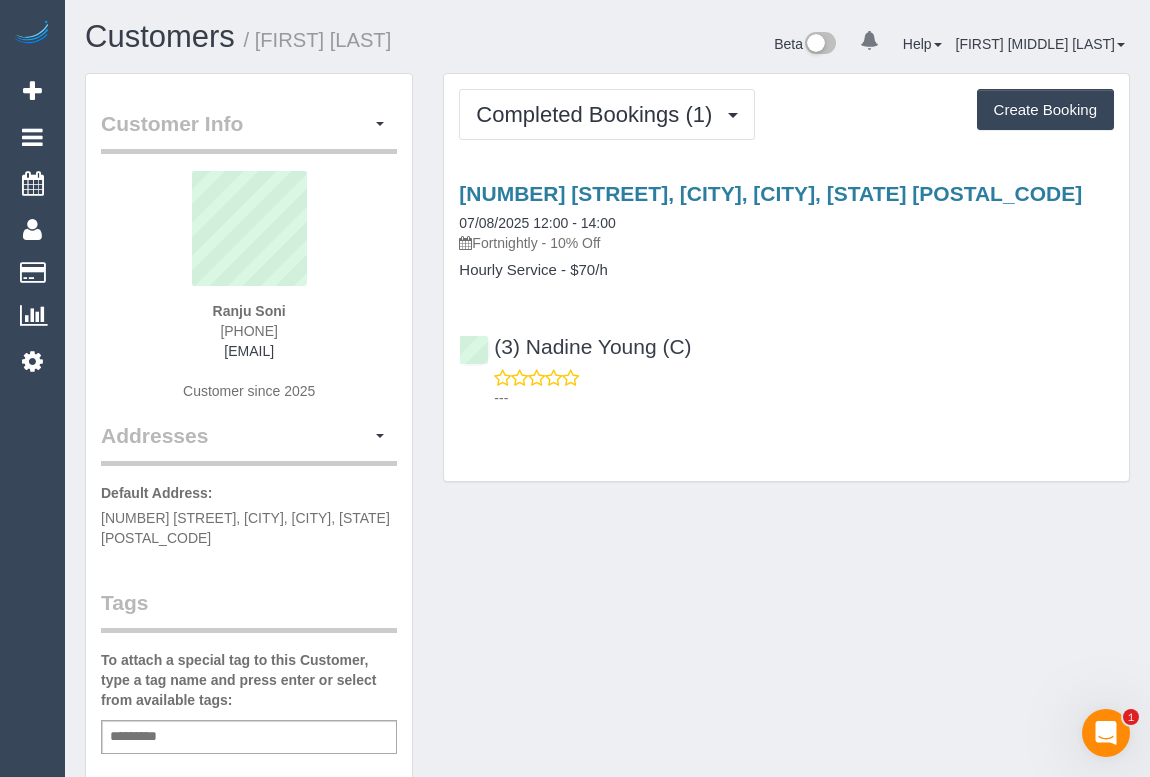 drag, startPoint x: 215, startPoint y: 330, endPoint x: 335, endPoint y: 332, distance: 120.01666 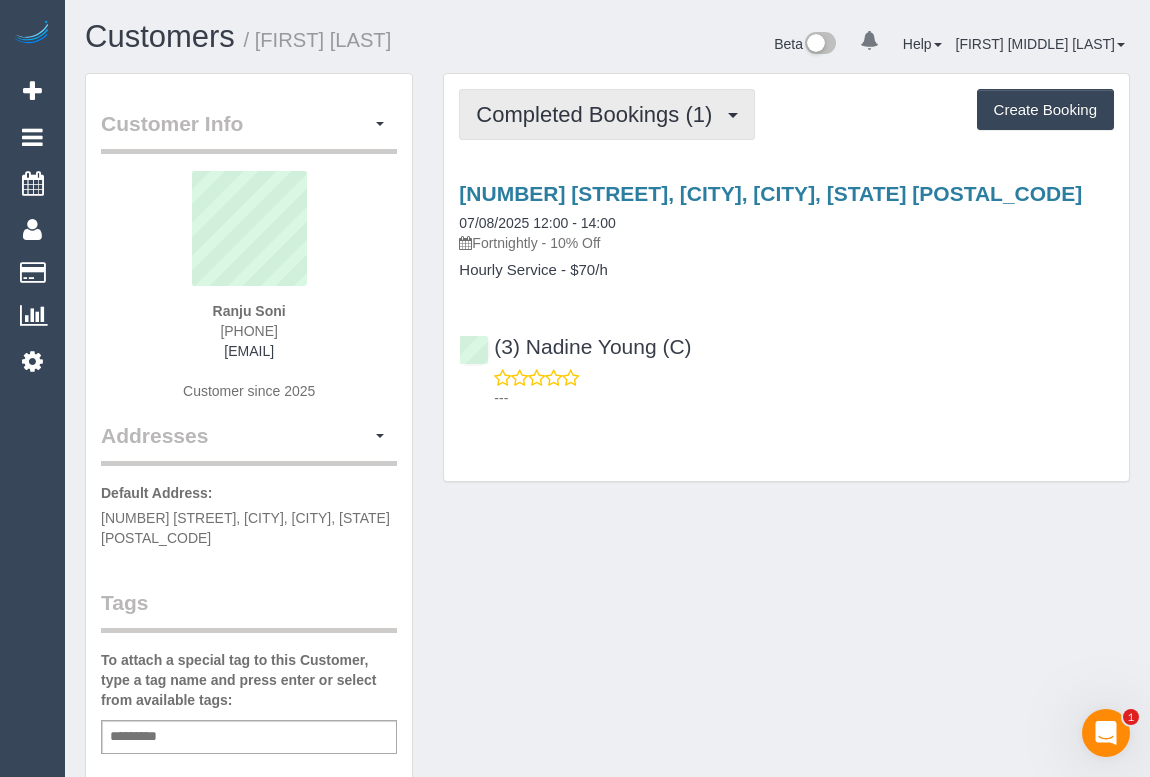 click on "Completed Bookings (1)" at bounding box center [599, 114] 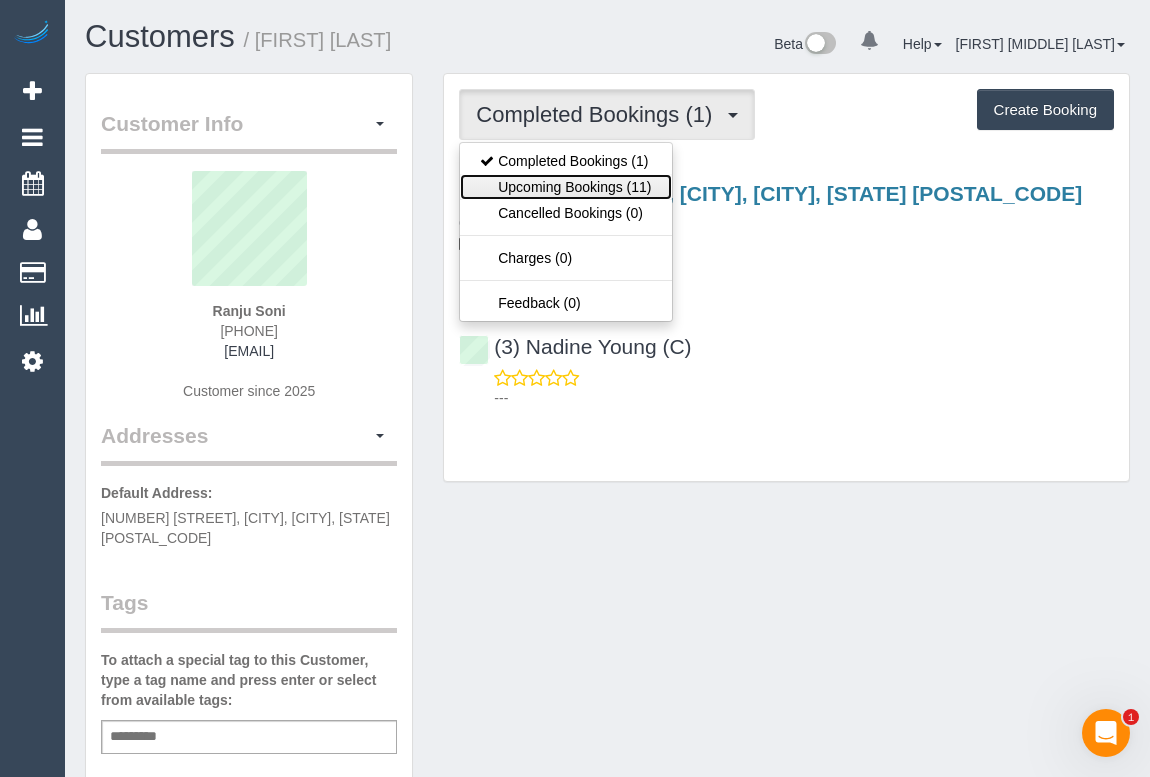 click on "Upcoming Bookings (11)" at bounding box center [565, 187] 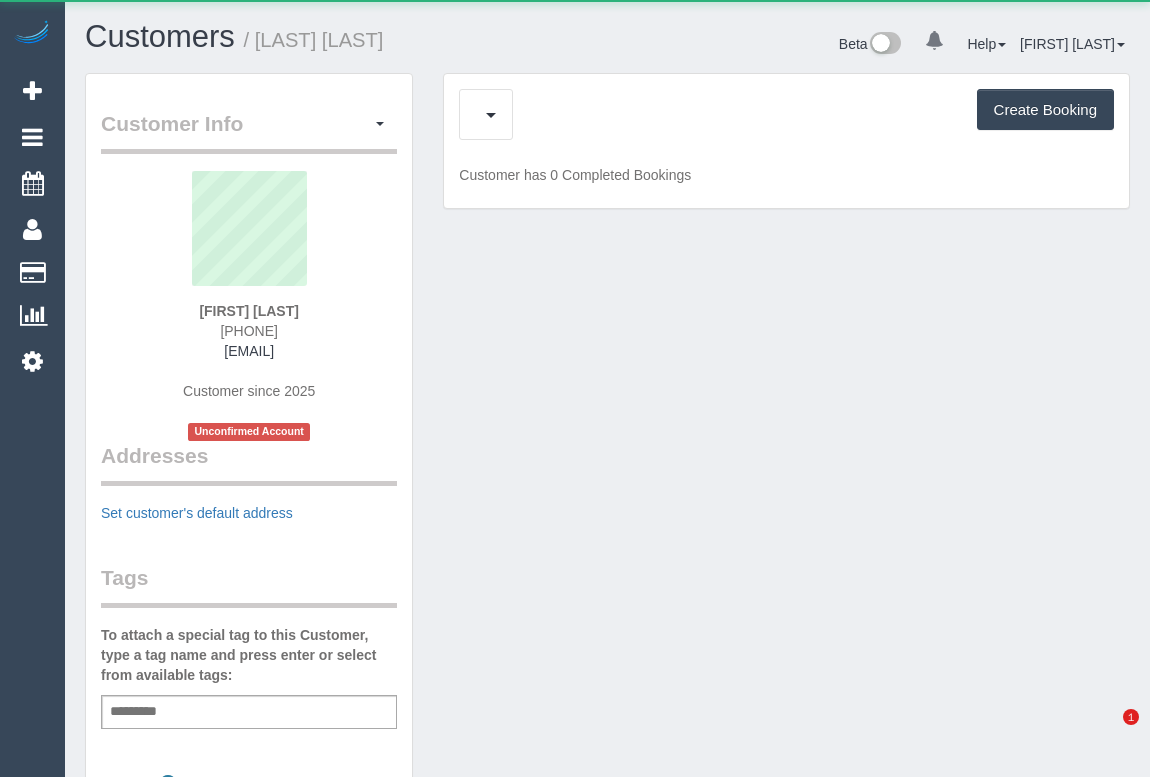 scroll, scrollTop: 0, scrollLeft: 0, axis: both 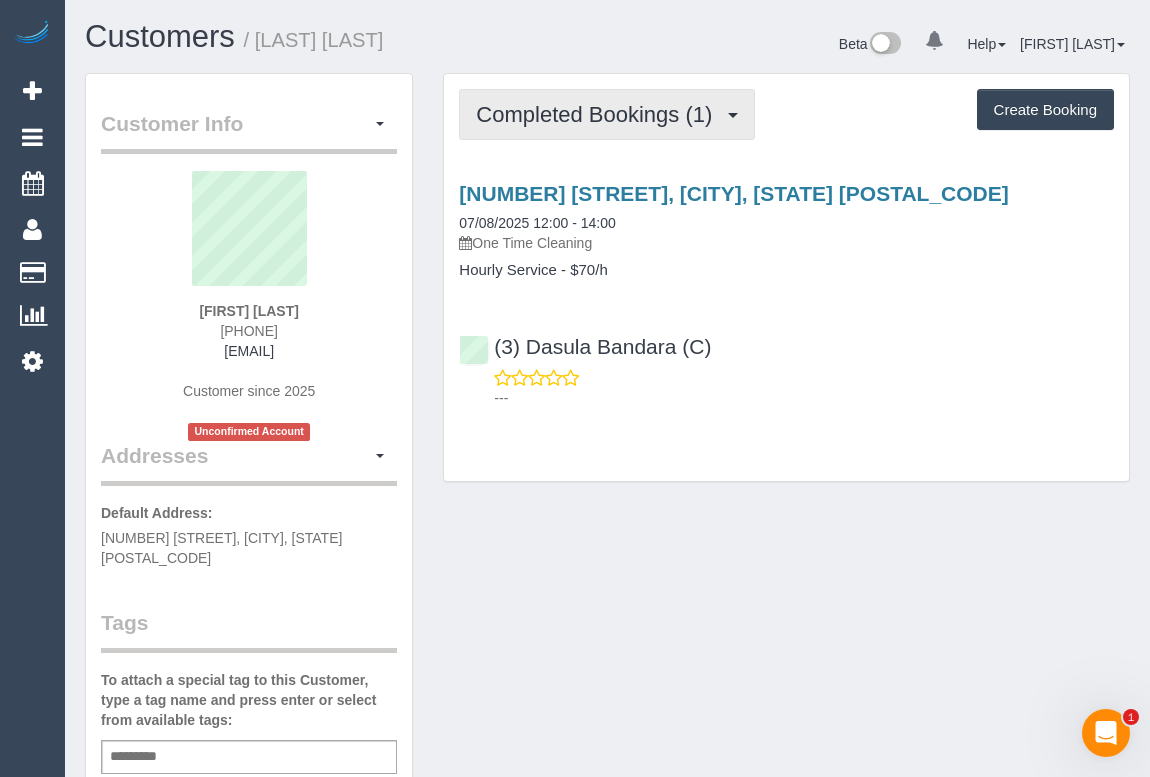 drag, startPoint x: 618, startPoint y: 119, endPoint x: 623, endPoint y: 155, distance: 36.345562 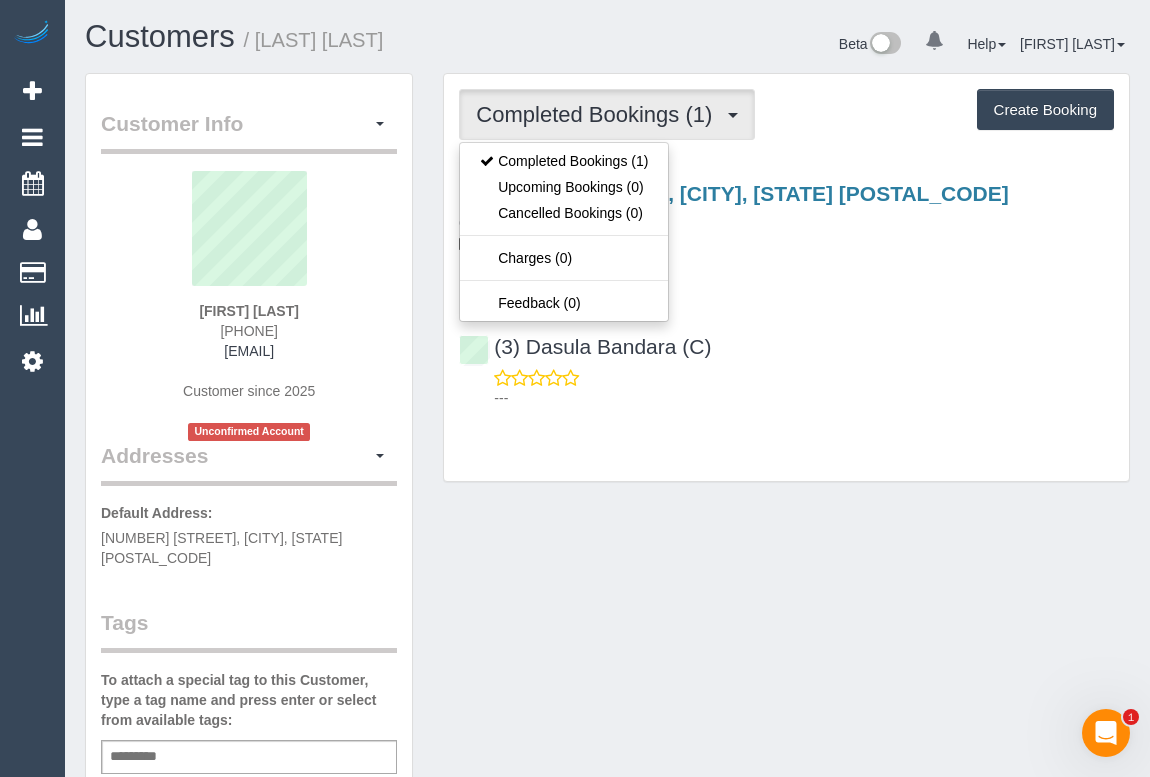 click on "[NUMBER] [STREET], [CITY], [STATE] [POSTAL_CODE]
[DATE] [TIME] - [TIME]
[SERVICE_TYPE]
[SERVICE_TYPE] - [PRICE]/h
([NUMBER]) [LAST] [LAST] (C)
---" at bounding box center (786, 291) 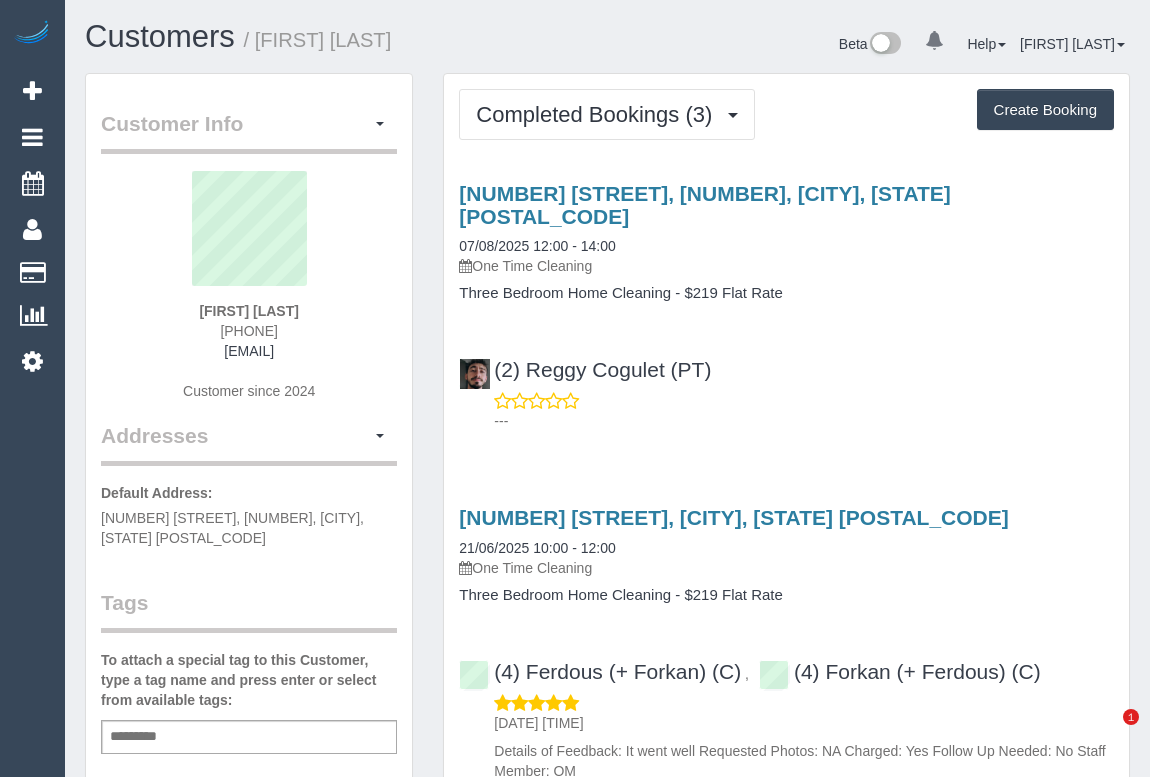 scroll, scrollTop: 0, scrollLeft: 0, axis: both 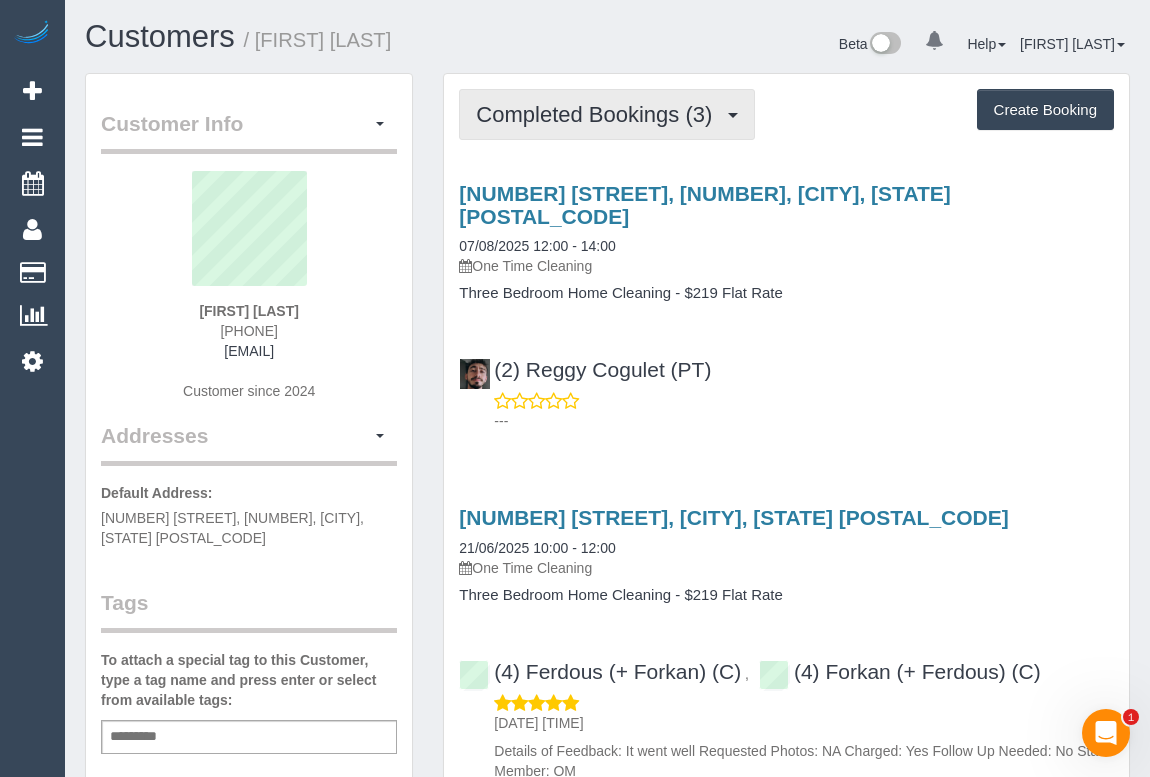 drag, startPoint x: 690, startPoint y: 119, endPoint x: 660, endPoint y: 180, distance: 67.977936 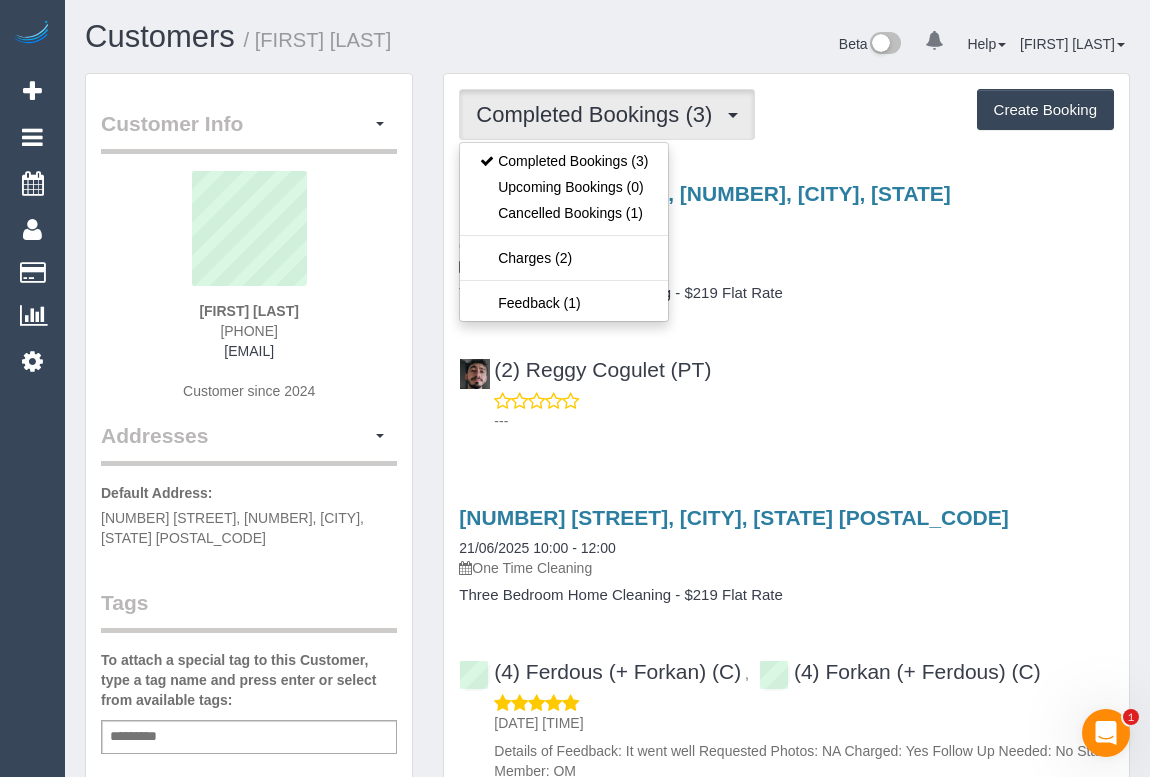 drag, startPoint x: 194, startPoint y: 310, endPoint x: 335, endPoint y: 310, distance: 141 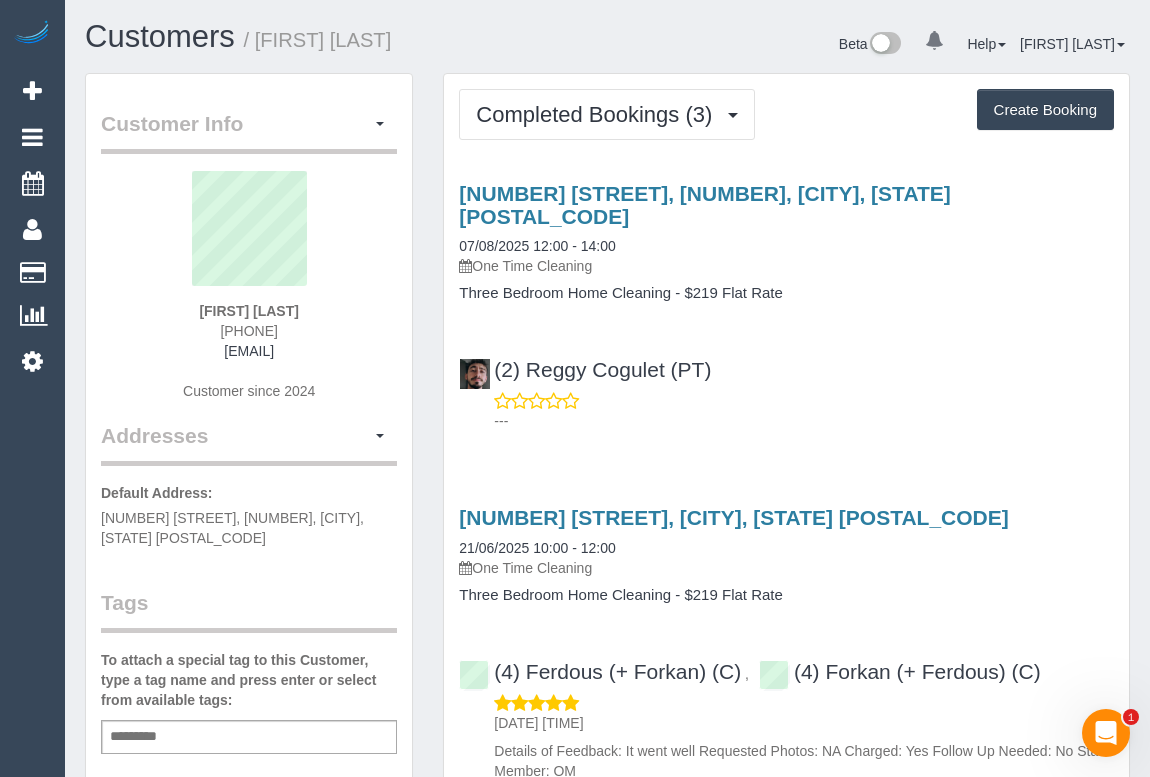 copy on "0404771586" 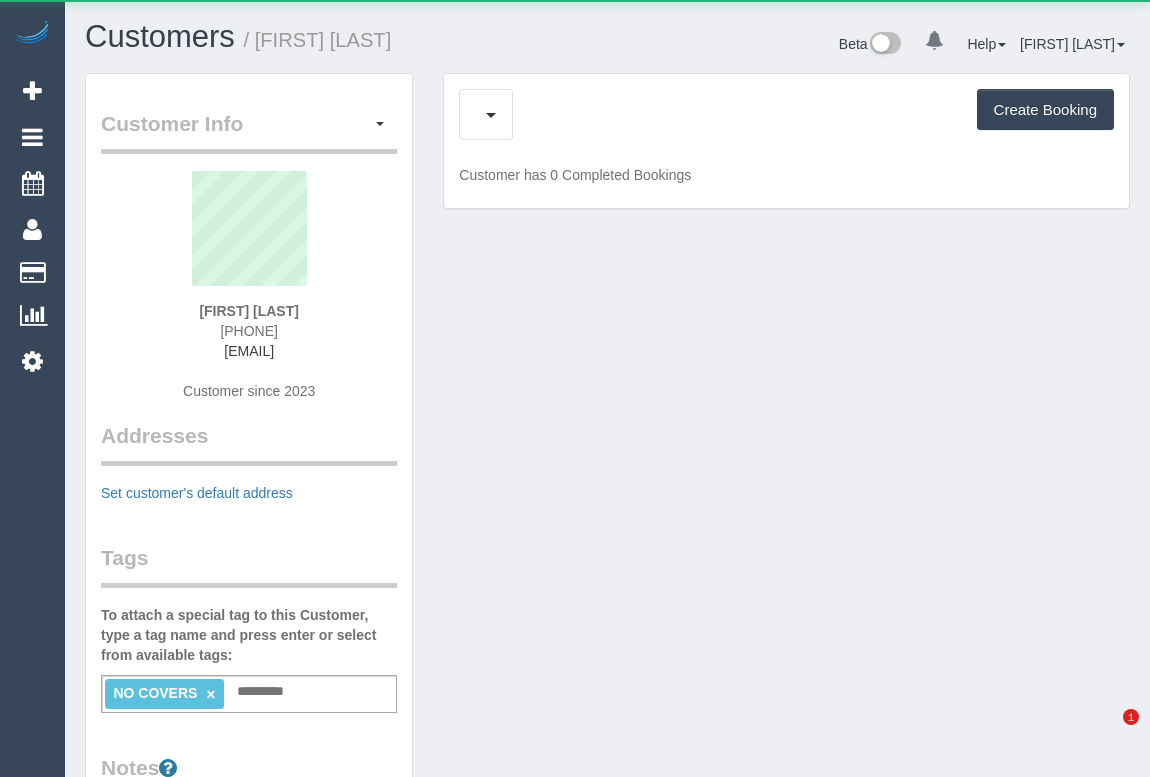 scroll, scrollTop: 0, scrollLeft: 0, axis: both 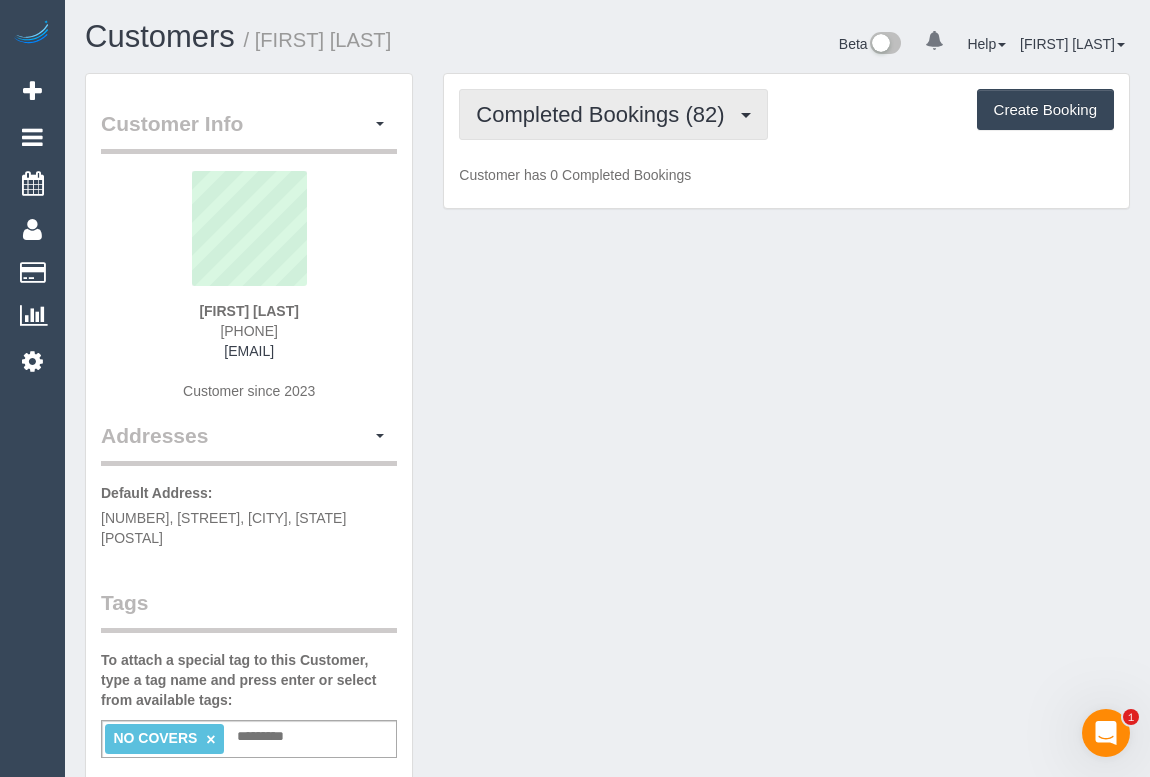 click on "Completed Bookings (82)" at bounding box center (605, 114) 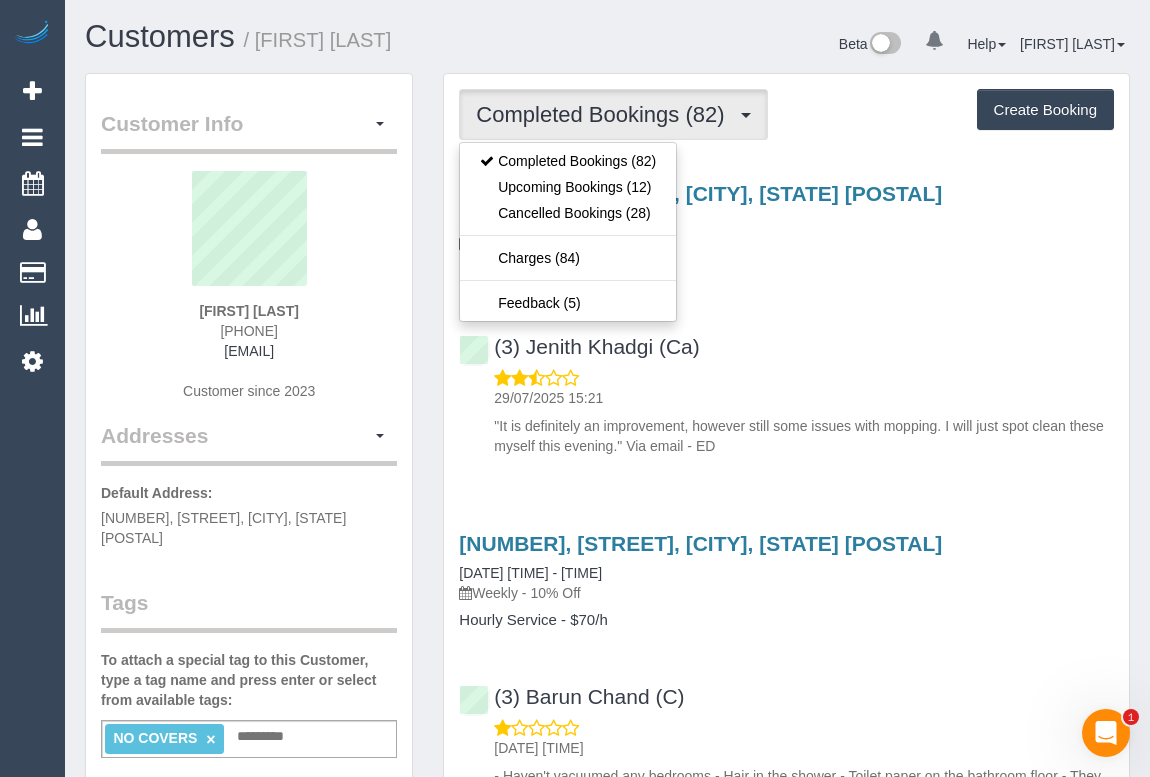 click on "3, Kuala Close, St. Albans, VIC 3021
28/07/2025 09:00 - 10:00
One Time Cleaning
Re-Clean
(3) Jenith Khadgi (Ca)
29/07/2025 15:21
"It is definitely an improvement, however still some issues with mopping. I will just spot clean these myself this evening." Via email - ED" at bounding box center [786, 315] 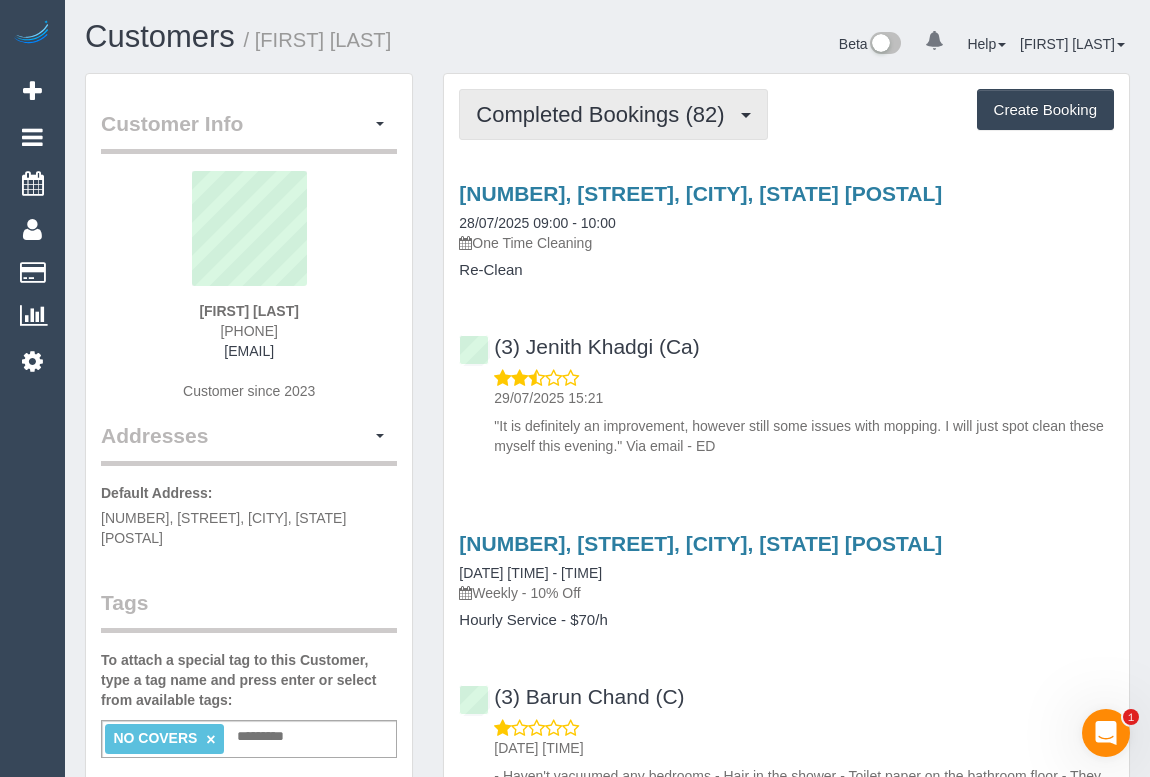 click on "Completed Bookings (82)" at bounding box center [613, 114] 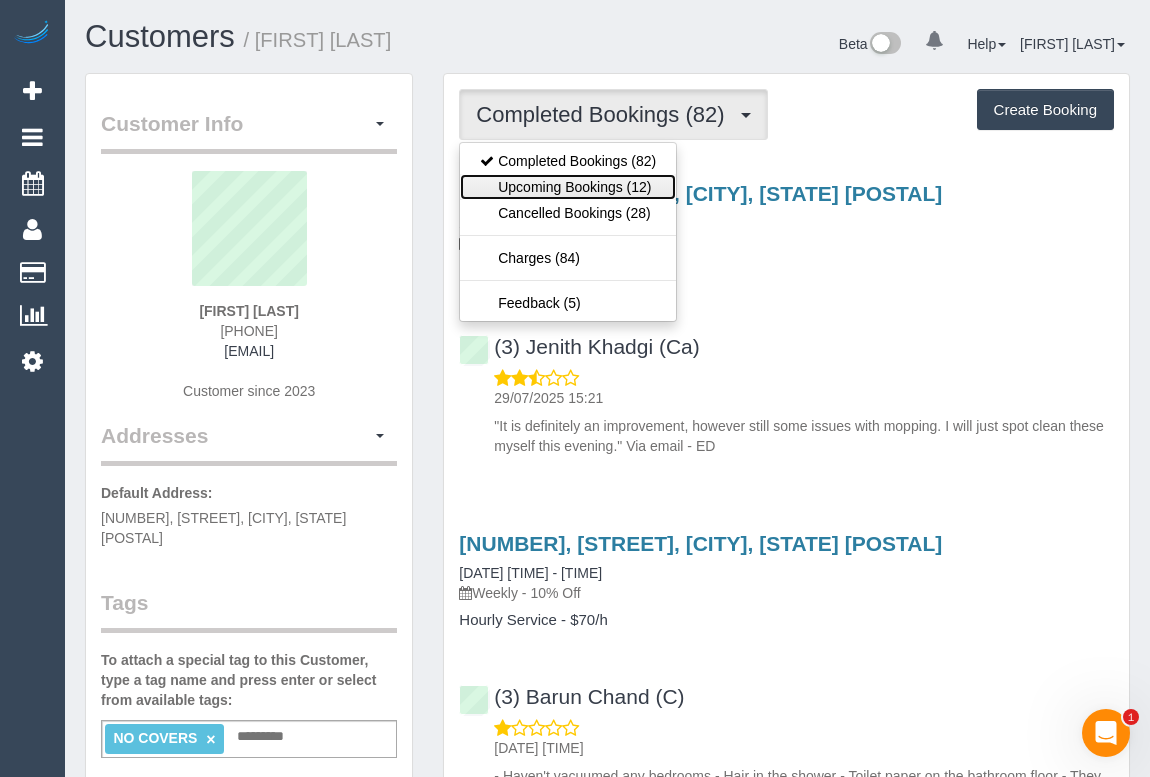 click on "Upcoming Bookings (12)" at bounding box center (568, 187) 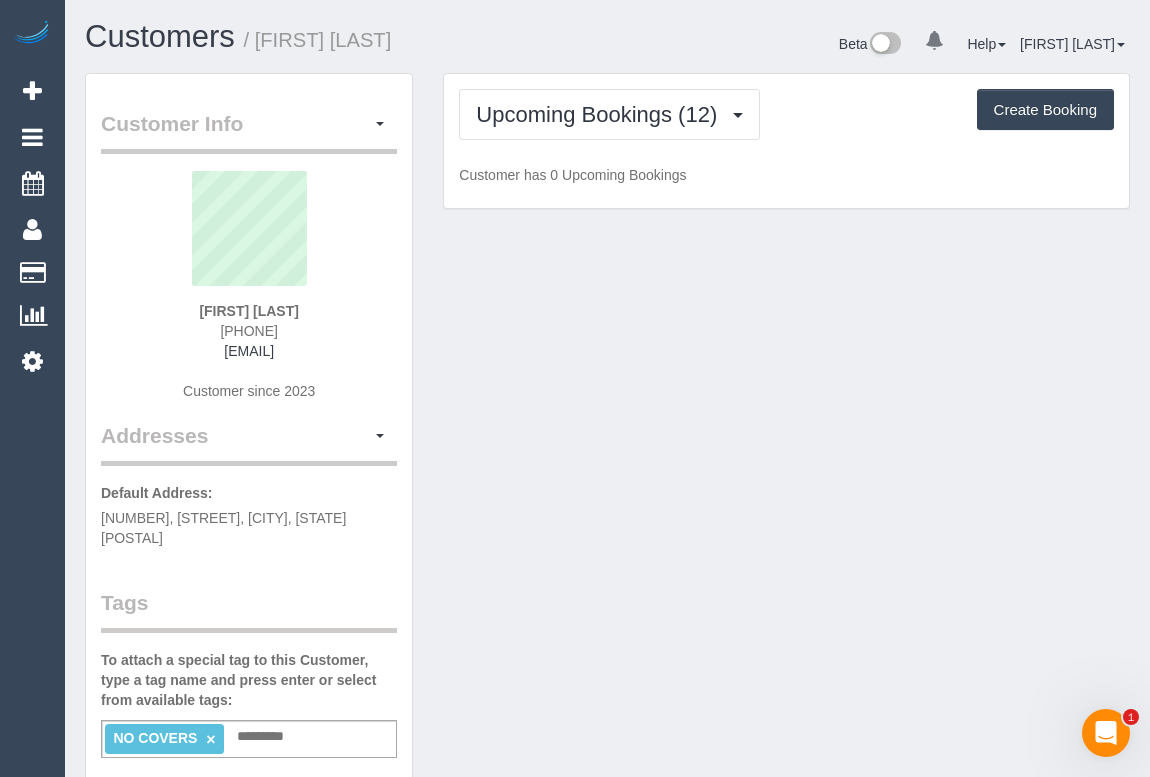 click on "Customer Info
Edit Contact Info
Send Message
Email Preferences
Special Sales Tax
View Changes
Mark as Unconfirmed
Block this Customer
Archive Account
Delete Account
Caroline Lynch
0432746855" at bounding box center [607, 990] 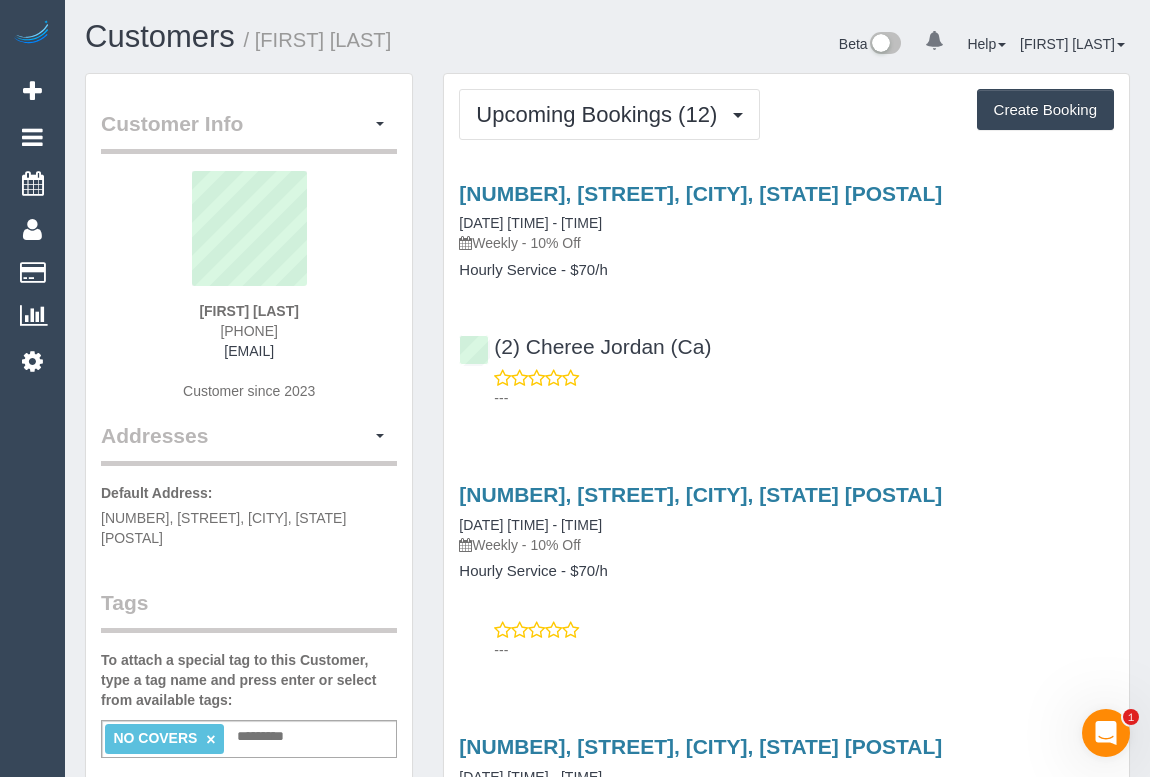 click on "---" at bounding box center [804, 398] 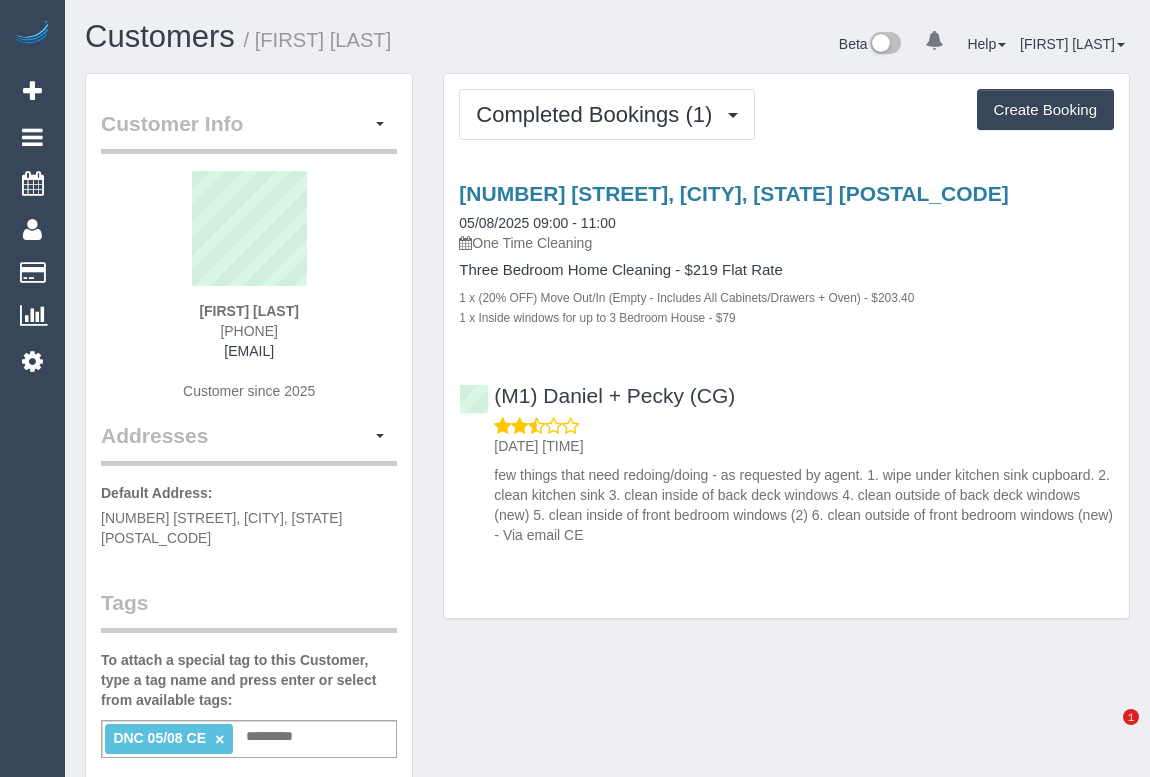 scroll, scrollTop: 0, scrollLeft: 0, axis: both 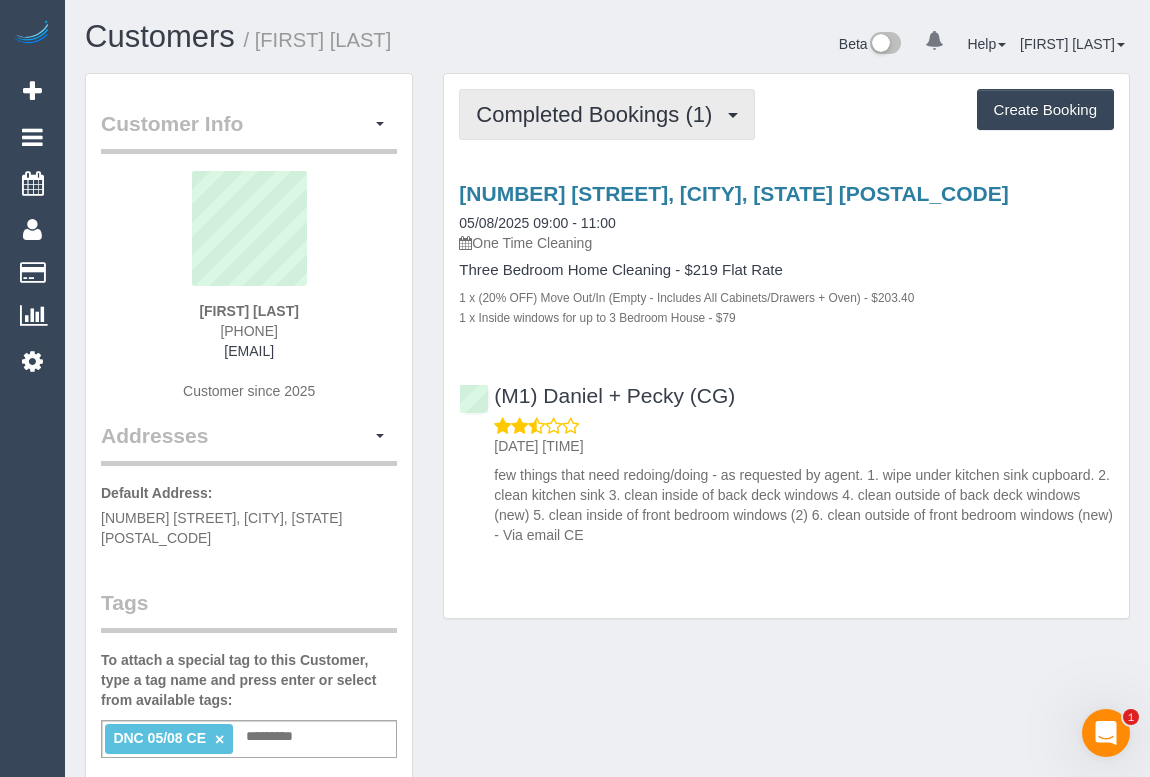 click on "Completed Bookings (1)" at bounding box center (599, 114) 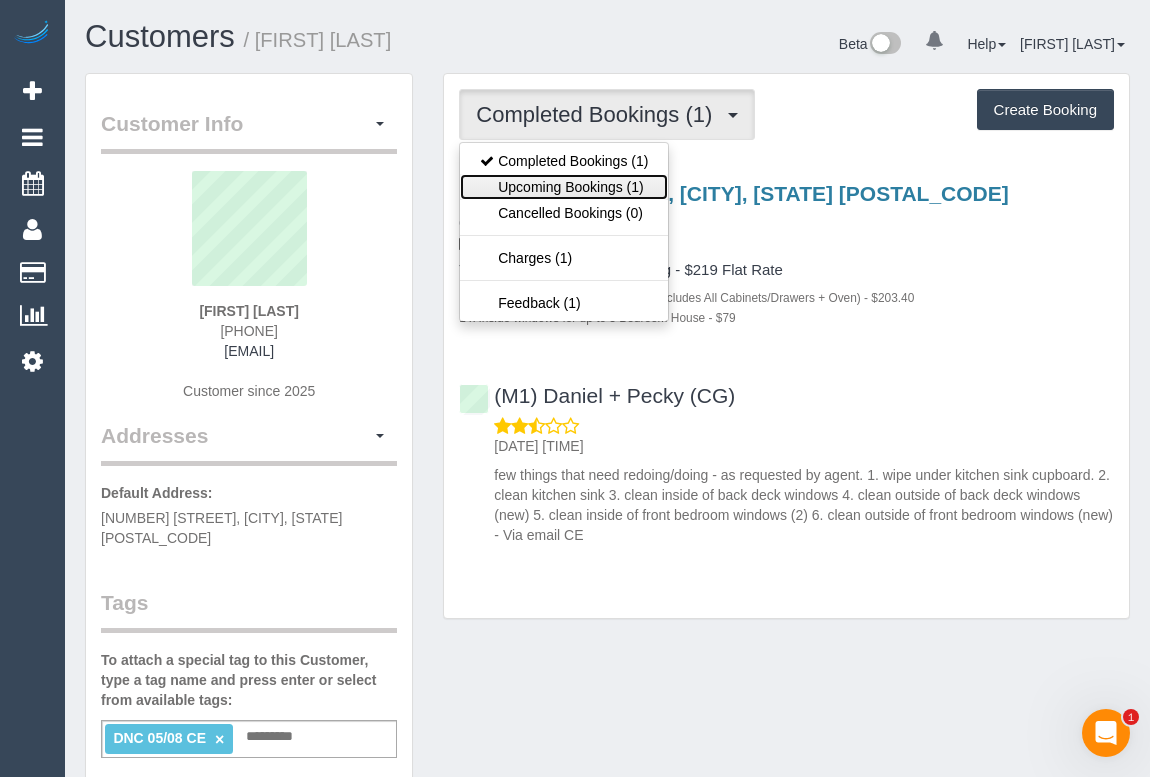 click on "Upcoming Bookings (1)" at bounding box center (564, 187) 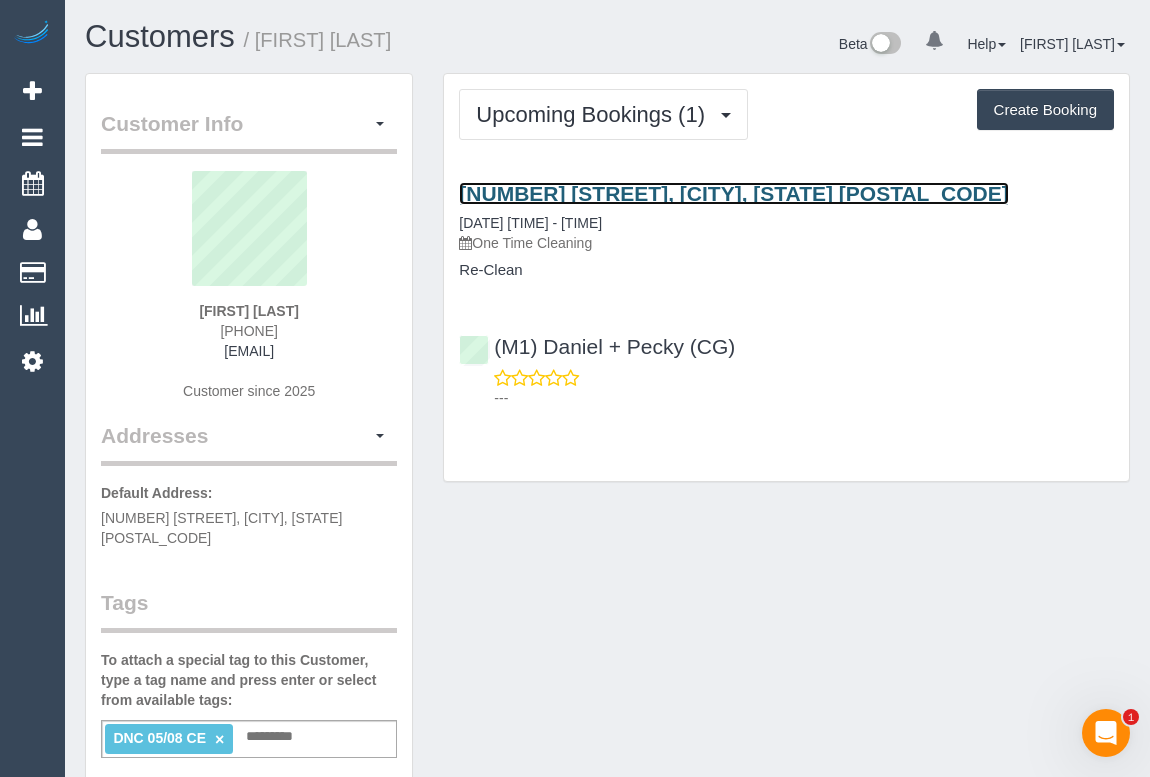 click on "[NUMBER] [STREET], [CITY], [STATE] [POSTAL_CODE]" at bounding box center (733, 193) 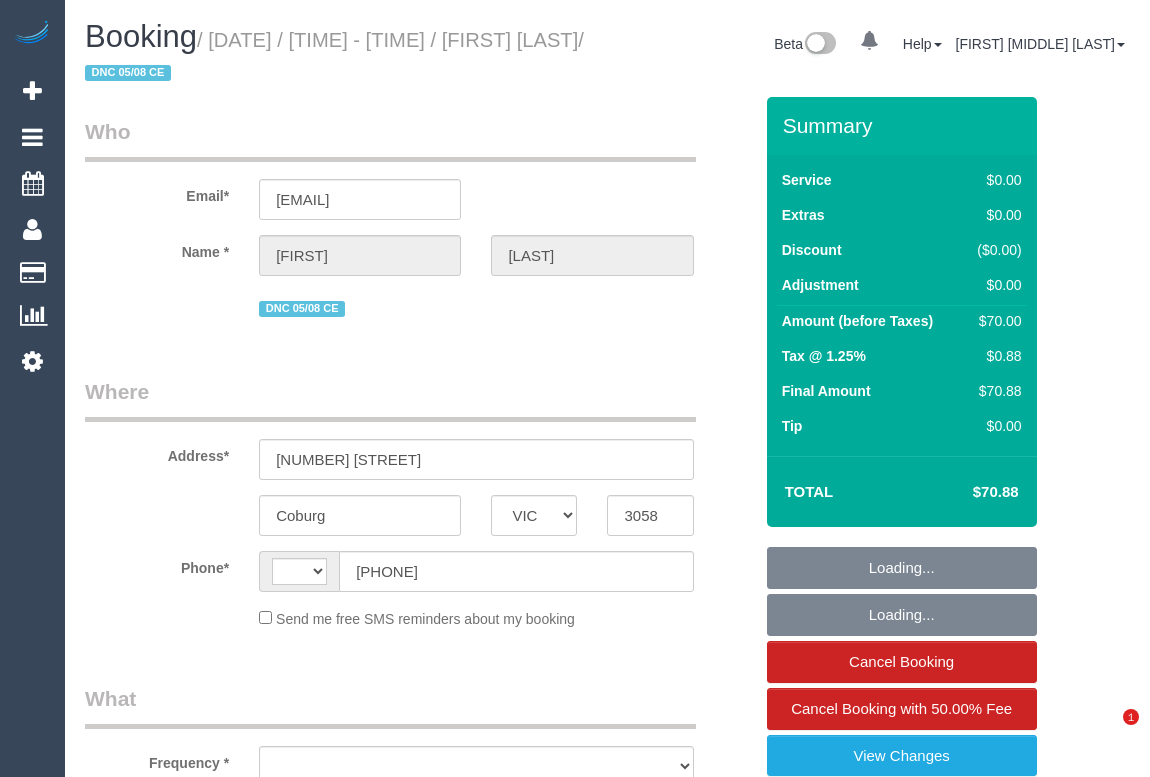 select on "VIC" 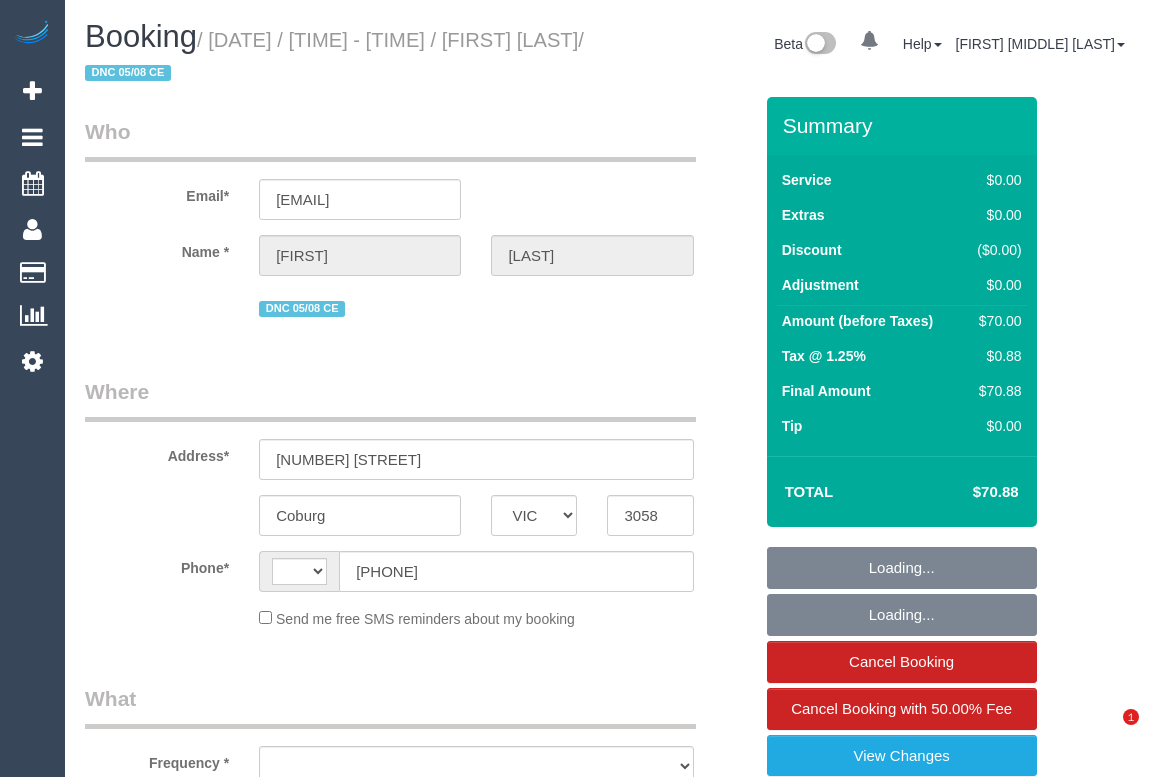 scroll, scrollTop: 0, scrollLeft: 0, axis: both 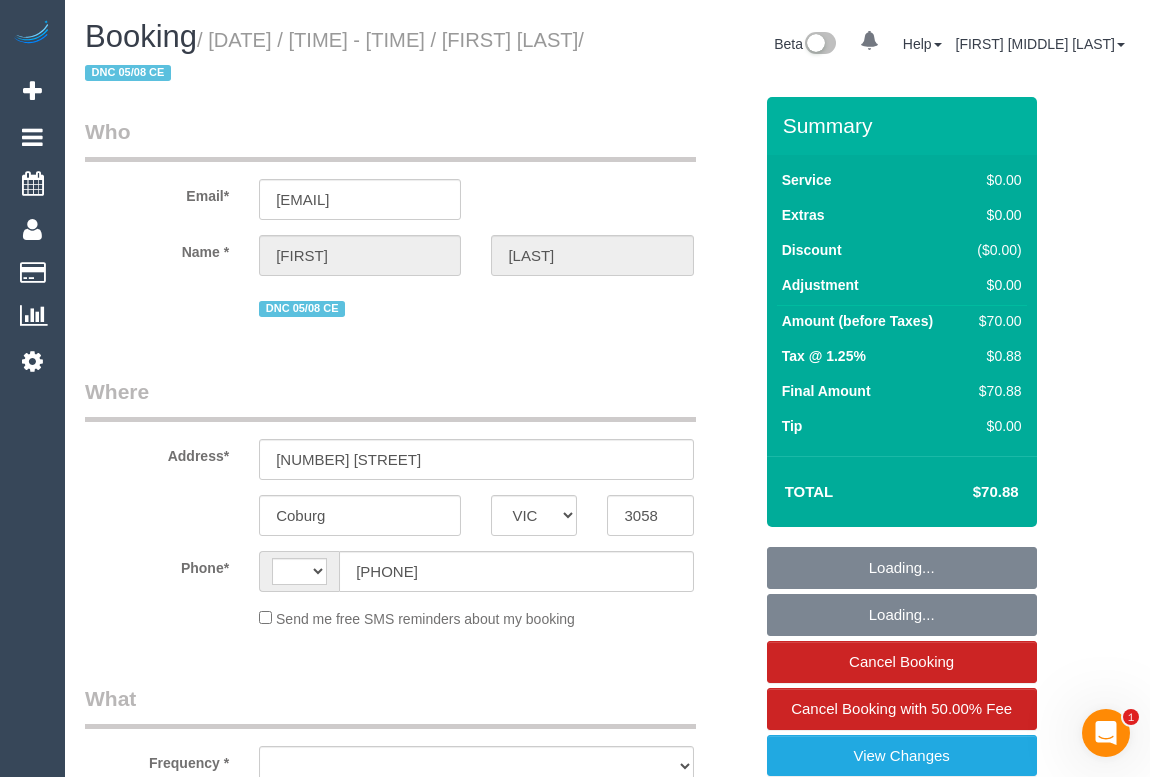 select on "object:315" 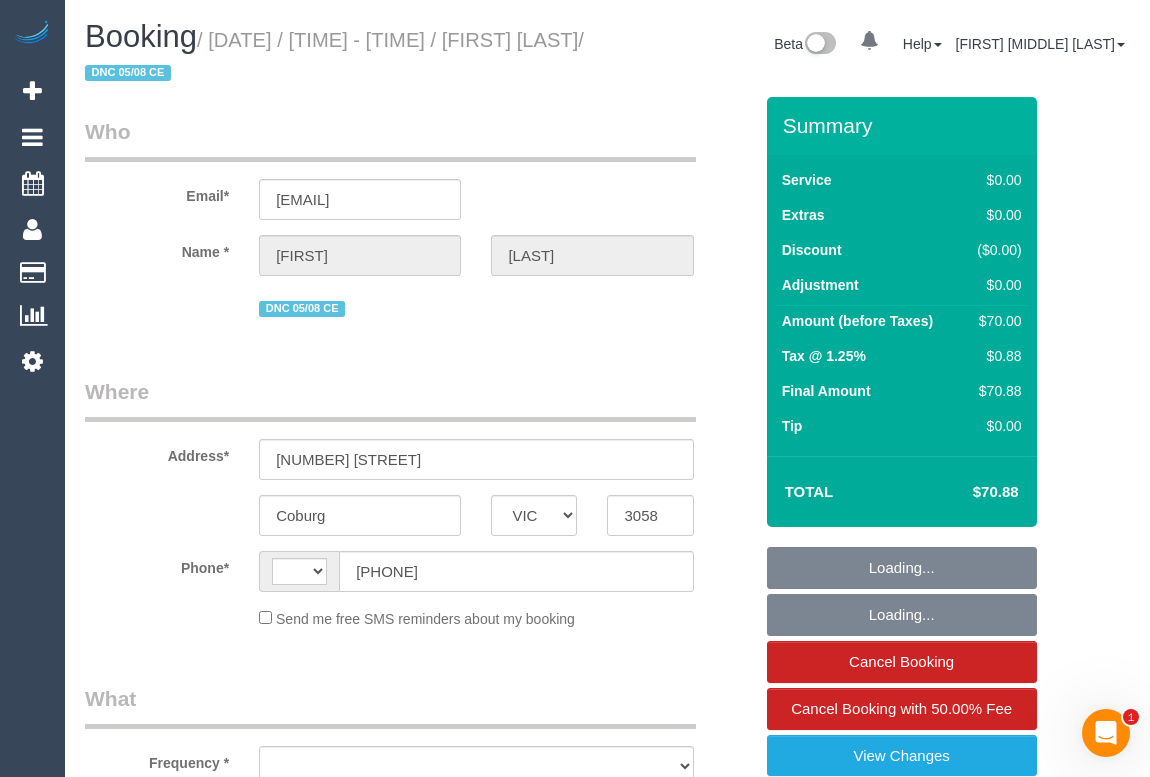 select on "number:28" 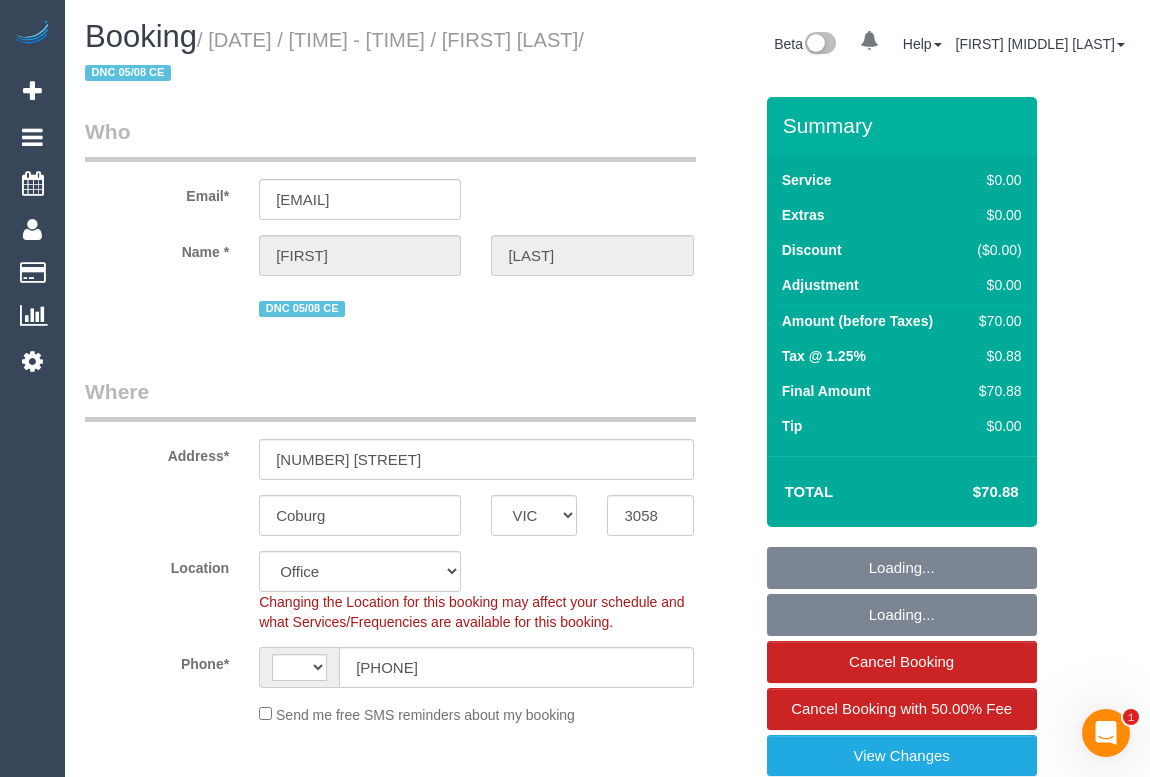 select on "object:525" 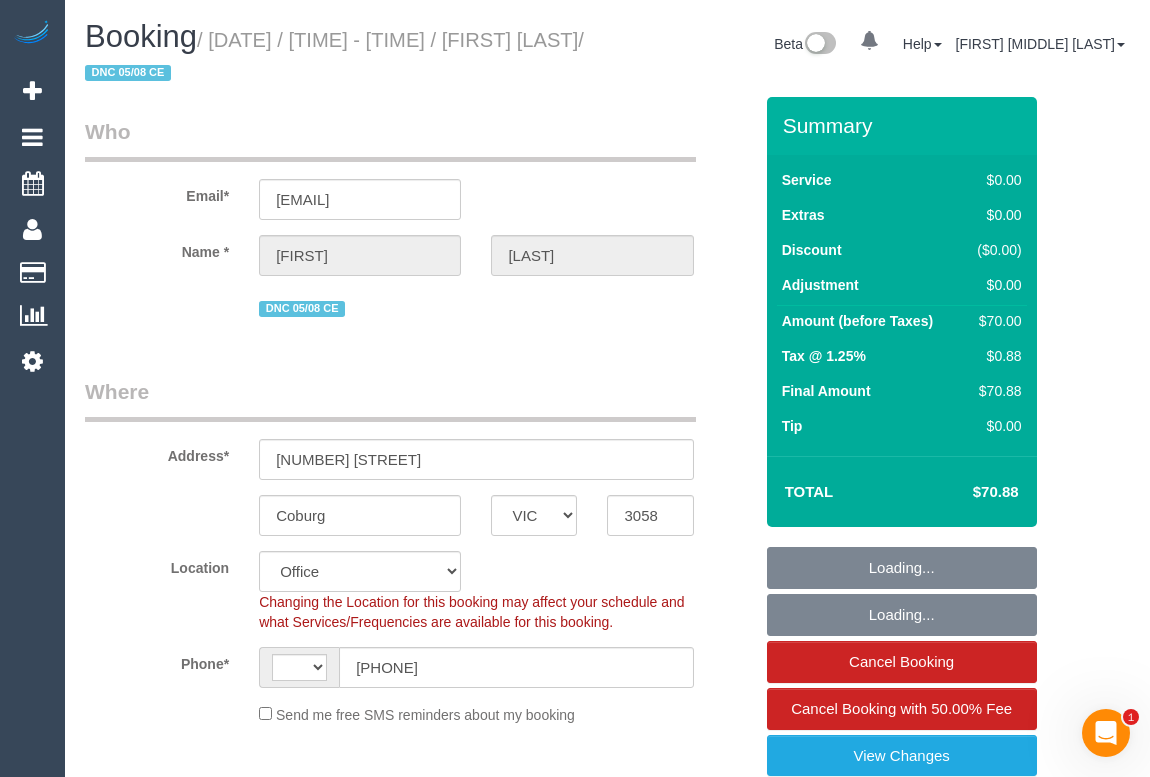 select on "string:AU" 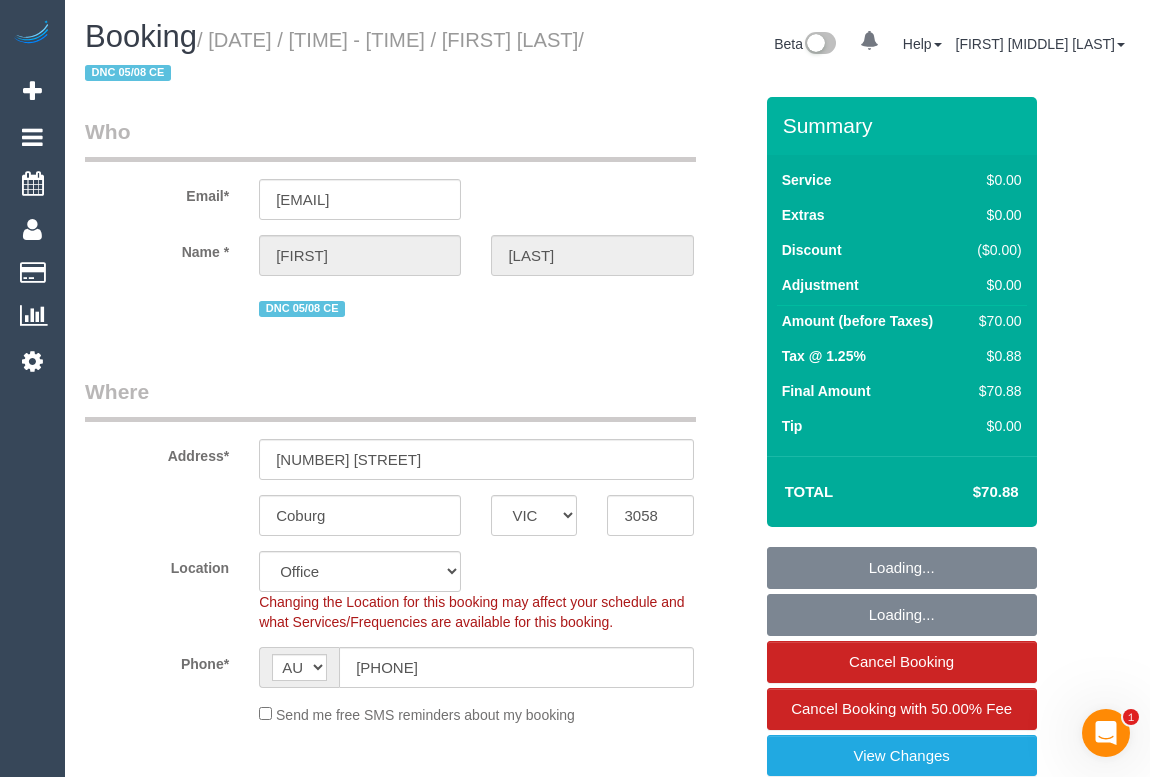 select on "string:stripe-pm_1RpeFk2GScqysDRVp0L3NiXM" 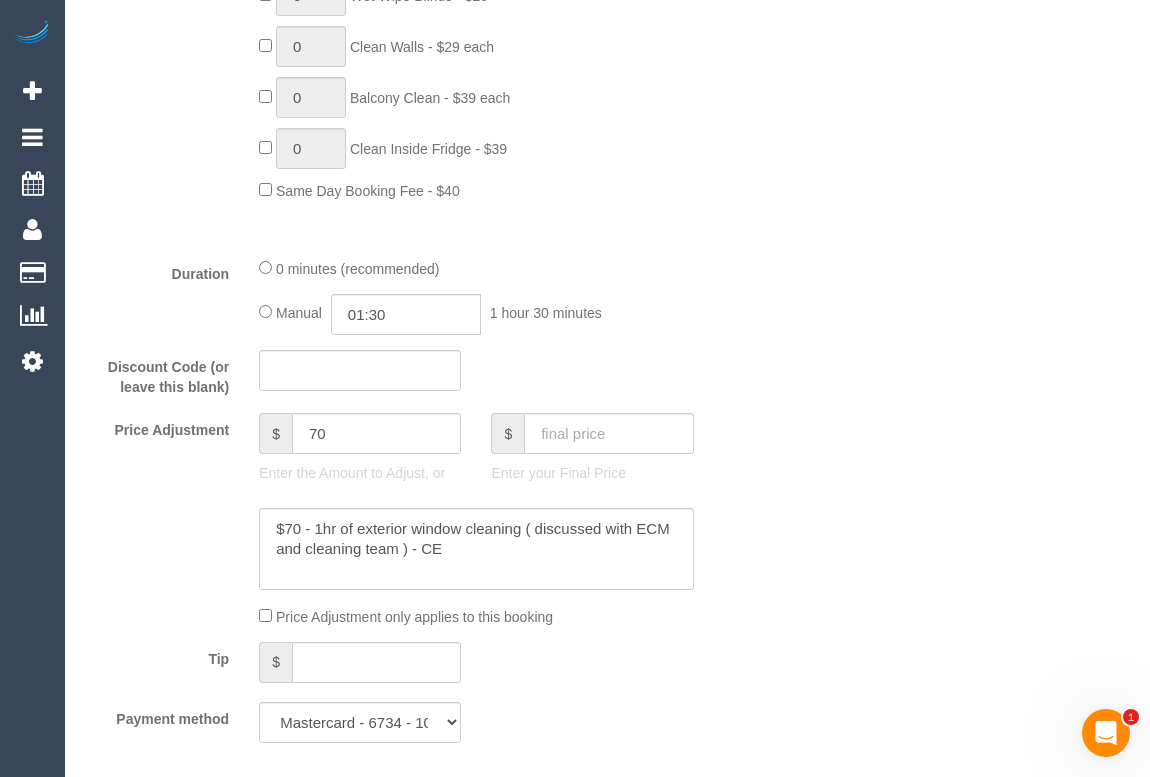 scroll, scrollTop: 1181, scrollLeft: 0, axis: vertical 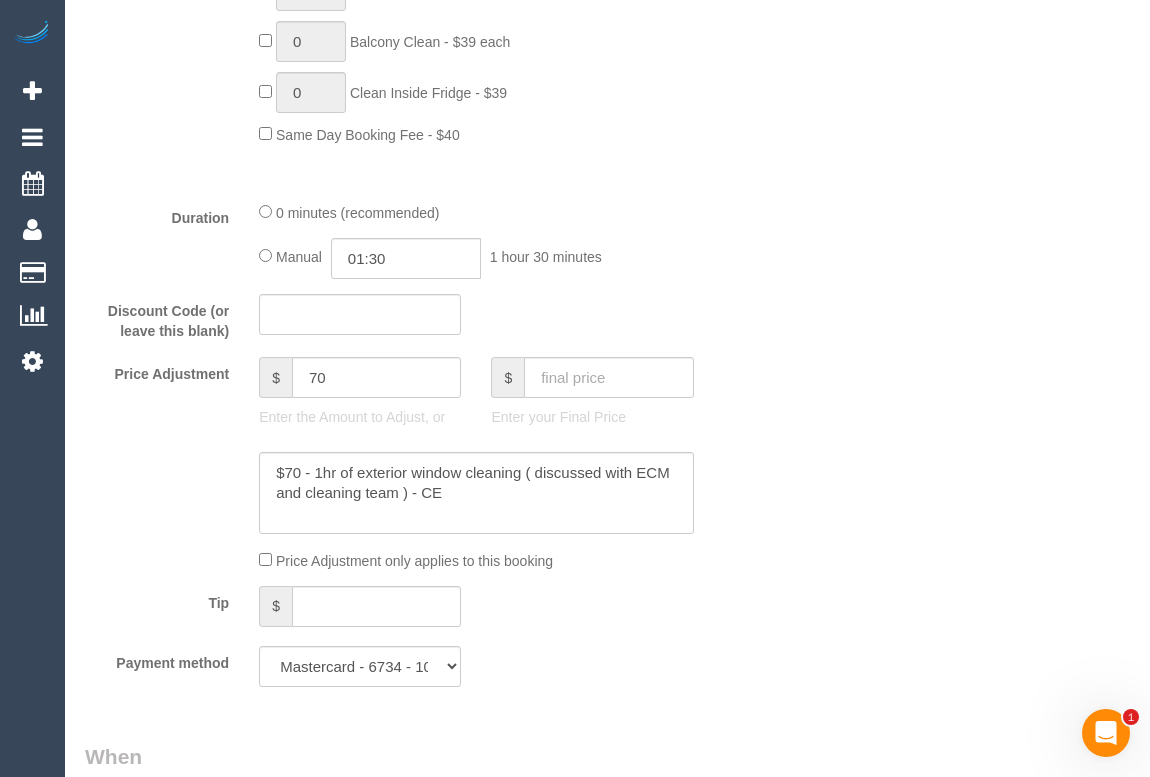 click 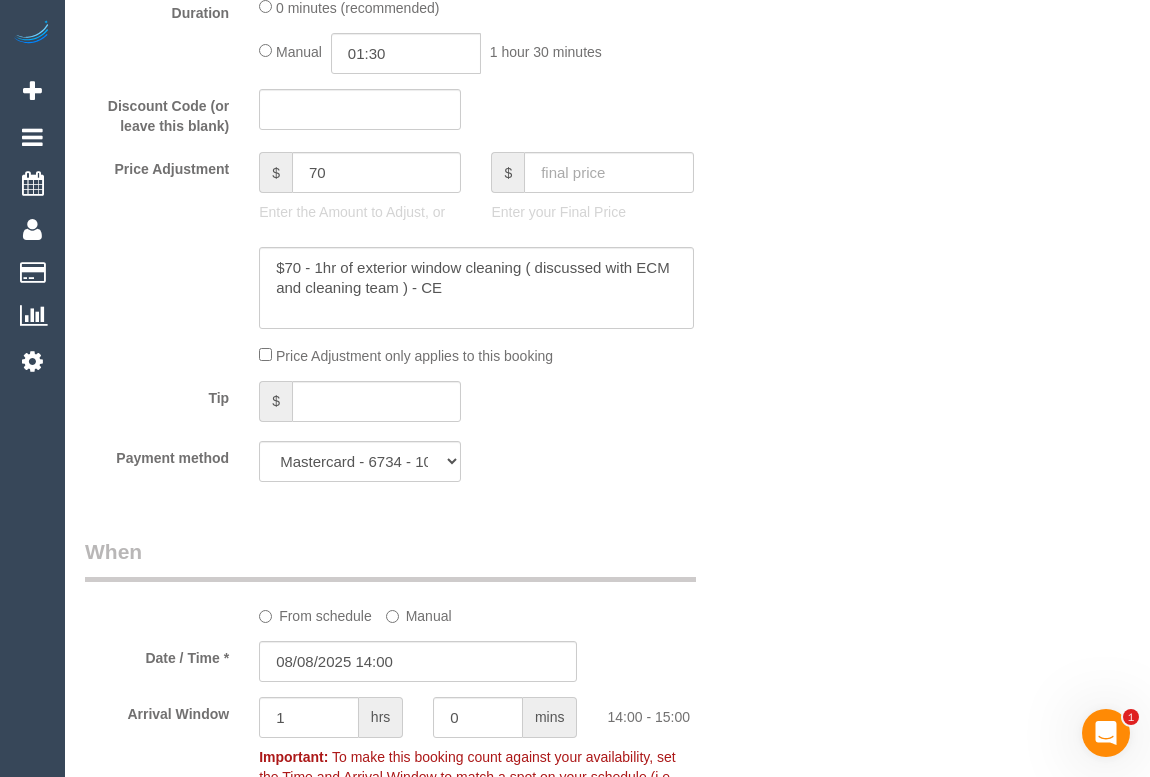 scroll, scrollTop: 1363, scrollLeft: 0, axis: vertical 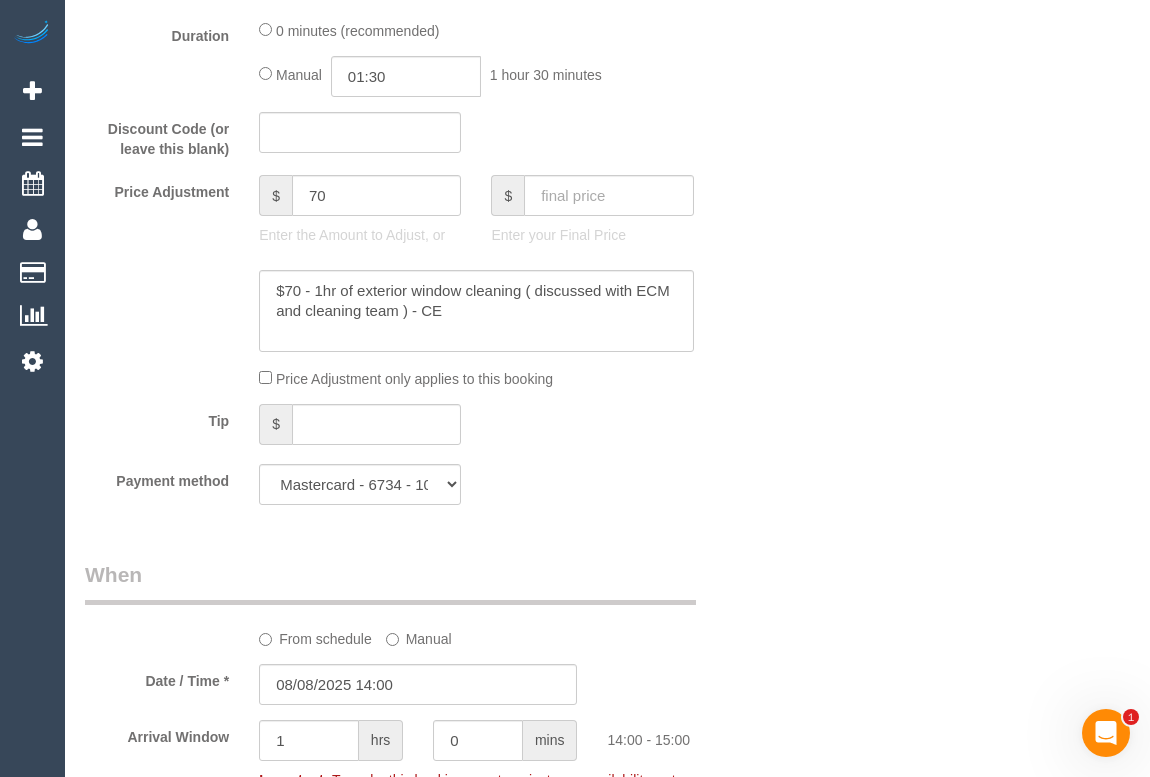 click on "Price Adjustment only applies to this booking" 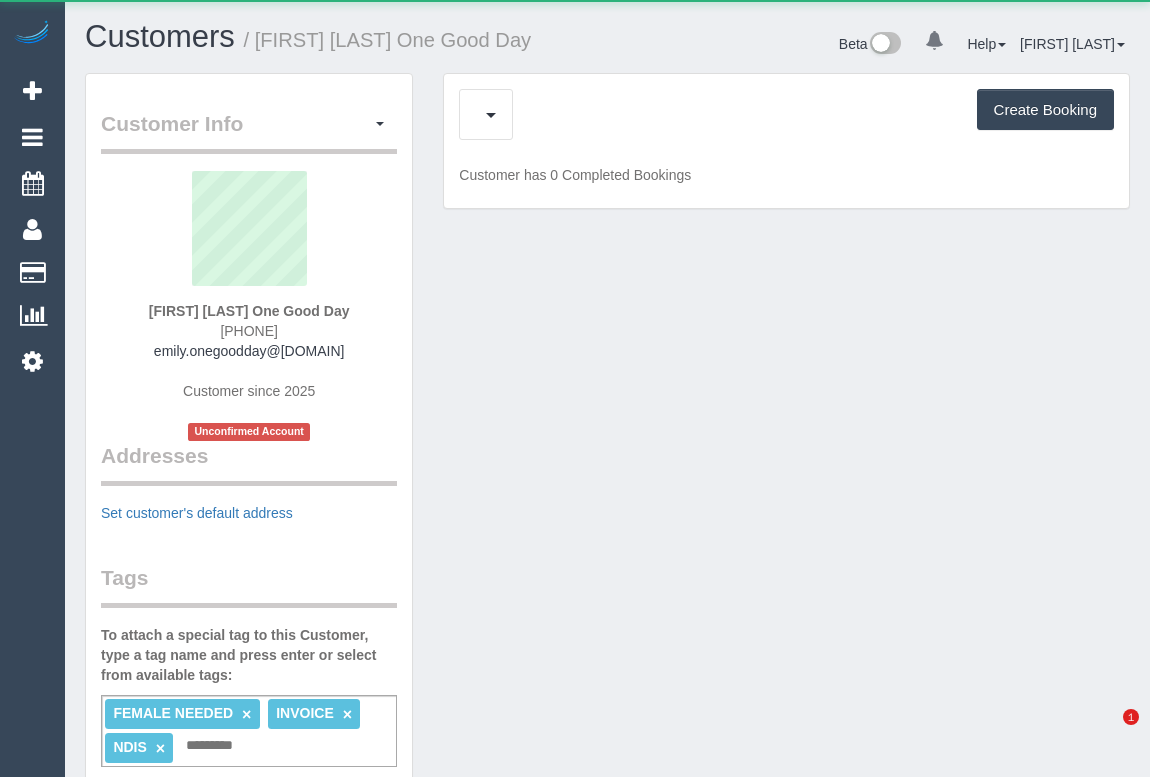 scroll, scrollTop: 0, scrollLeft: 0, axis: both 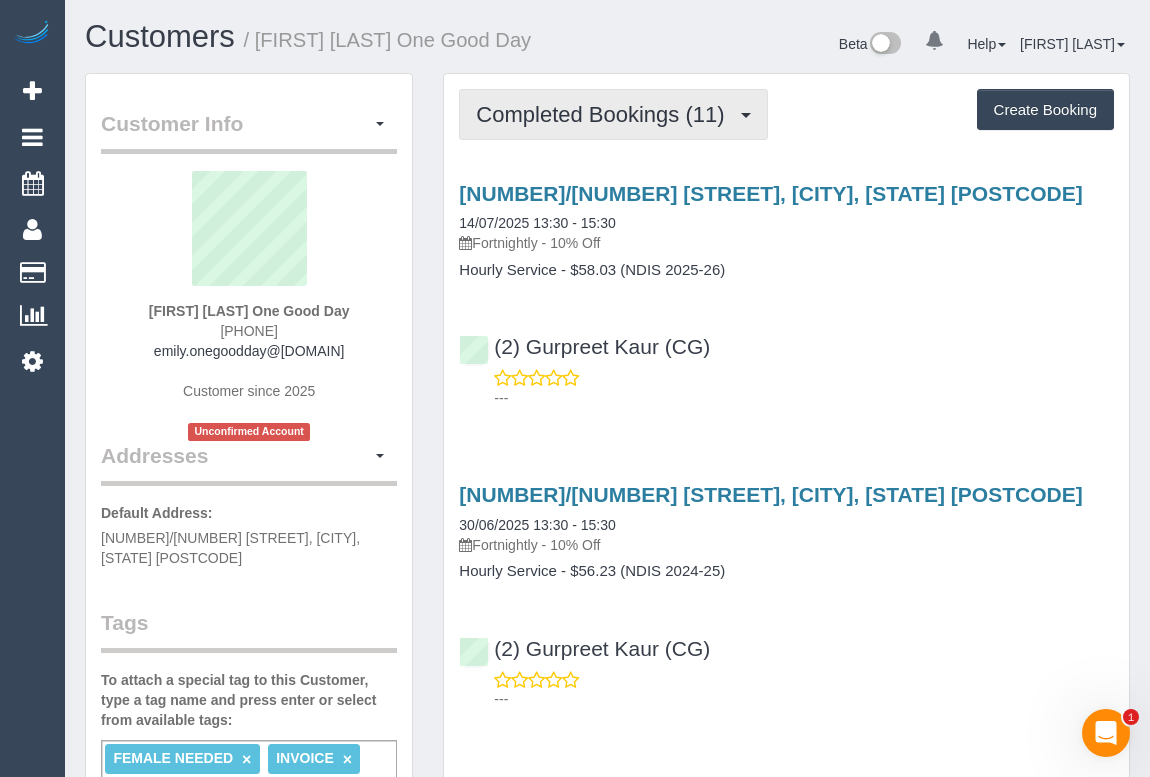 click on "Completed Bookings (11)" at bounding box center [605, 114] 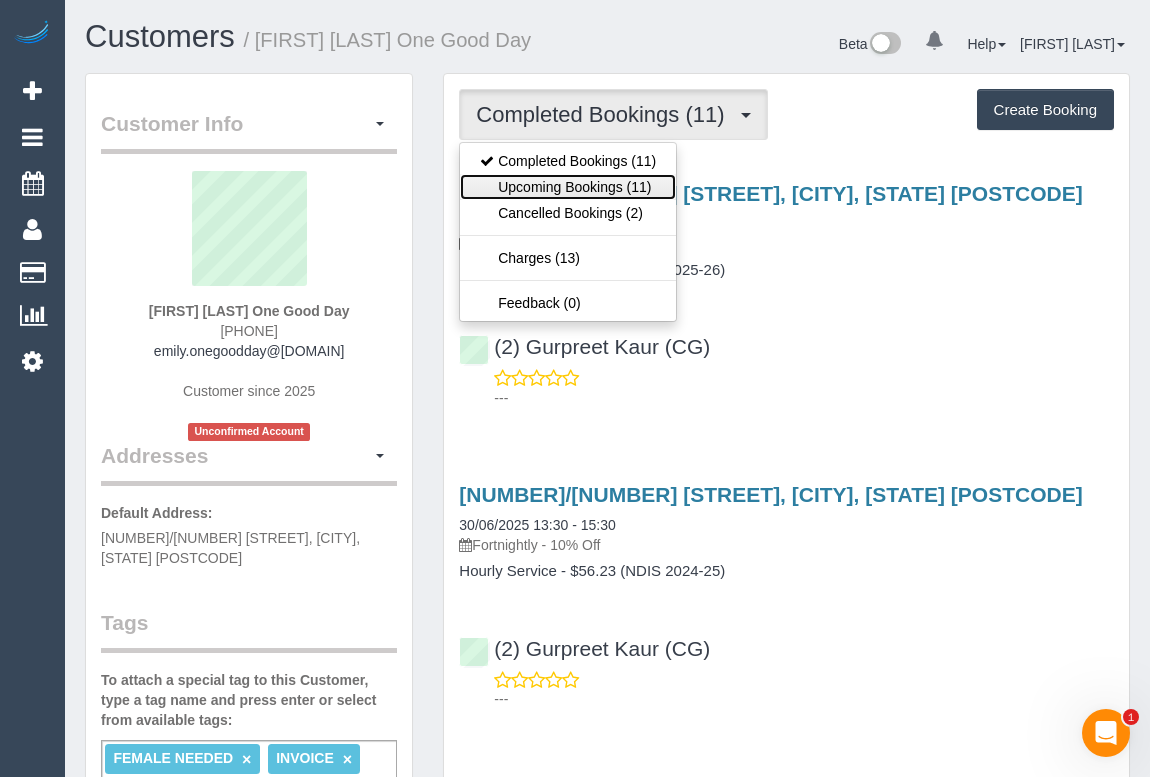 click on "Upcoming Bookings (11)" at bounding box center (568, 187) 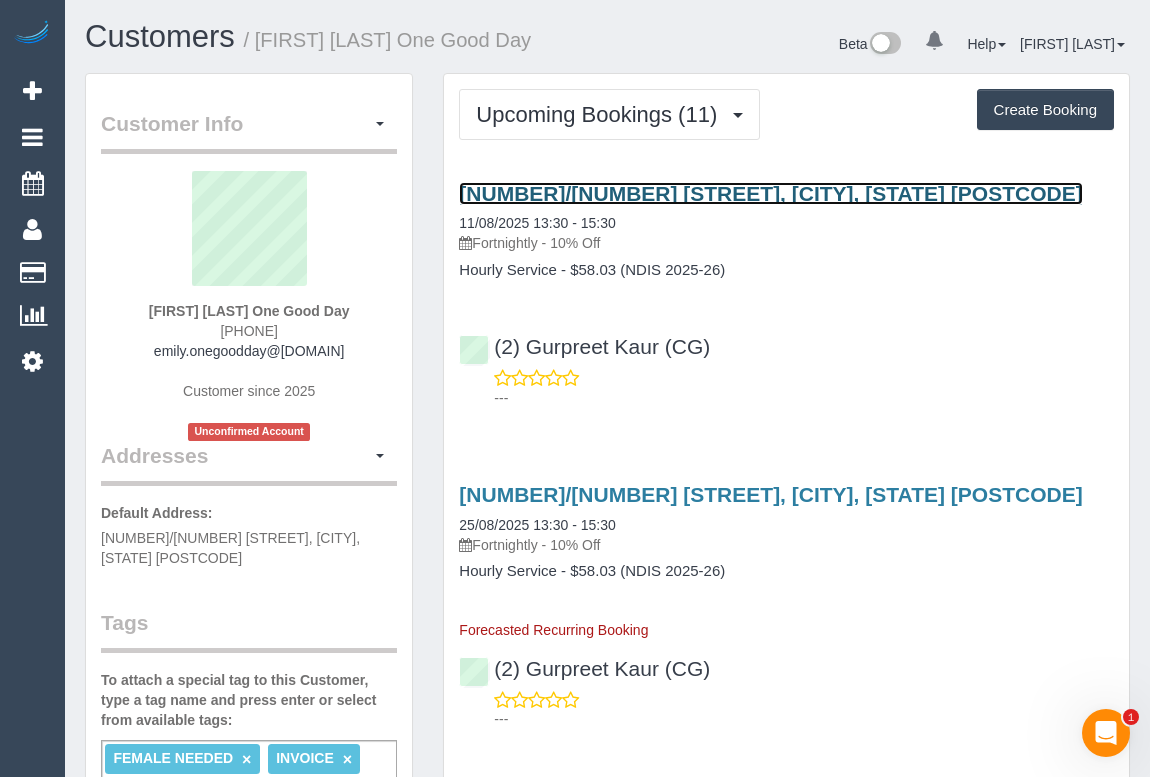 click on "202/21 Albert Crescent, St Albans, VIC 3021" at bounding box center [770, 193] 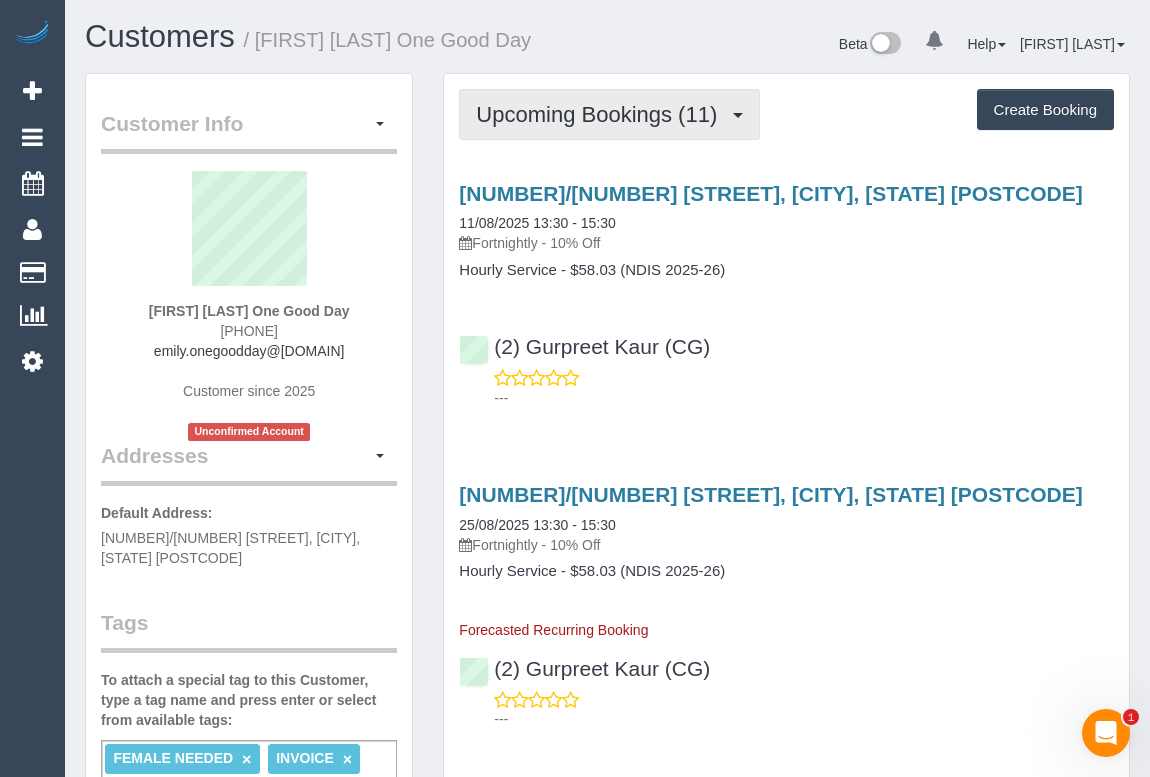 click on "Upcoming Bookings (11)" at bounding box center [609, 114] 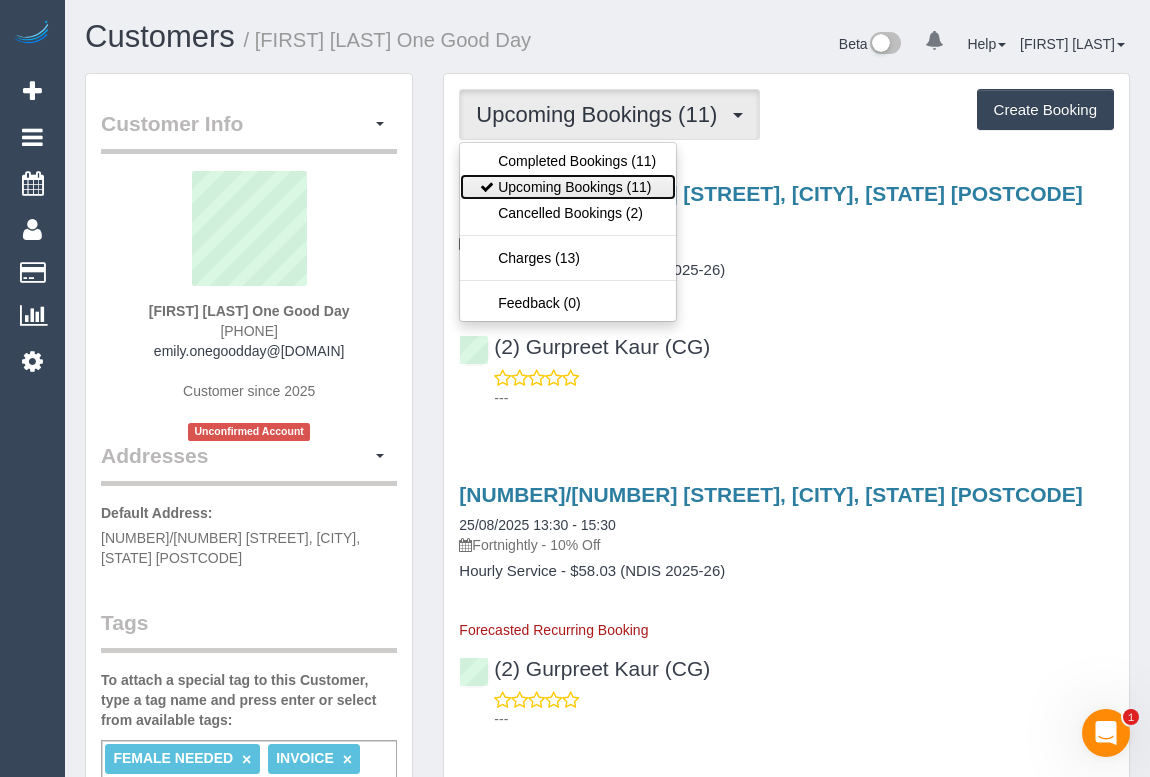 click on "Upcoming Bookings (11)" at bounding box center (568, 187) 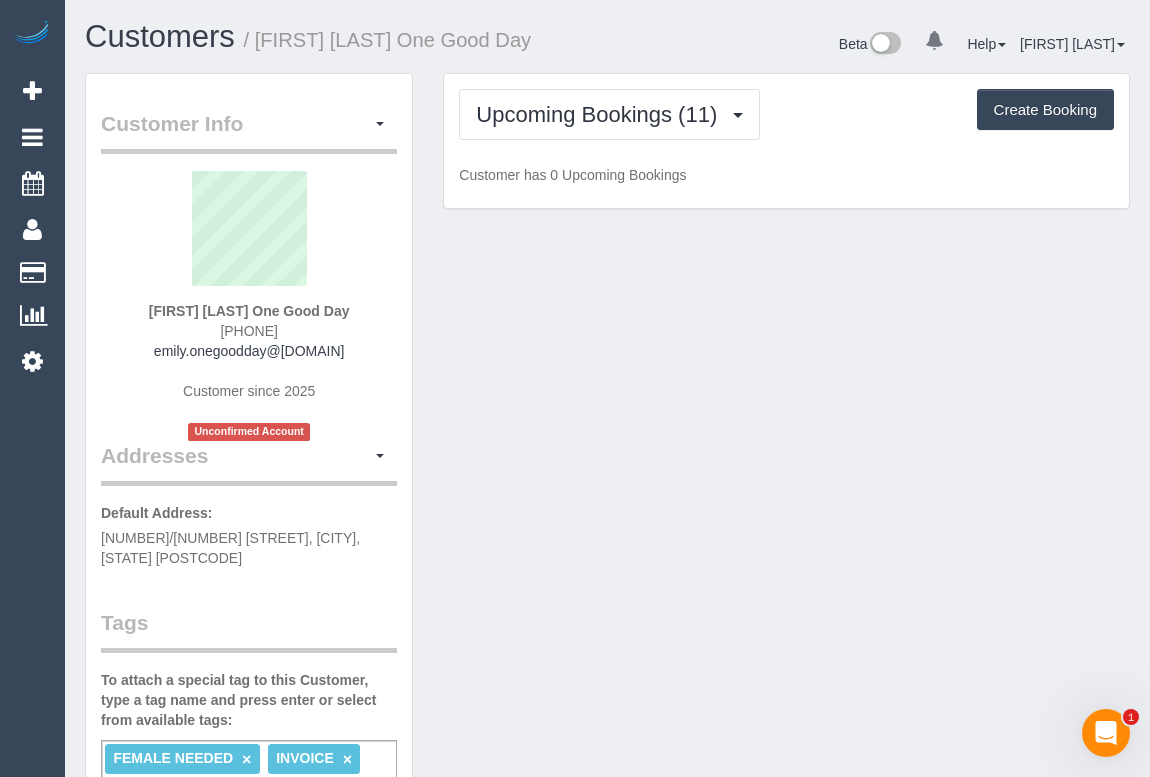 click on "Customer Info
Edit Contact Info
Send Message
Email Preferences
Special Sales Tax
View Changes
Send Confirm Account email
Block this Customer
Archive Account
Delete Account
Emily Mercer One Good Day" at bounding box center (607, 959) 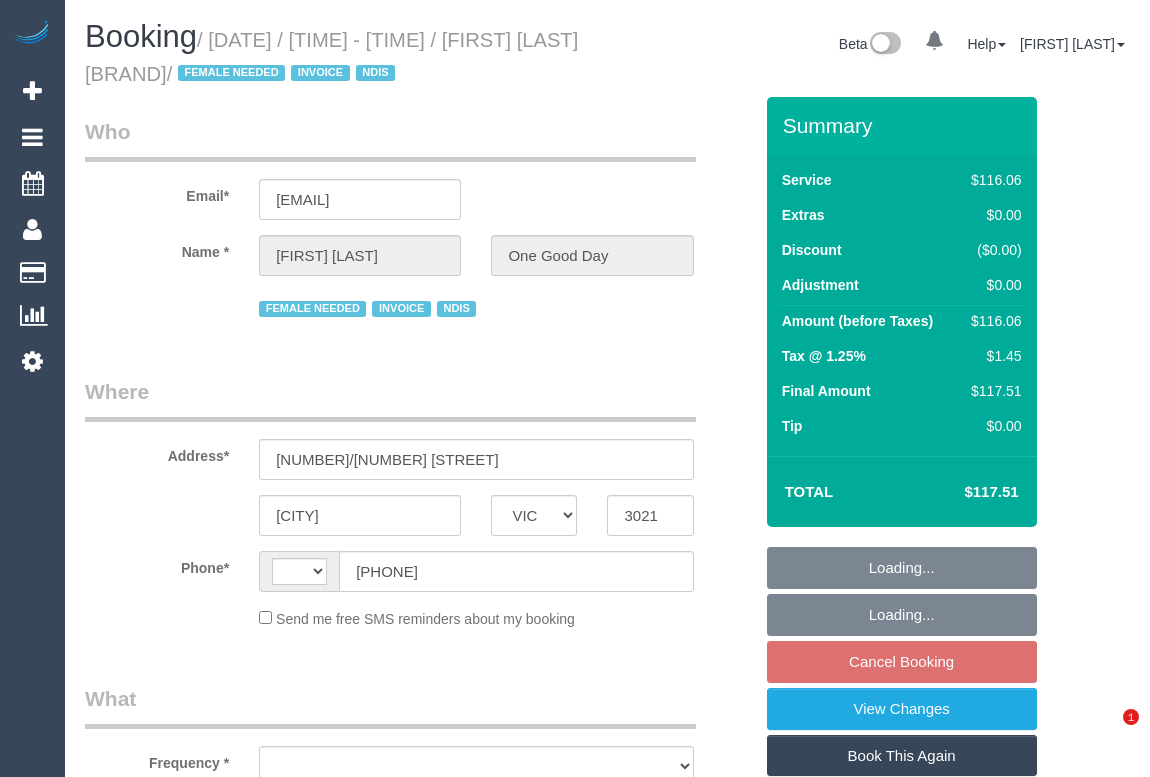 select on "VIC" 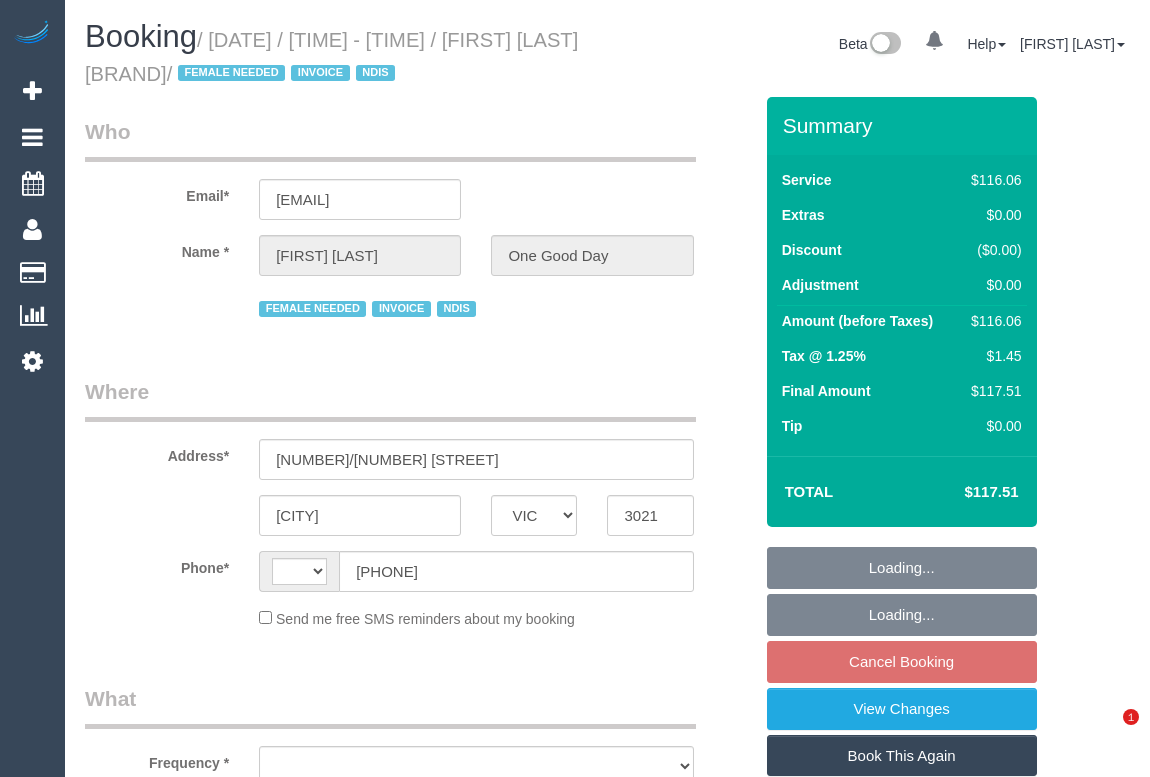 scroll, scrollTop: 0, scrollLeft: 0, axis: both 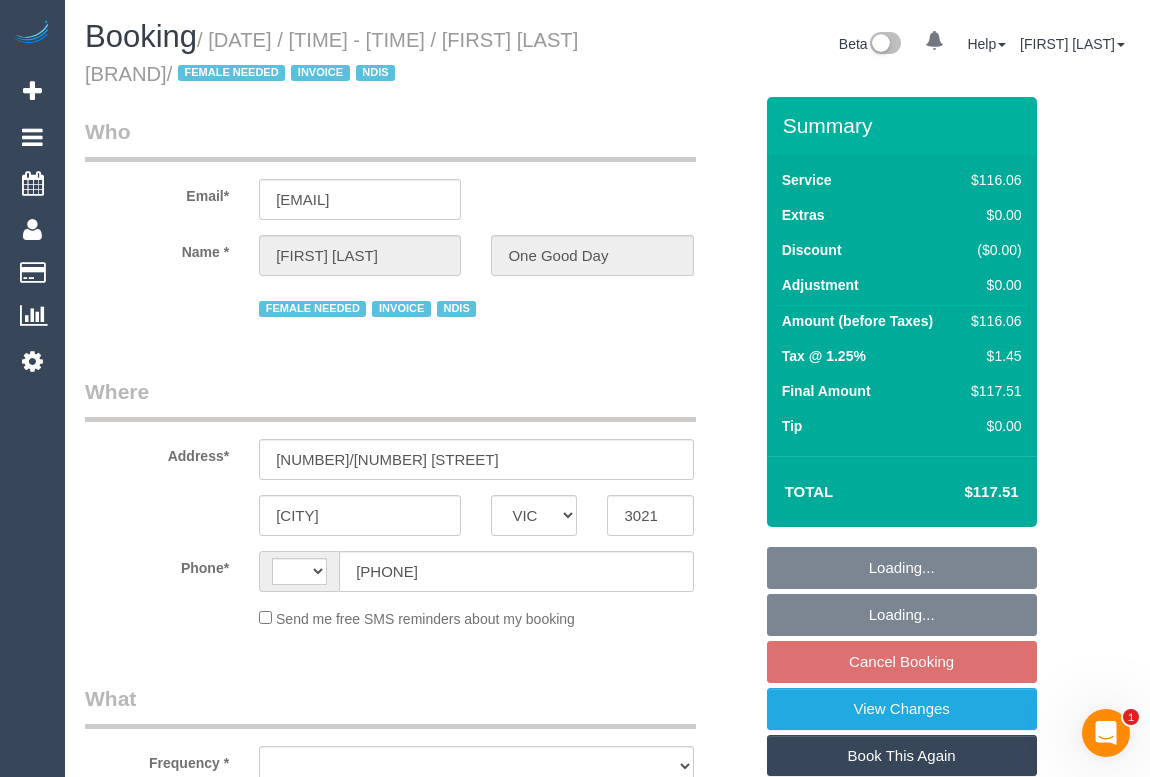 select on "string:AU" 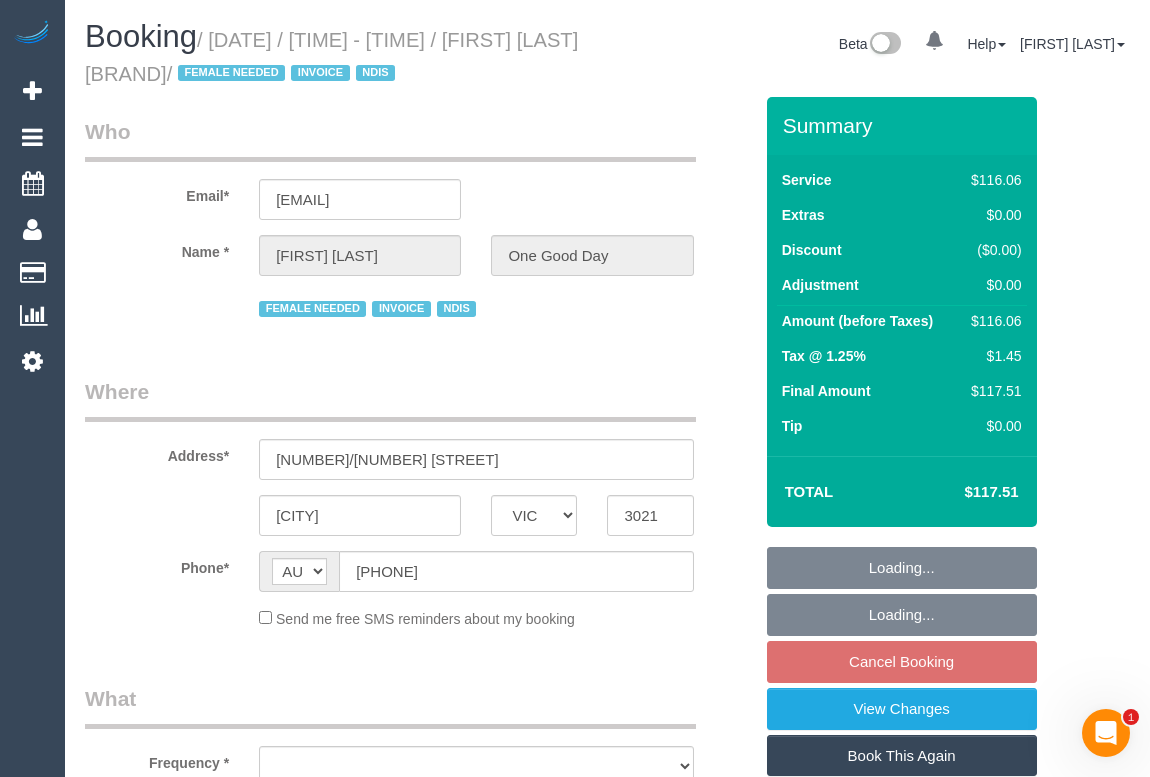 select on "object:588" 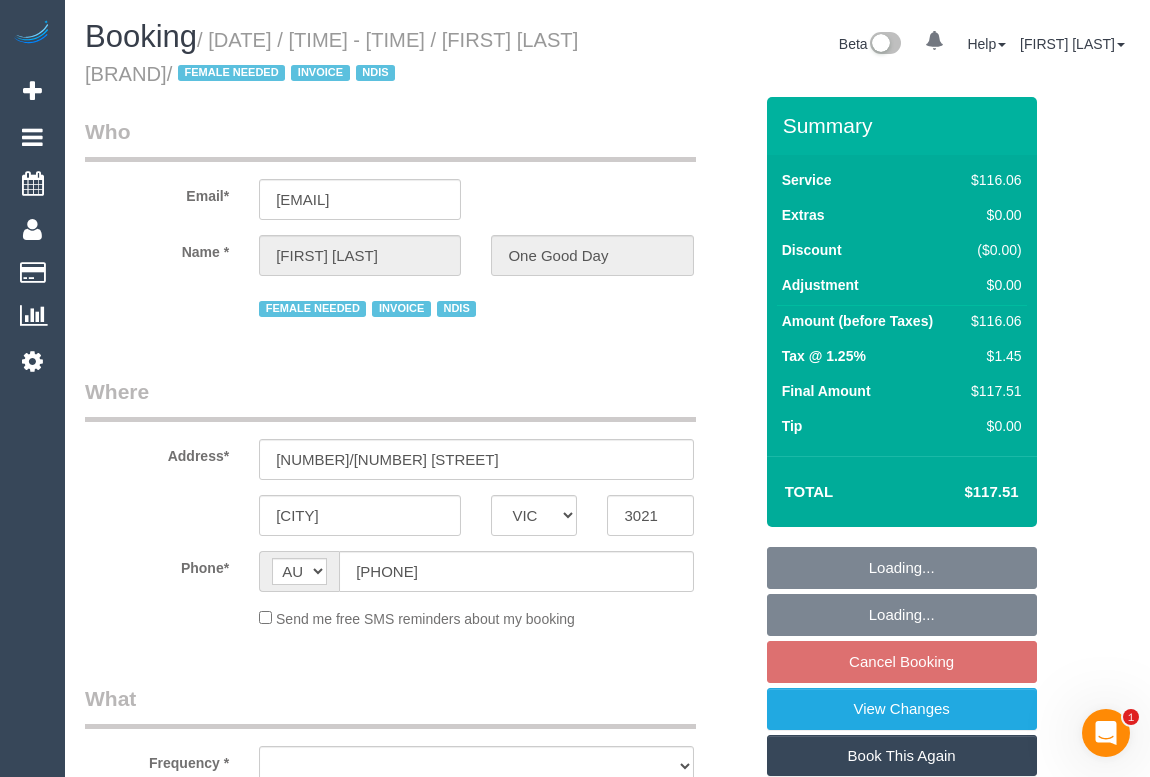 select on "number:29" 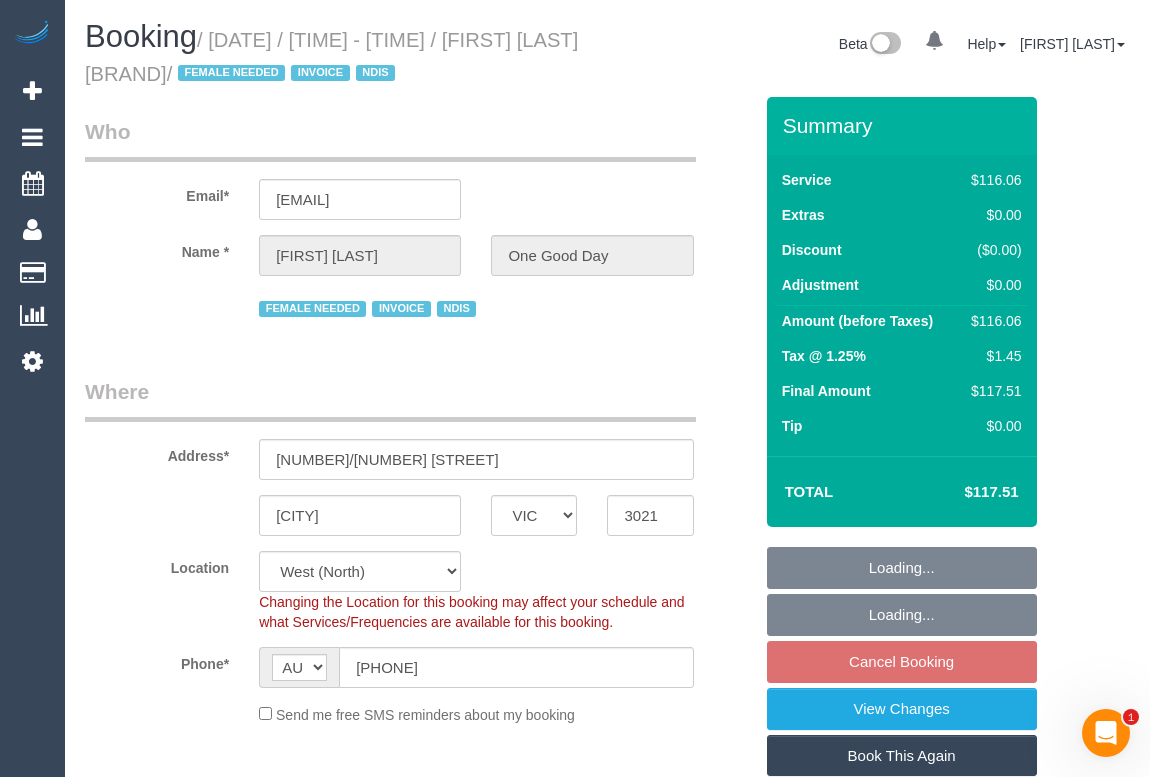 select on "object:1314" 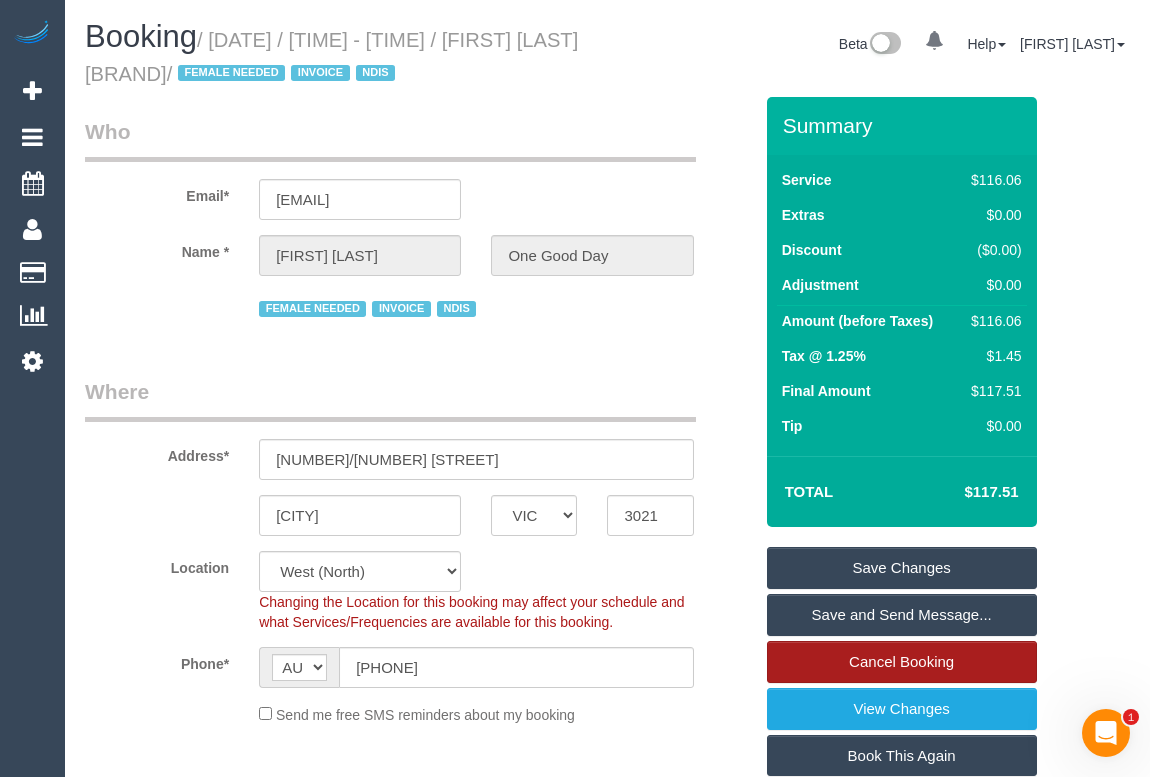 click on "Cancel Booking" at bounding box center [902, 662] 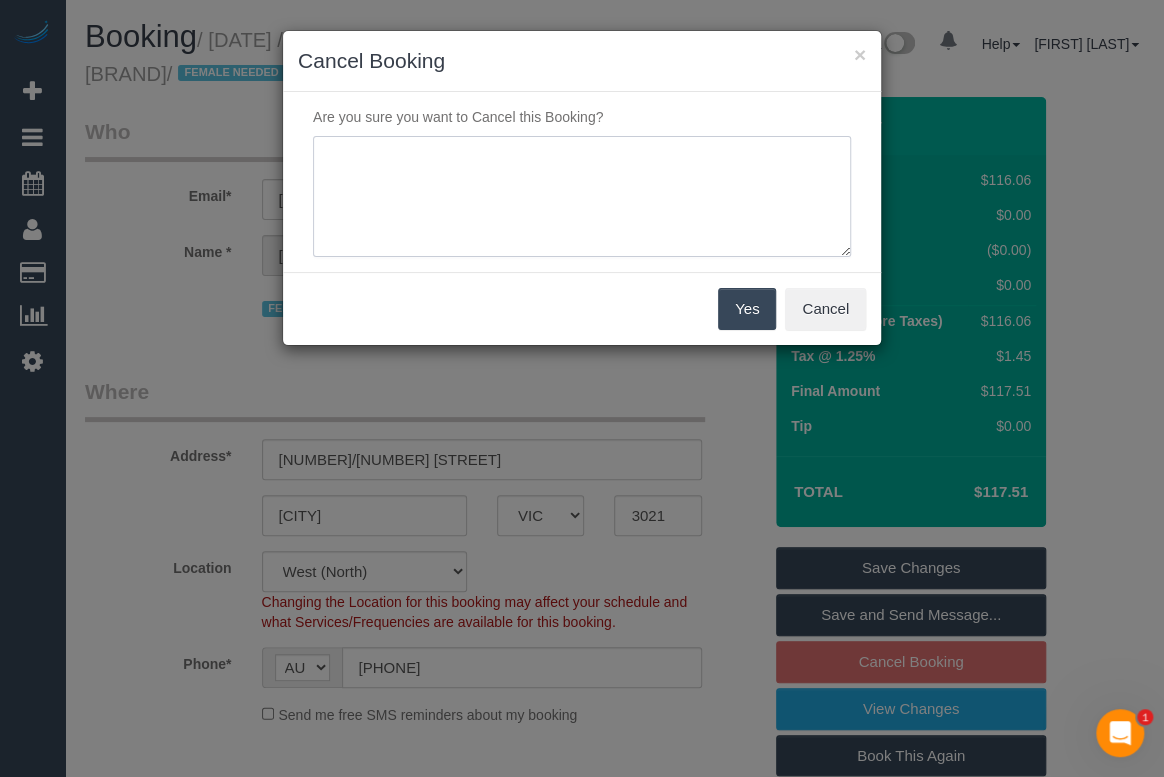 click at bounding box center (582, 197) 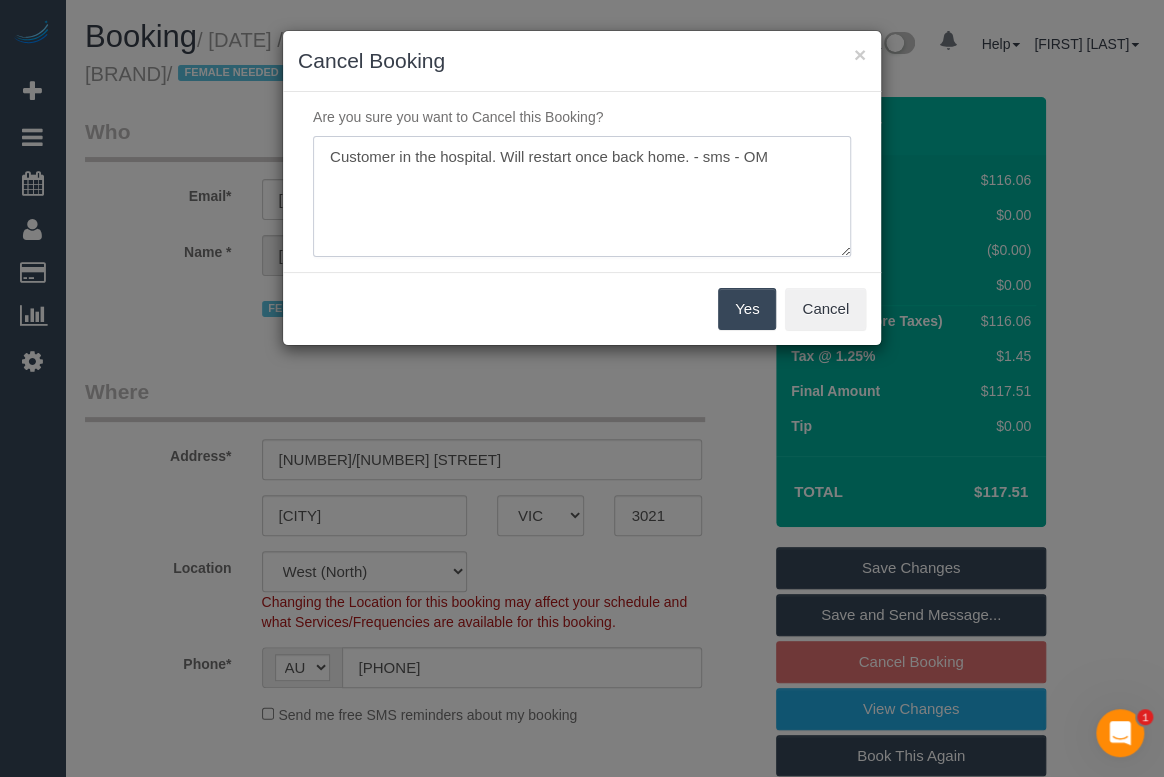 type on "Customer in the hospital. Will restart once back home. - sms - OM" 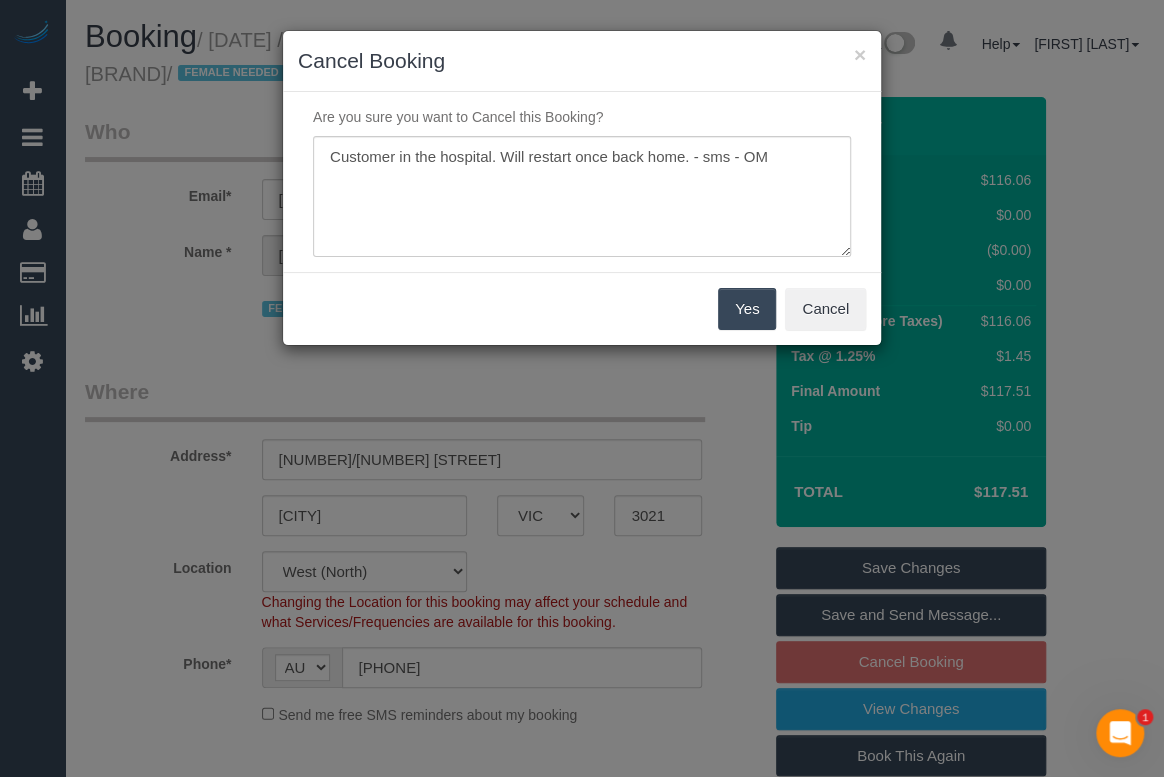 click on "Yes" at bounding box center [747, 309] 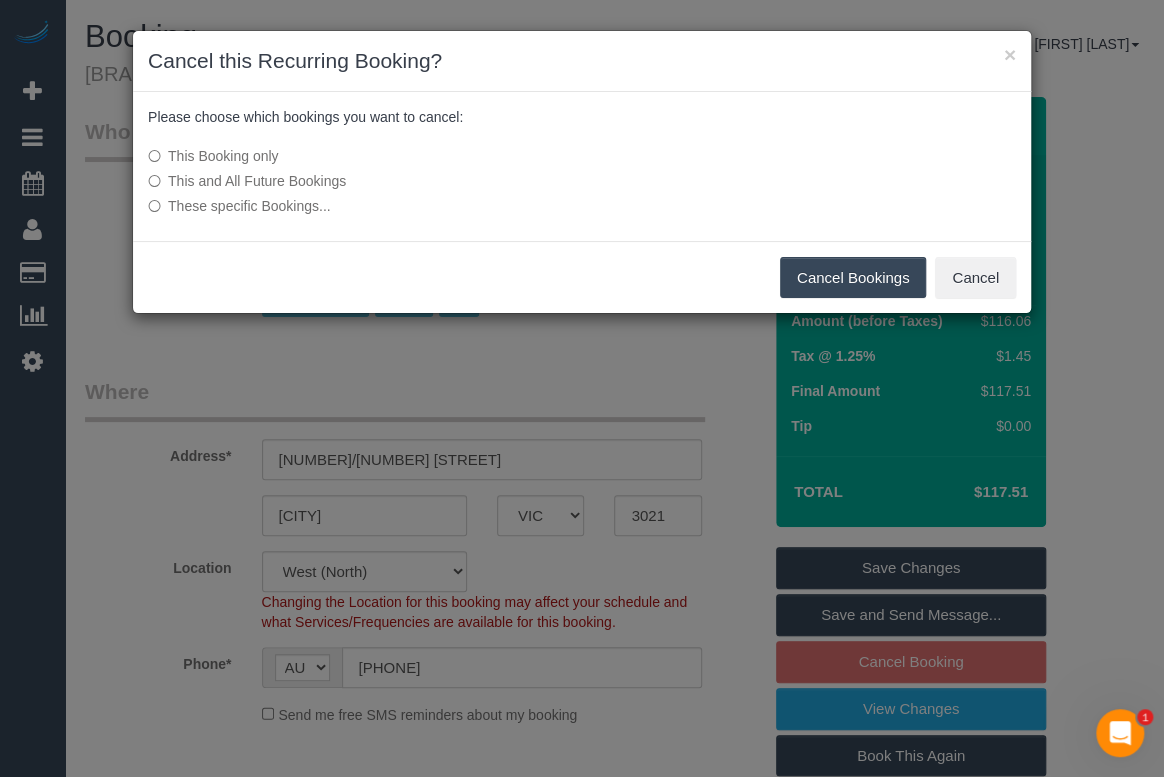 click on "This and All Future Bookings" at bounding box center [432, 181] 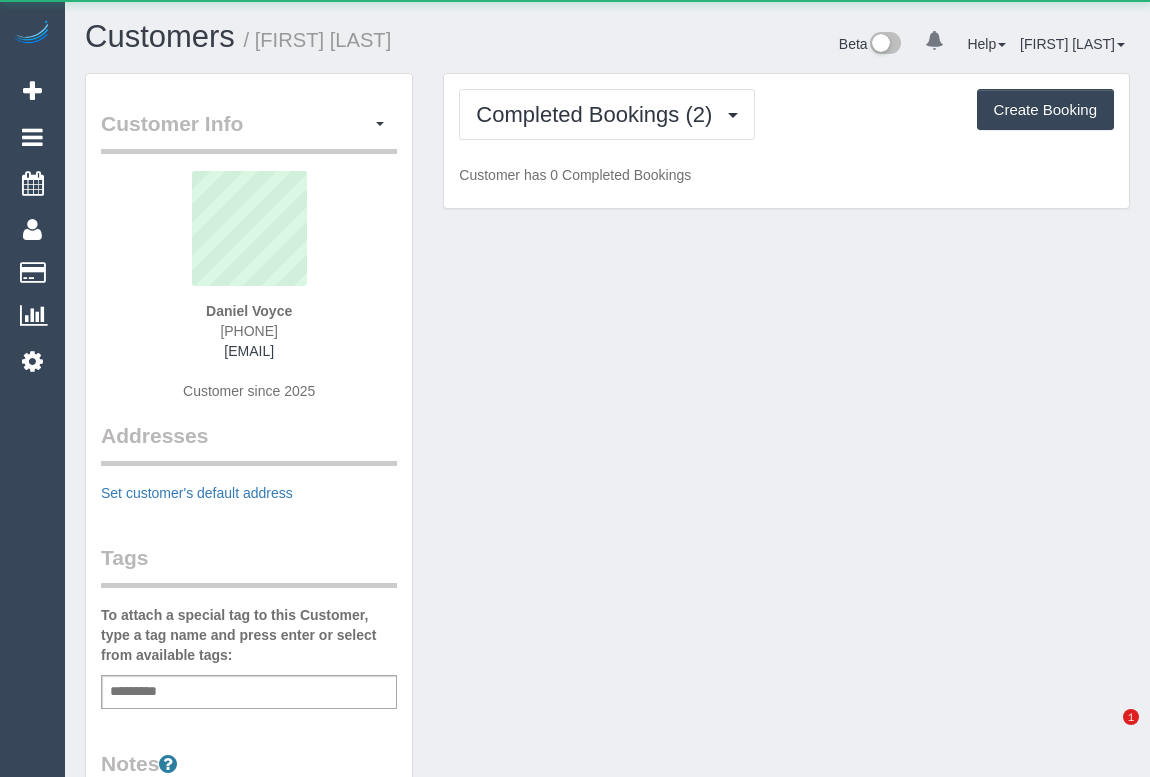 scroll, scrollTop: 0, scrollLeft: 0, axis: both 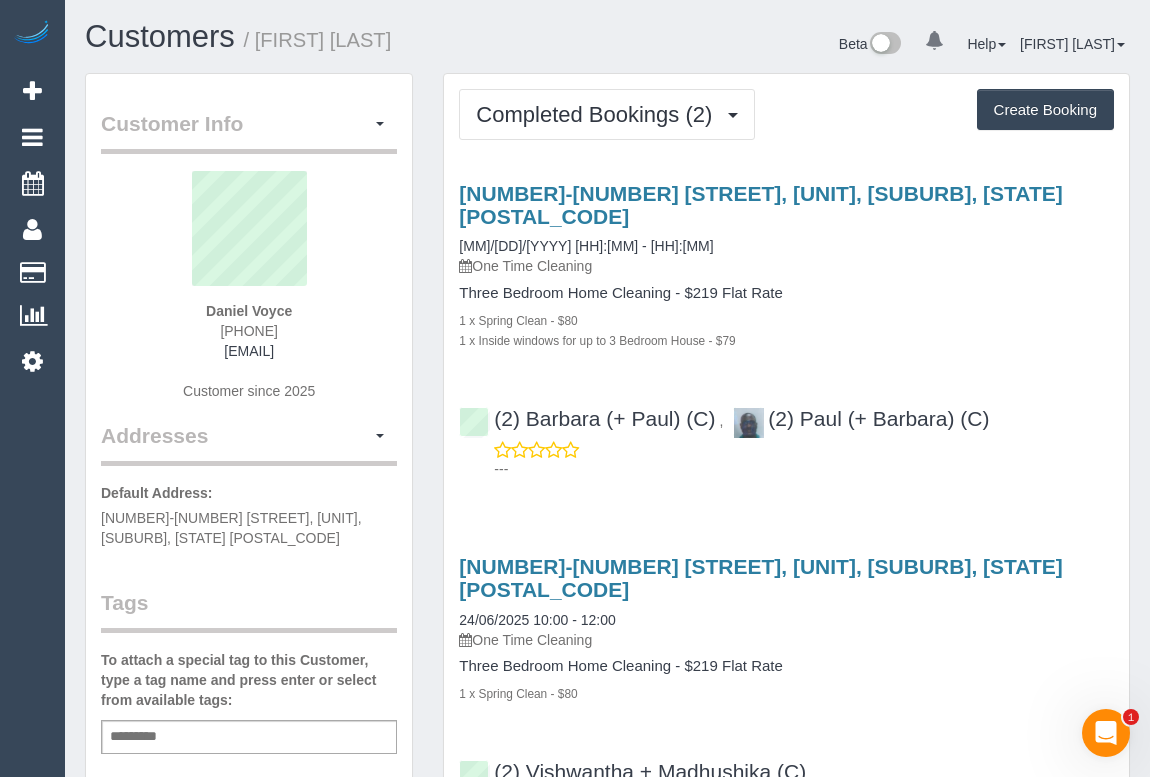click on "1 x Spring Clean - $80" at bounding box center (786, 320) 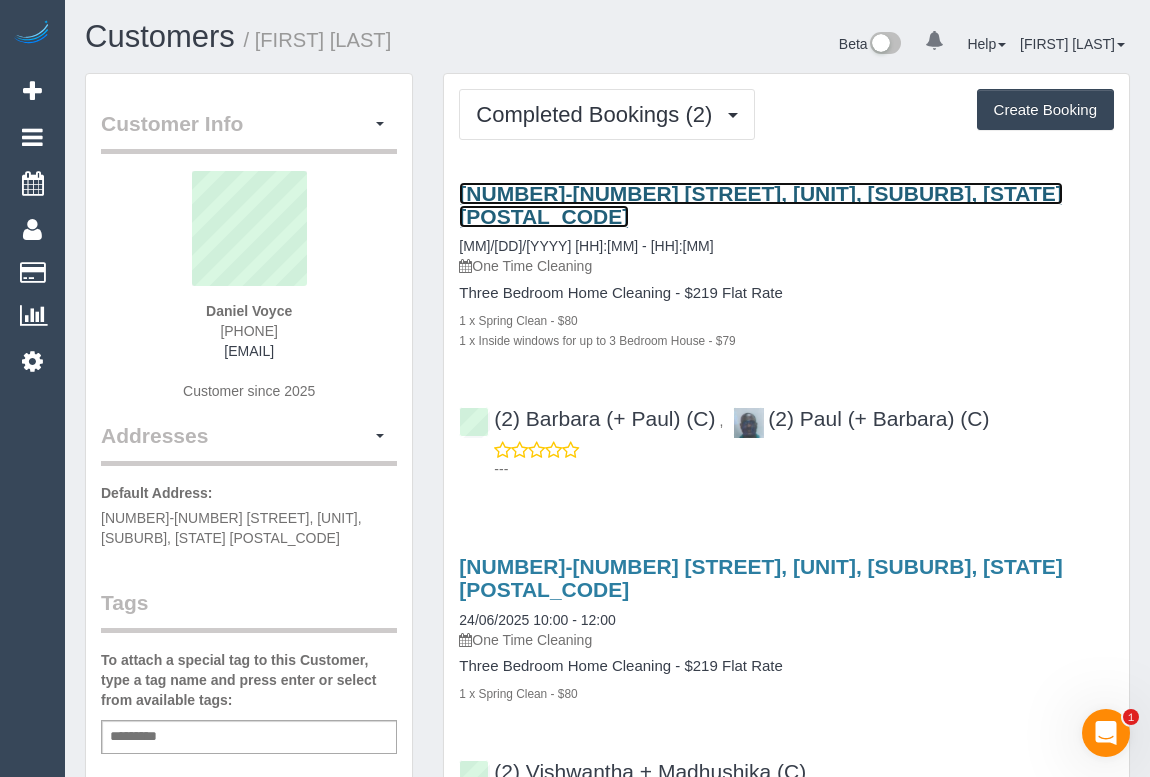 click on "[NUMBER]-[NUMBER] [STREET], [UNIT], [SUBURB], [STATE] [POSTAL_CODE]" at bounding box center [760, 205] 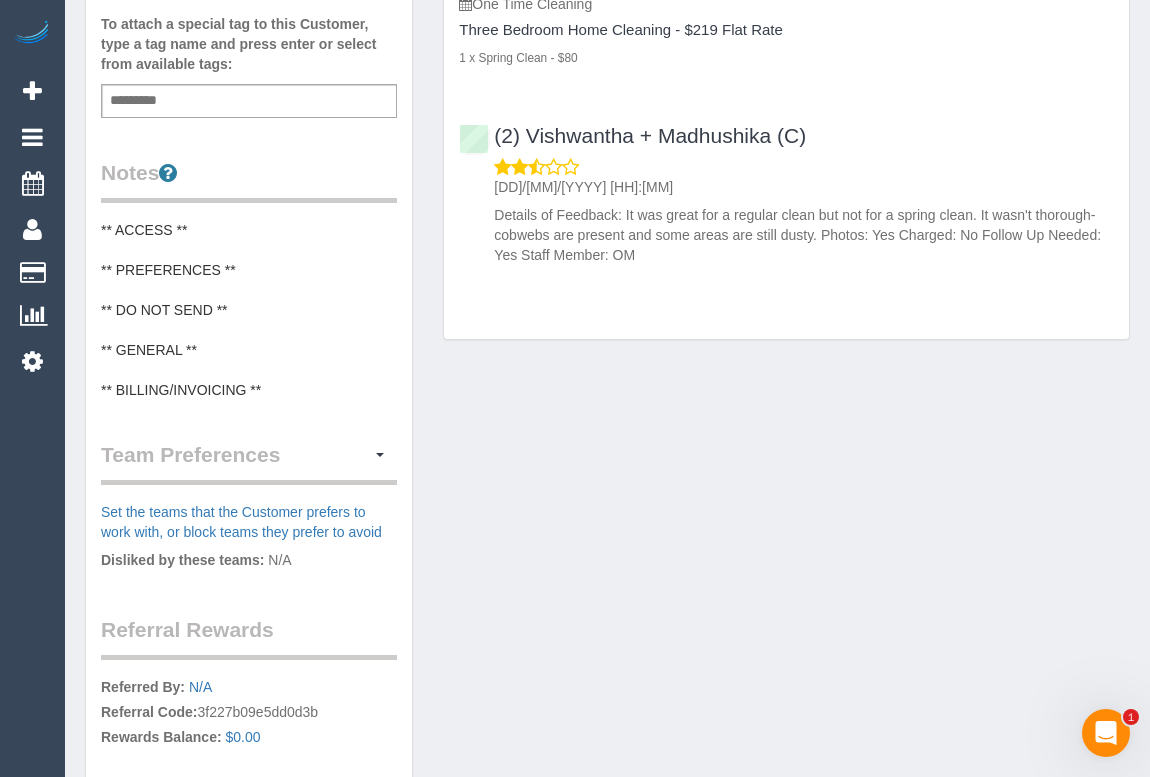 scroll, scrollTop: 272, scrollLeft: 0, axis: vertical 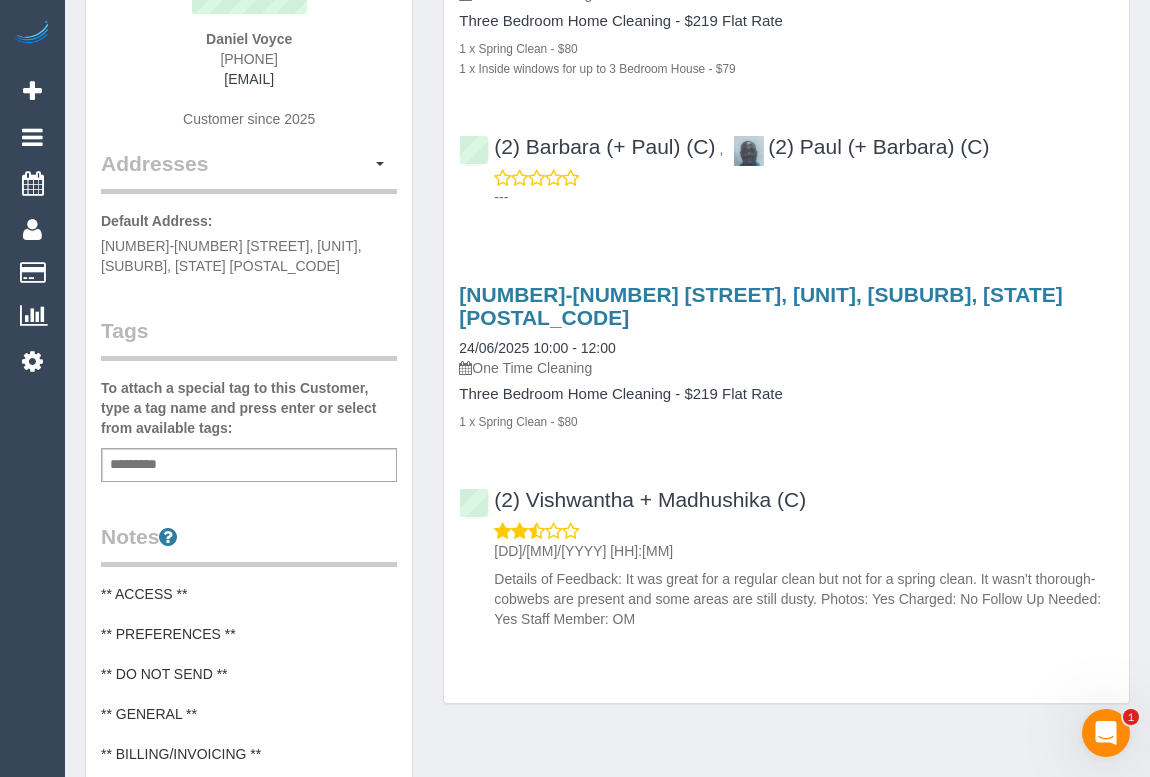 click on "Add a tag" at bounding box center [249, 465] 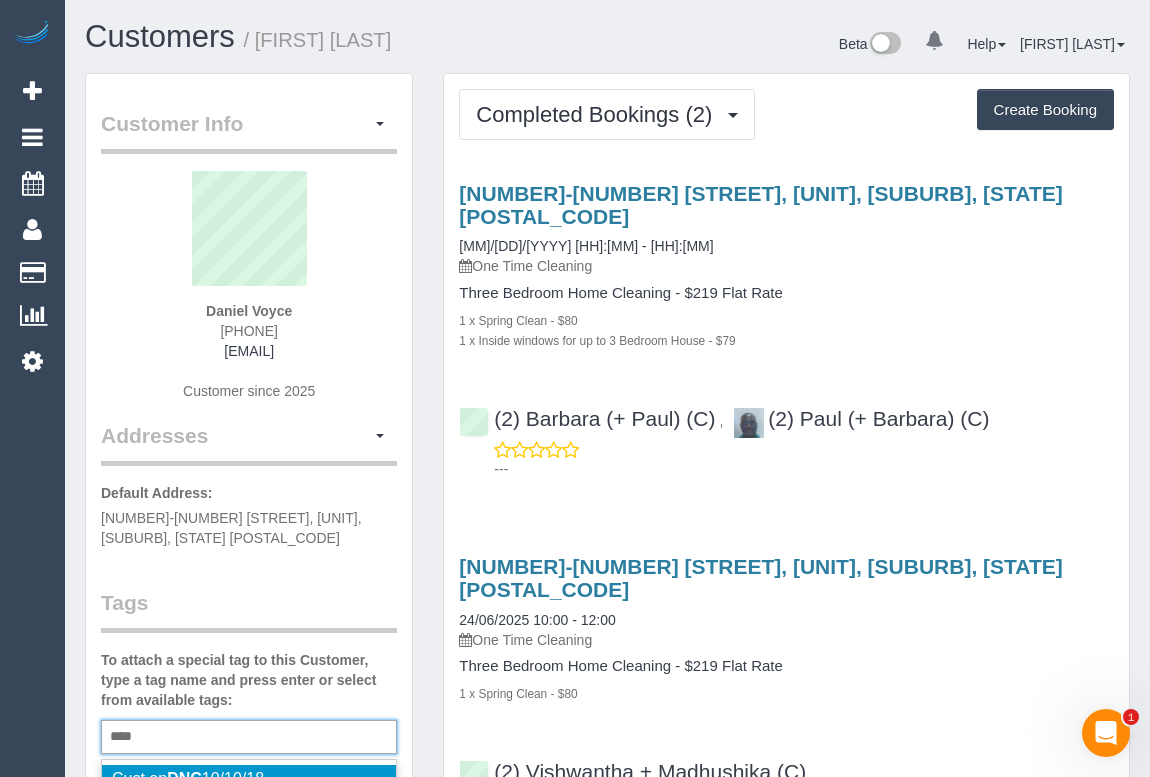 scroll, scrollTop: 363, scrollLeft: 0, axis: vertical 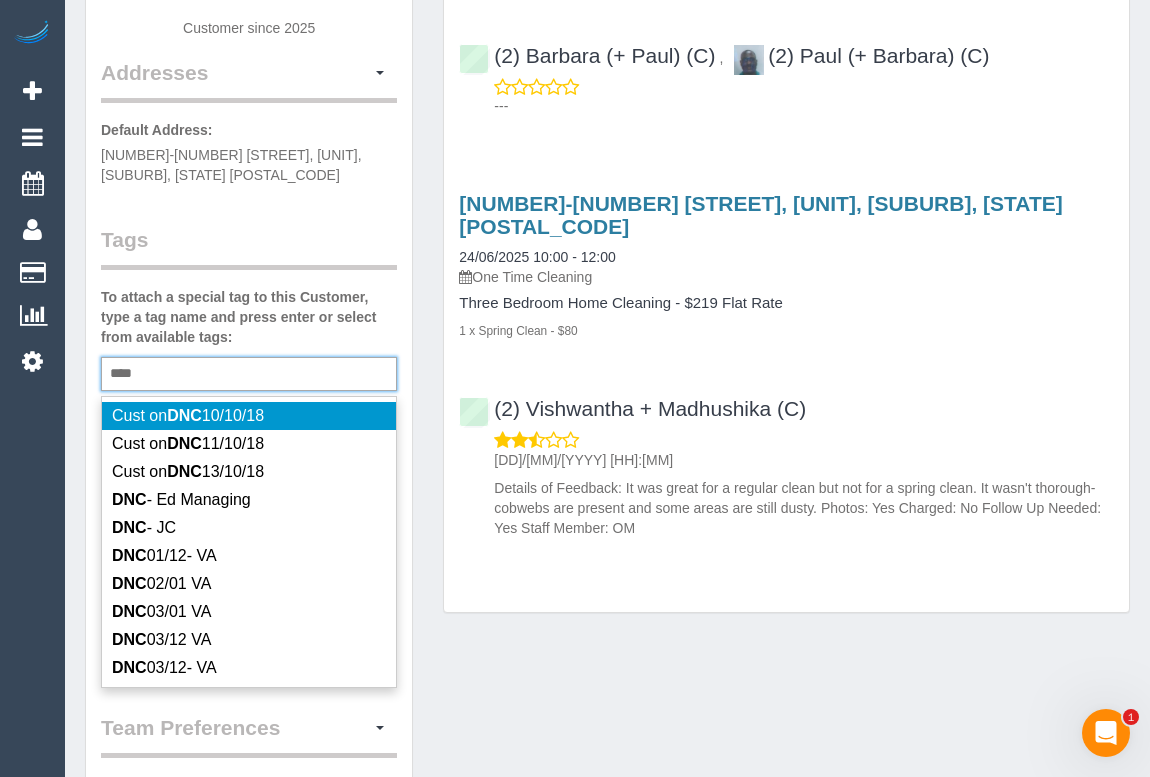 click on "*** DNC" at bounding box center (249, 374) 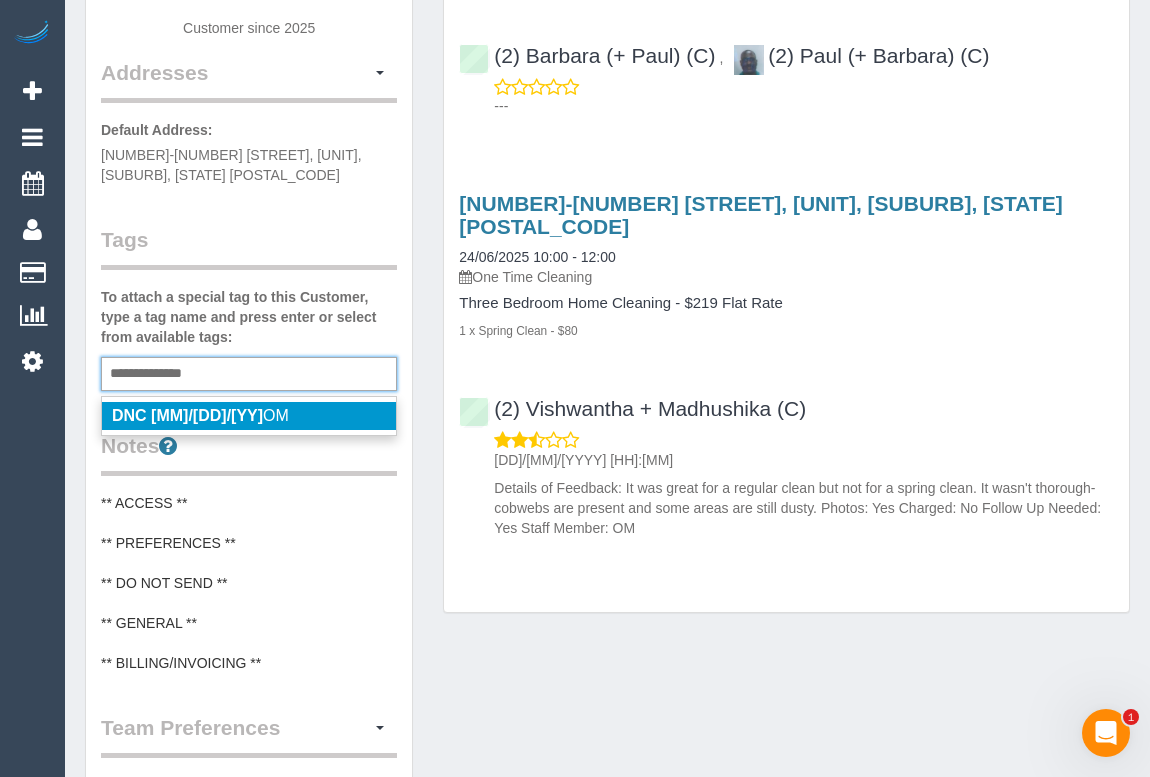 type on "**********" 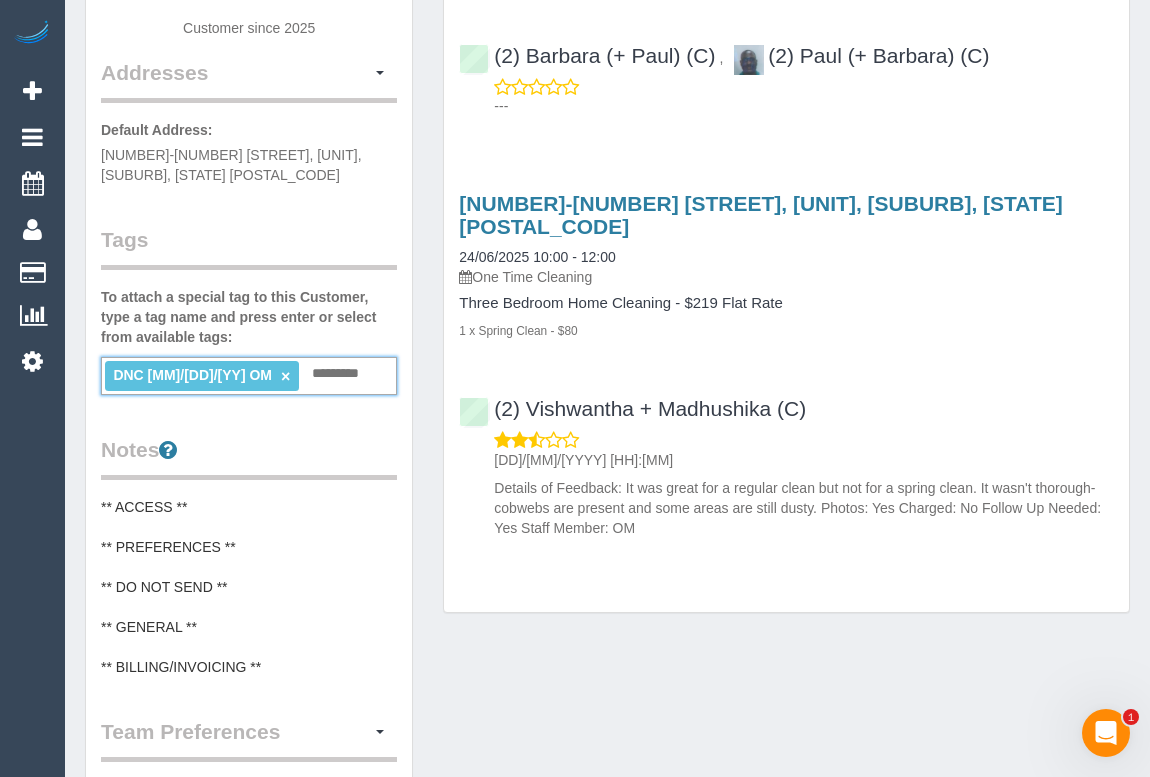 type 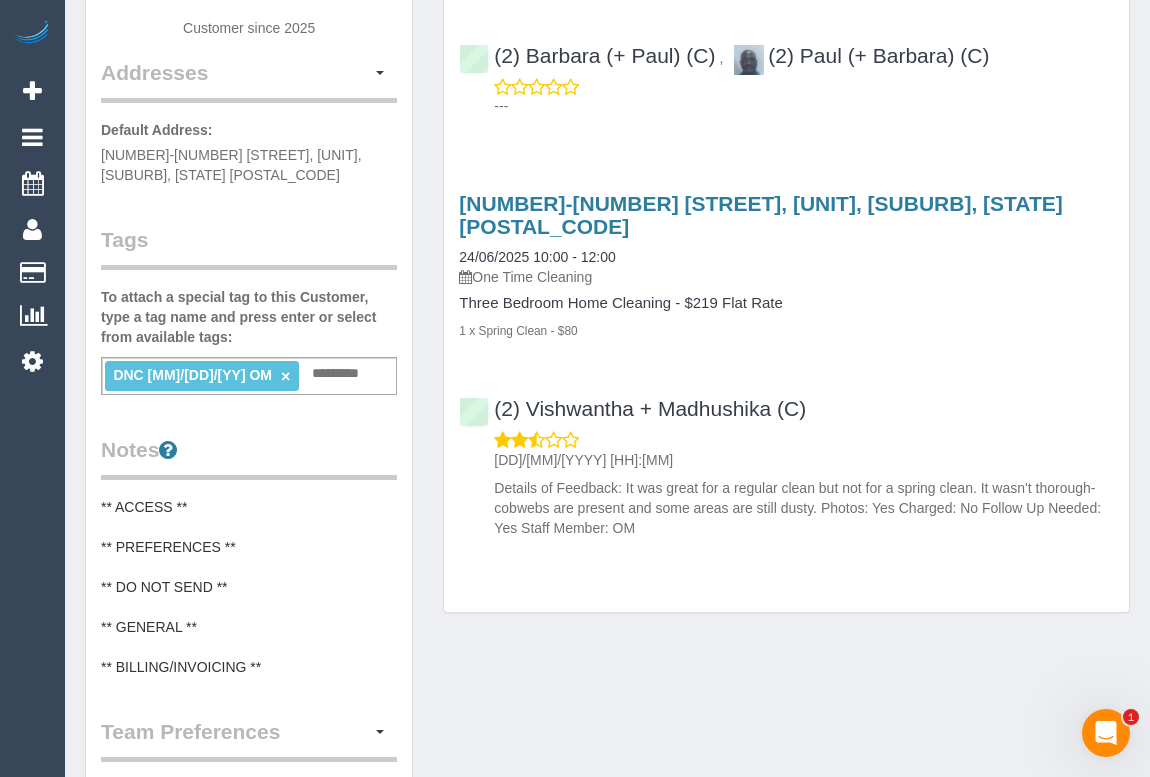click on "Customer Info
Edit Contact Info
Send Message
Email Preferences
Special Sales Tax
View Changes
Mark as Unconfirmed
Block this Customer
Archive Account
Delete Account
Daniel Voyce
0481301640" at bounding box center [607, 482] 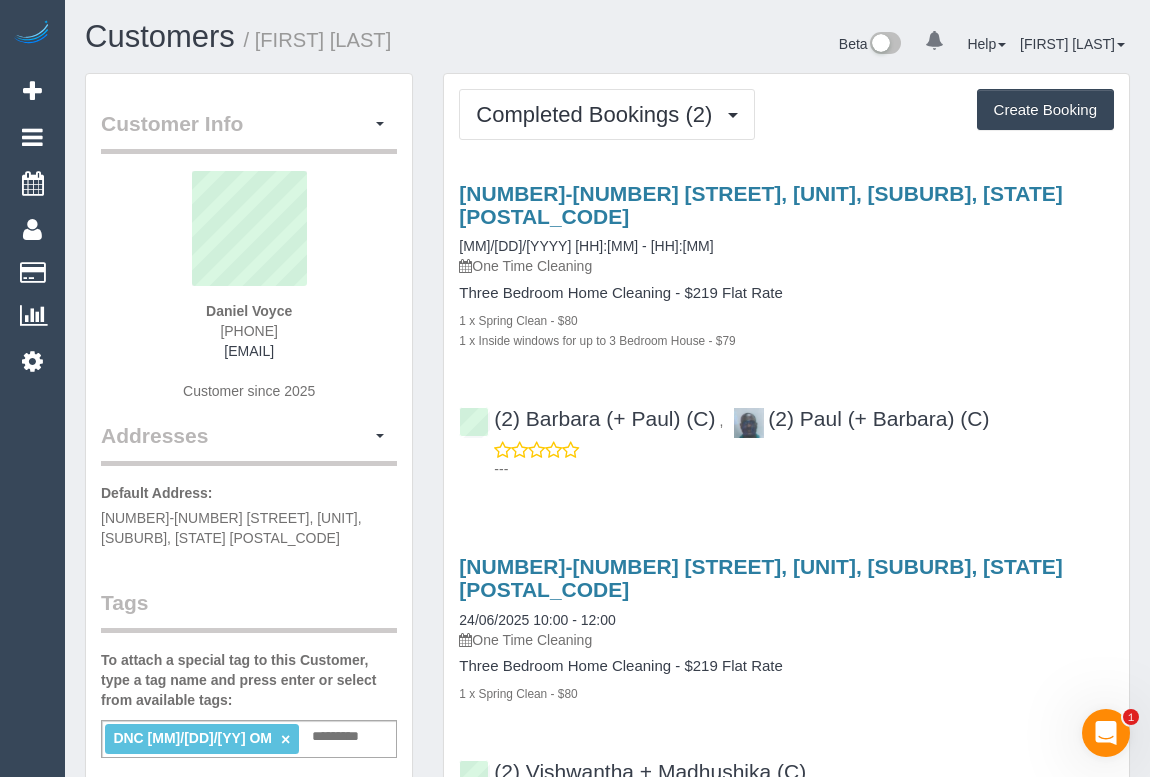 drag, startPoint x: 180, startPoint y: 305, endPoint x: 322, endPoint y: 300, distance: 142.088 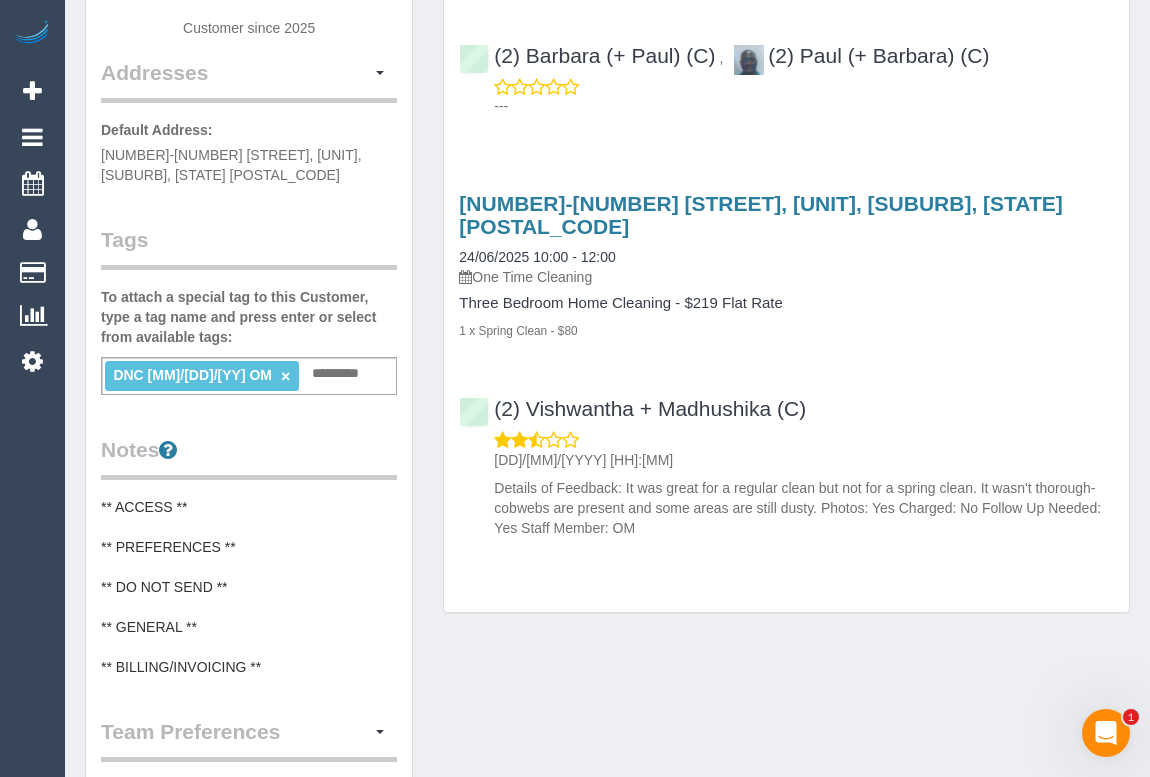 scroll, scrollTop: 0, scrollLeft: 0, axis: both 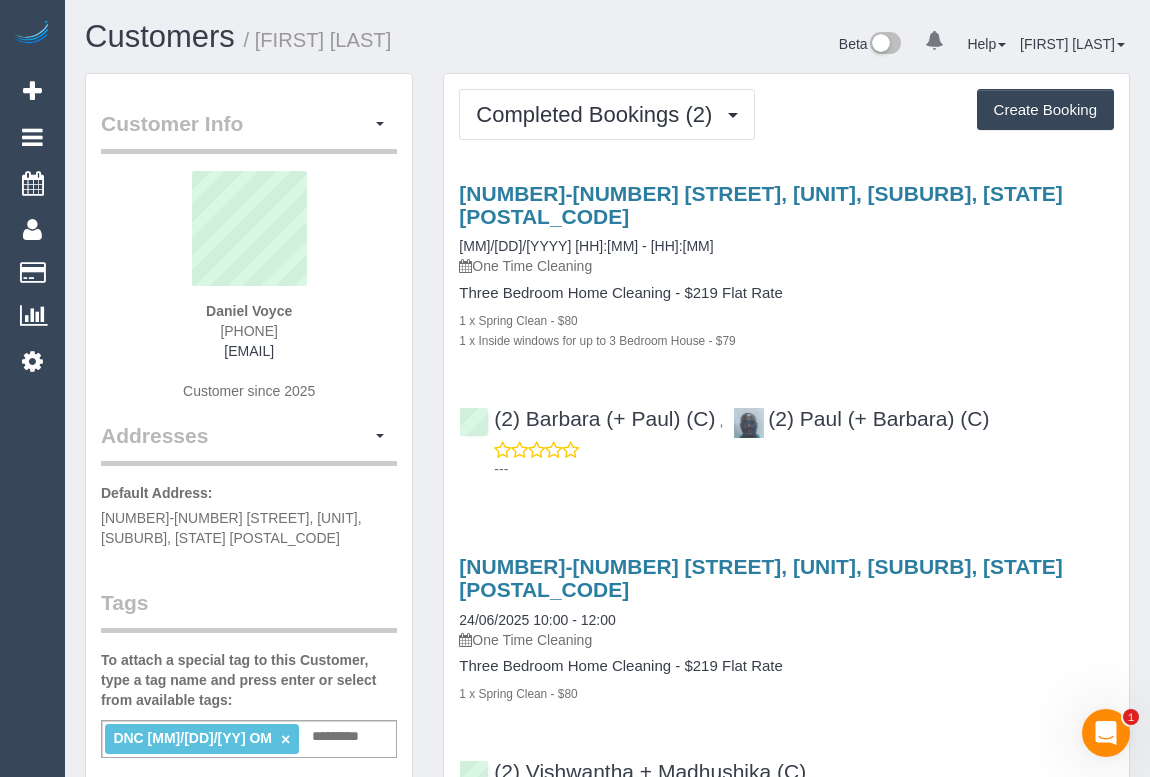 drag, startPoint x: 174, startPoint y: 355, endPoint x: 367, endPoint y: 366, distance: 193.31322 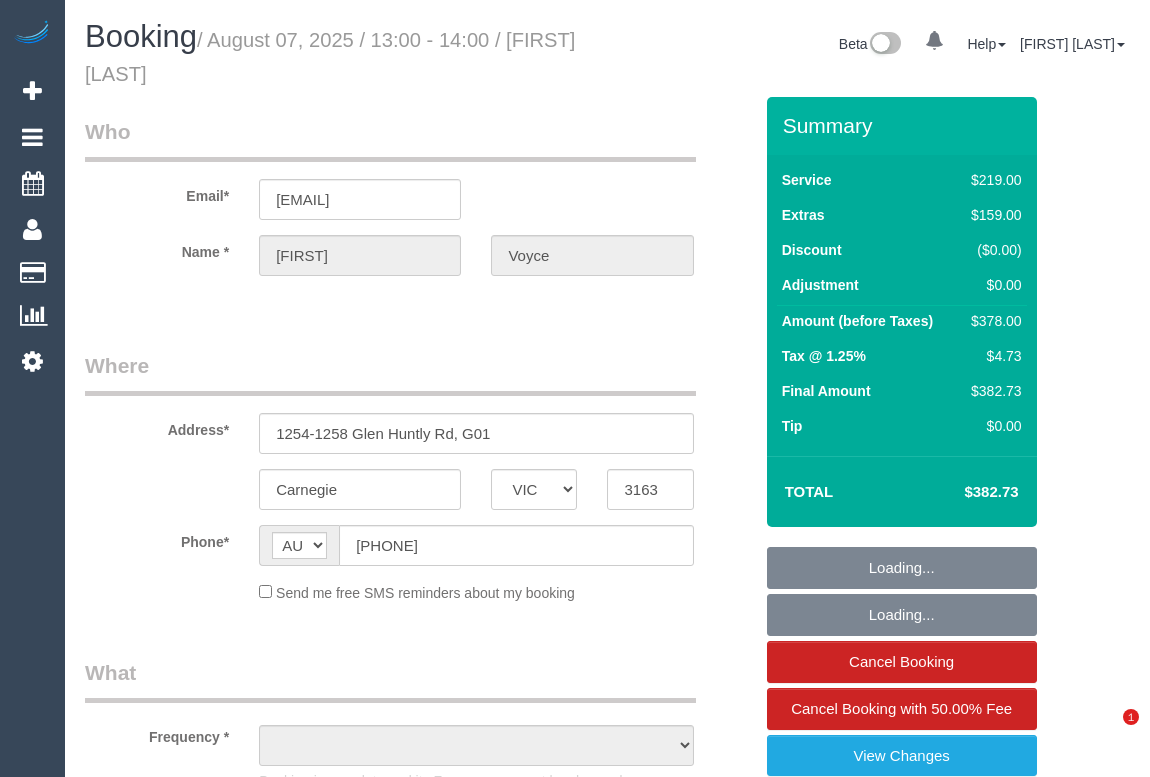 select on "VIC" 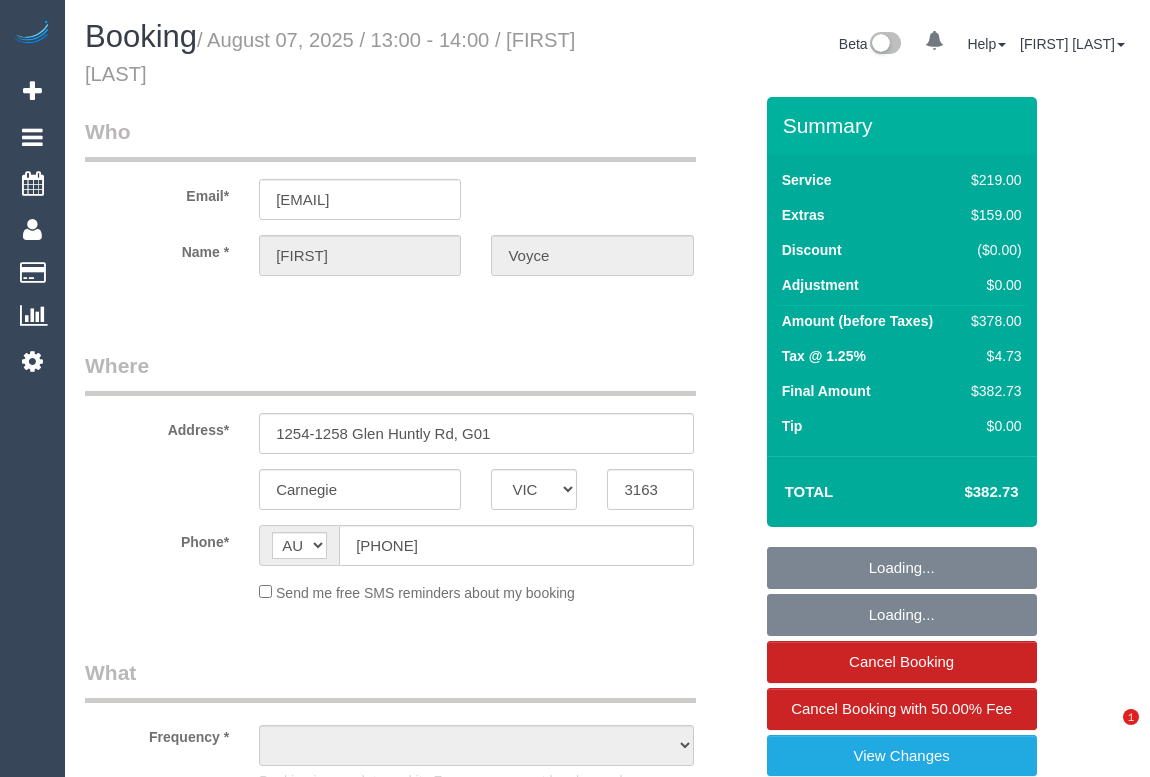 scroll, scrollTop: 0, scrollLeft: 0, axis: both 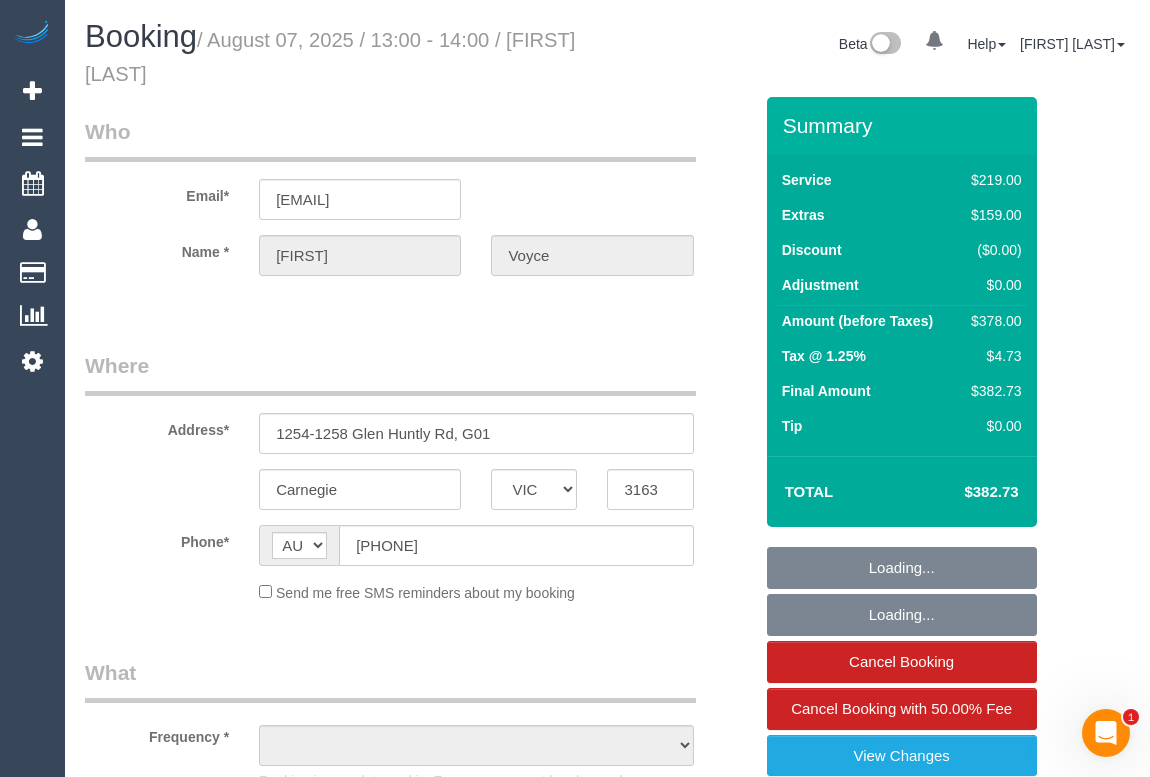 select on "string:stripe-pm_1Rc4j62GScqysDRV5t4zDNVD" 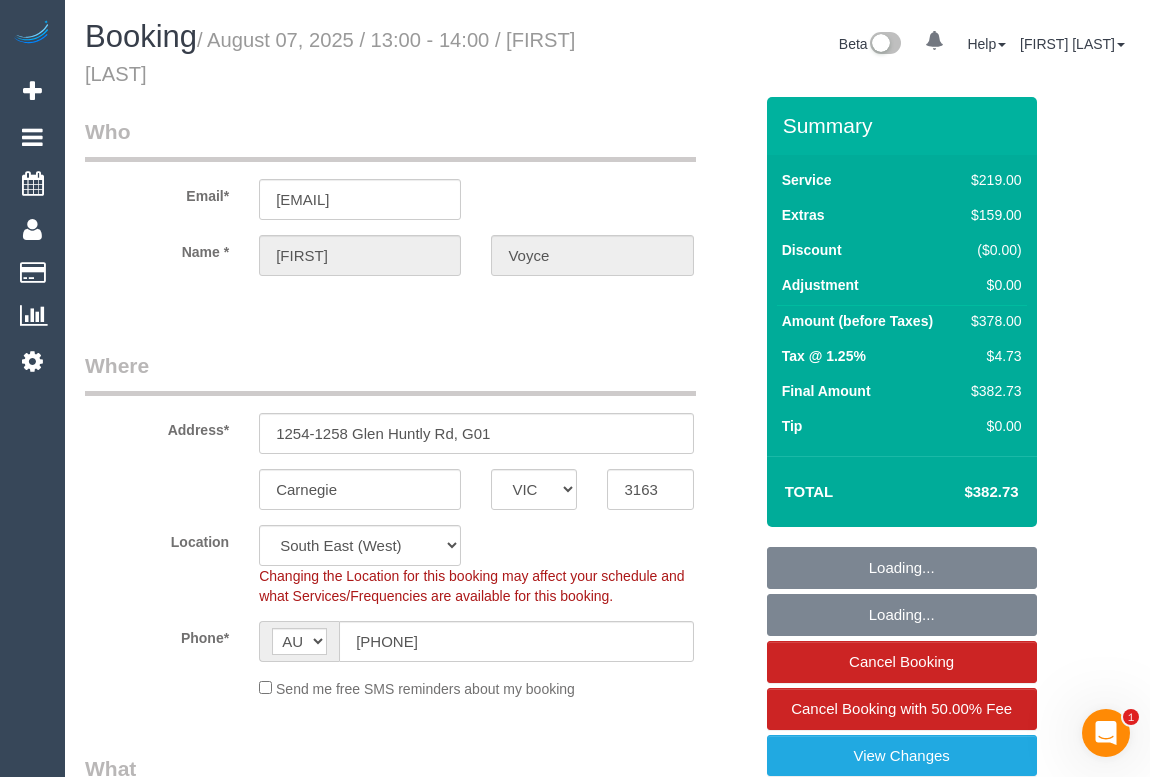 select on "object:701" 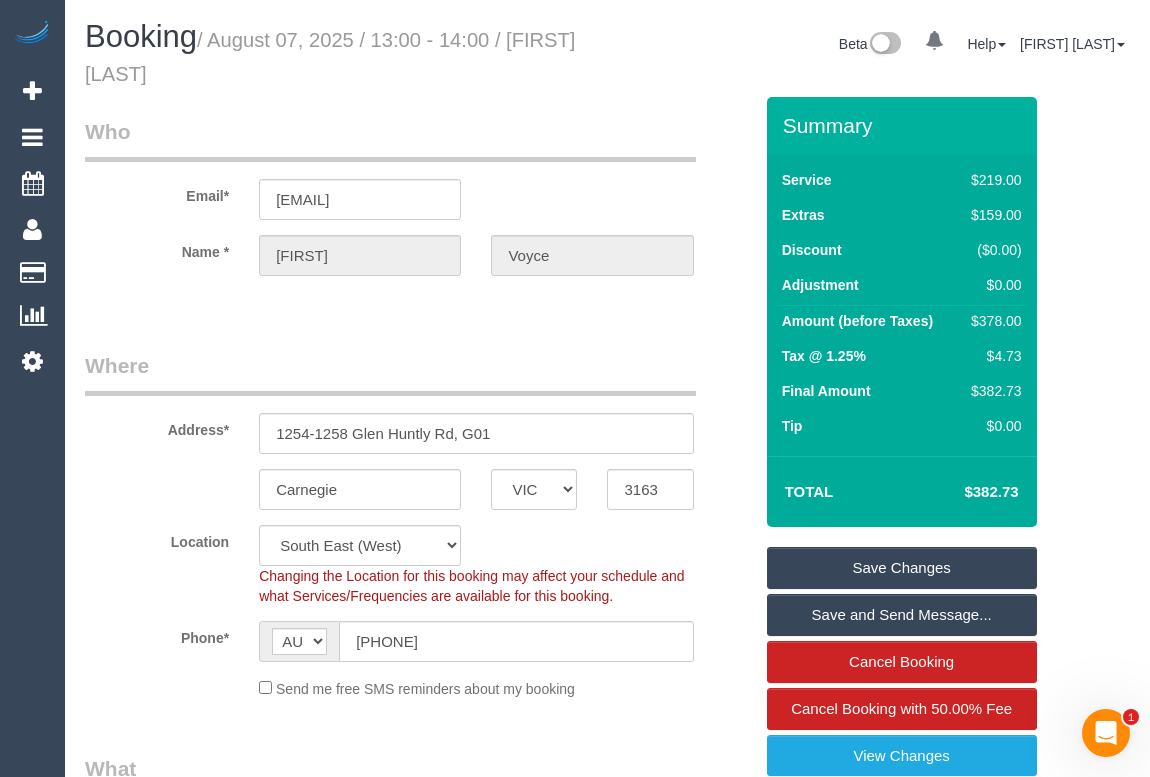 click on "Who
Email*
voycey@gmail.com
Name *
Daniel
Voyce
Where
Address*
1254-1258 Glen Huntly Rd, G01
Carnegie
ACT
NSW
NT
QLD
SA
TAS
VIC
WA
3163
Location
Office City East (North) East (South) Inner East Inner North (East) Inner North (West) Inner South East Inner West North (East) North (West) Outer East Outer North (East) Outer North (West) Outer South East Outer West South East (East) South East (West) West (North) West (South) ZG - Central ZG - East ZG - North ZG - South" at bounding box center (418, 2670) 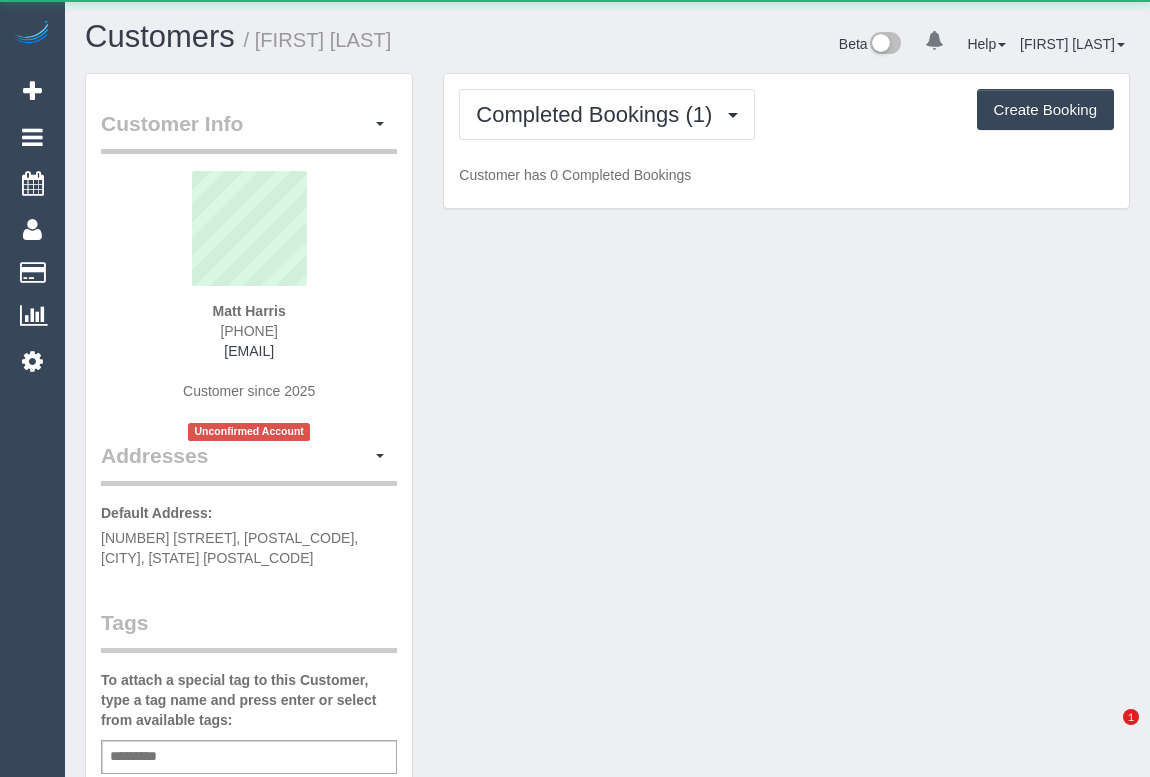 scroll, scrollTop: 0, scrollLeft: 0, axis: both 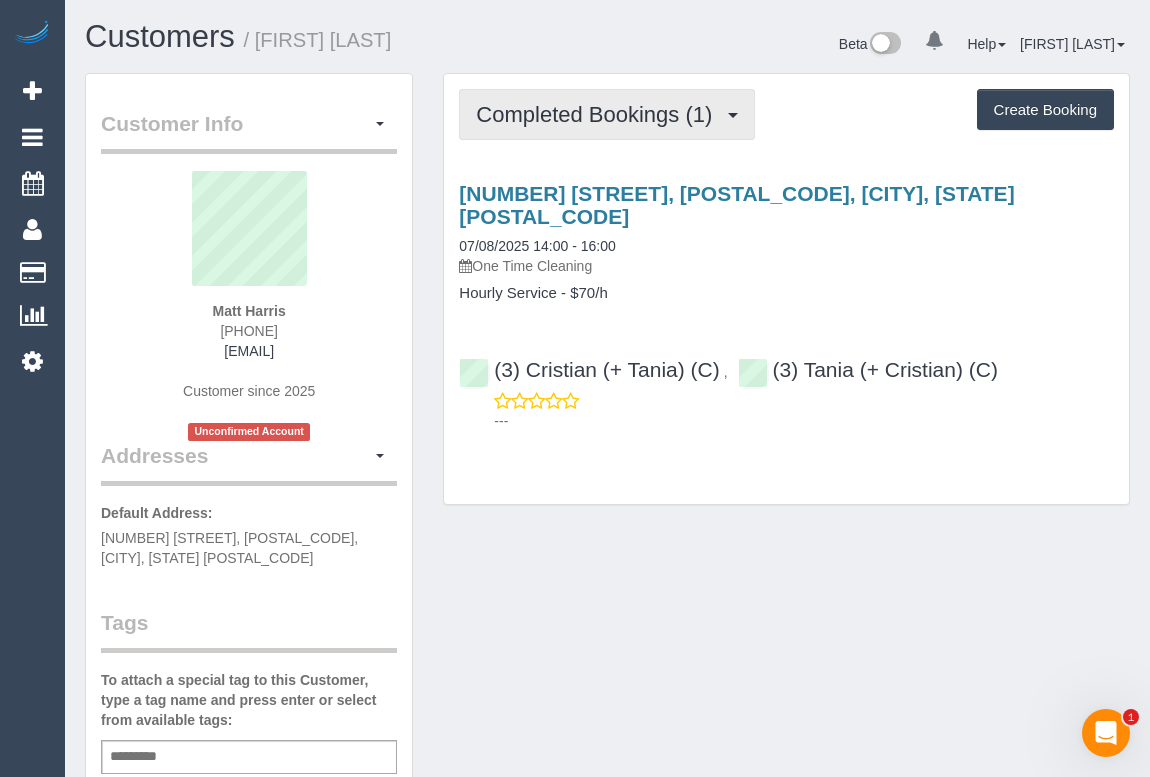 click on "Completed Bookings (1)" at bounding box center [599, 114] 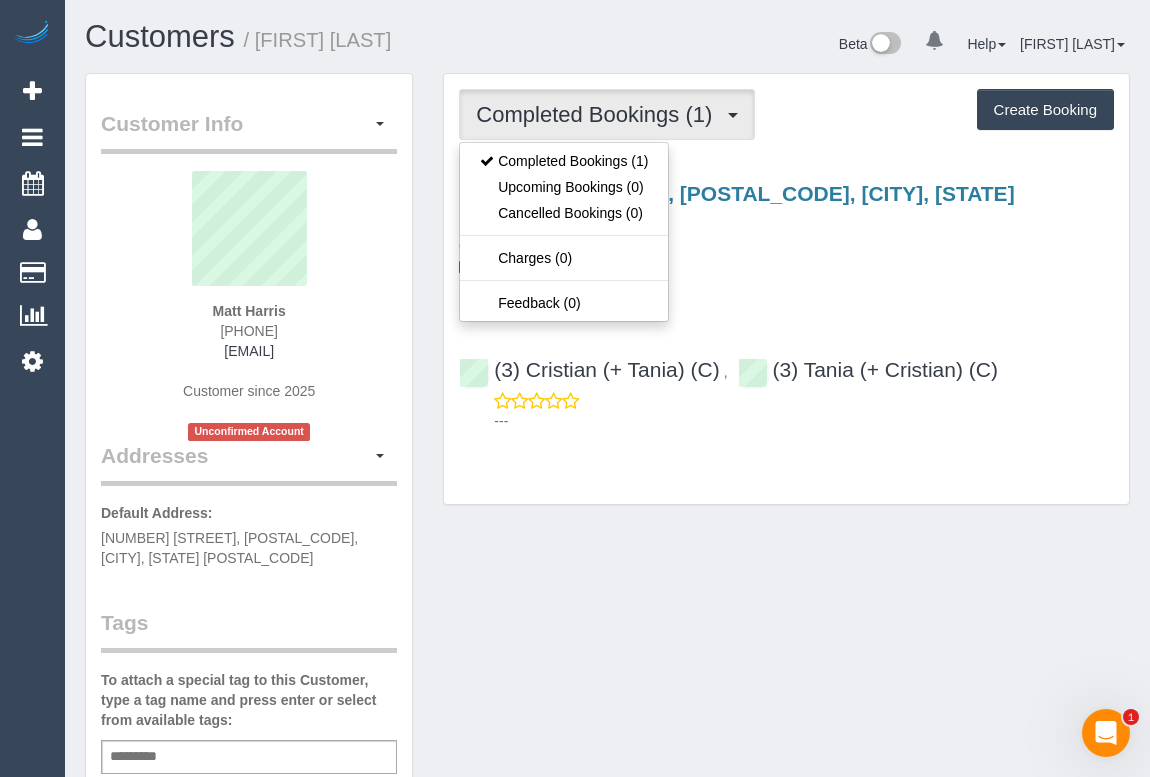 click on "Customer Info
Edit Contact Info
Send Message
Email Preferences
Special Sales Tax
View Changes
Send Confirm Account email
Block this Customer
Archive Account
Delete Account
Matt Harris" at bounding box center (607, 773) 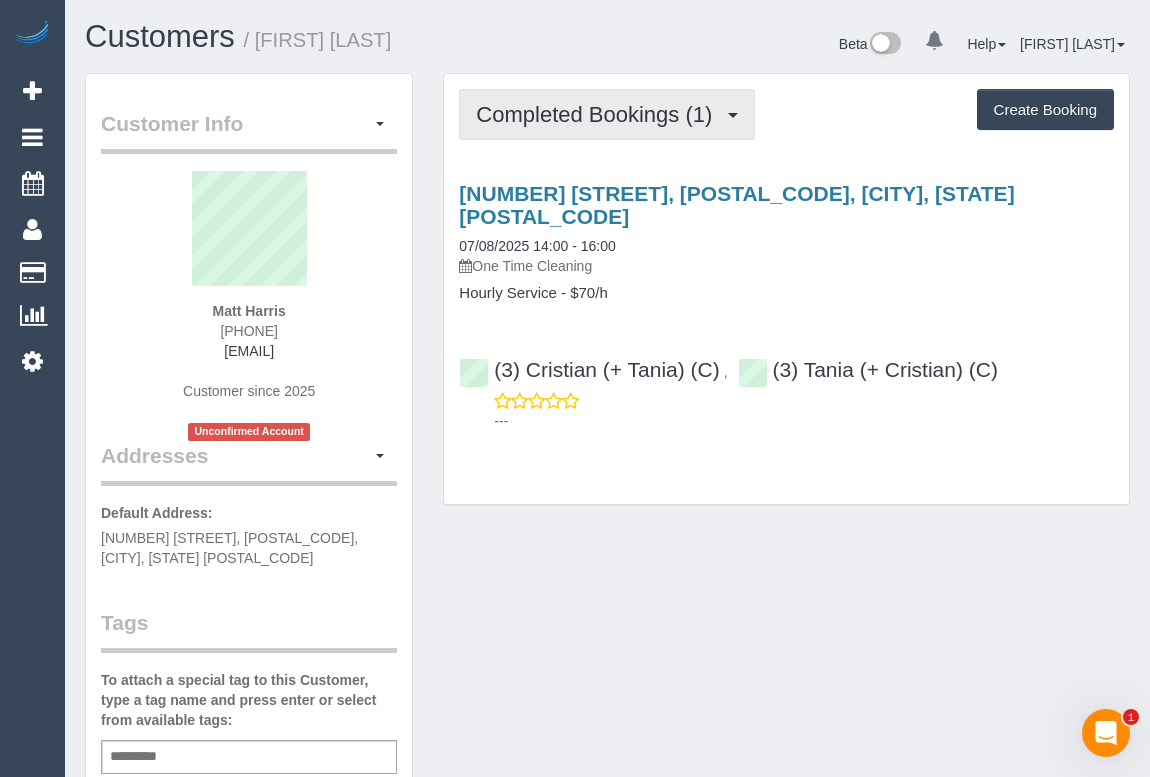 click on "Completed Bookings (1)" at bounding box center [599, 114] 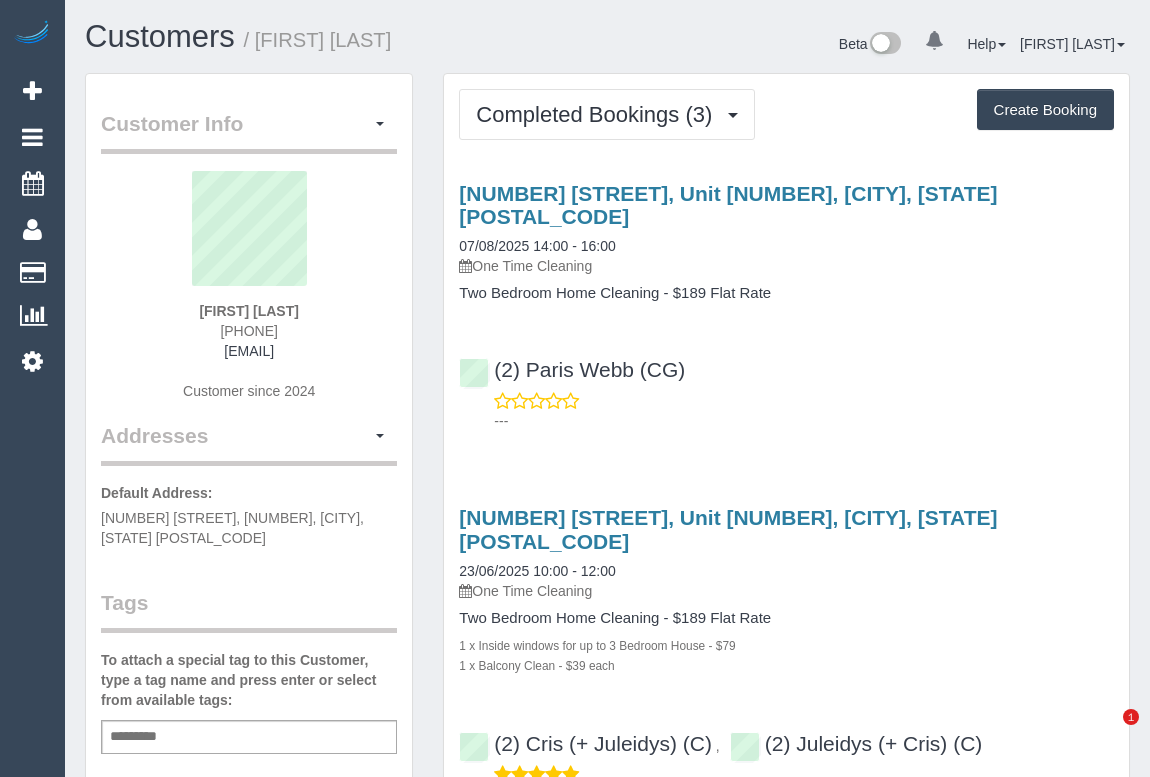 scroll, scrollTop: 0, scrollLeft: 0, axis: both 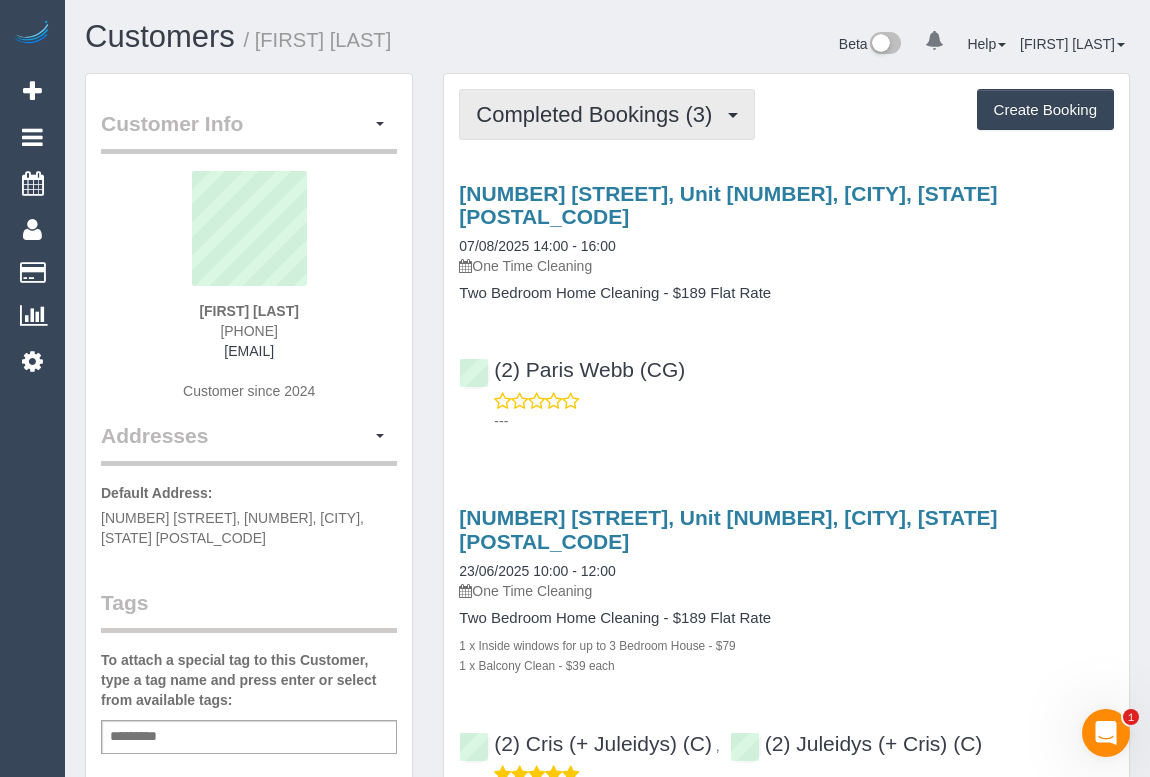 click on "Completed Bookings (3)" at bounding box center (607, 114) 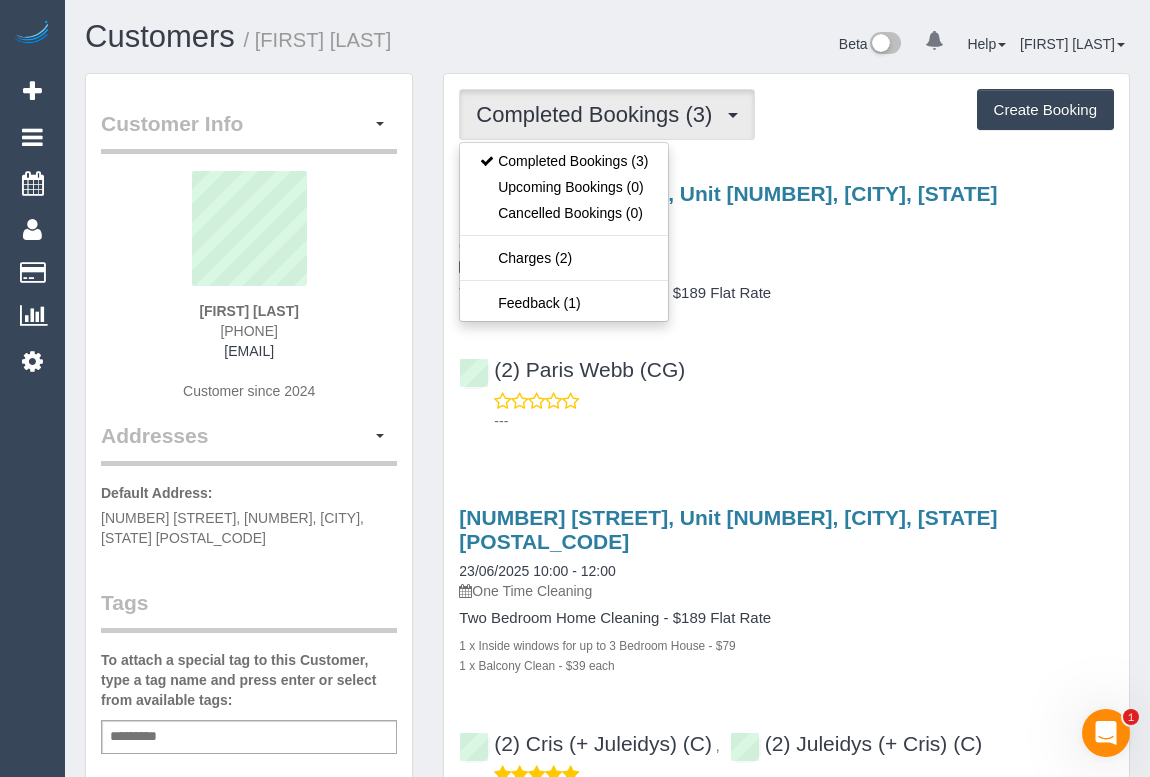 click on "Completed Bookings (3)" at bounding box center (599, 114) 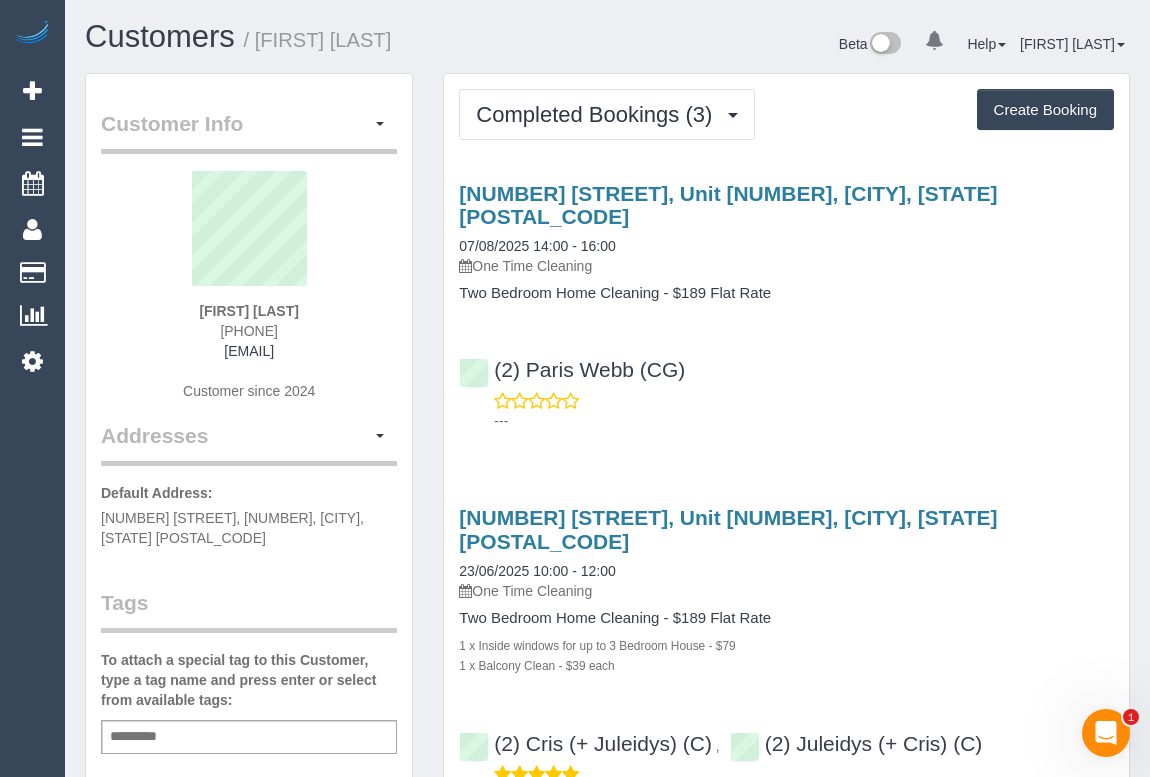 click on "11 Wellington Street, Unit 311, Collingwood, VIC 3066
07/08/2025 14:00 - 16:00
One Time Cleaning
Two Bedroom Home Cleaning - $189 Flat Rate
(2) Paris Webb (CG)
---" at bounding box center [786, 302] 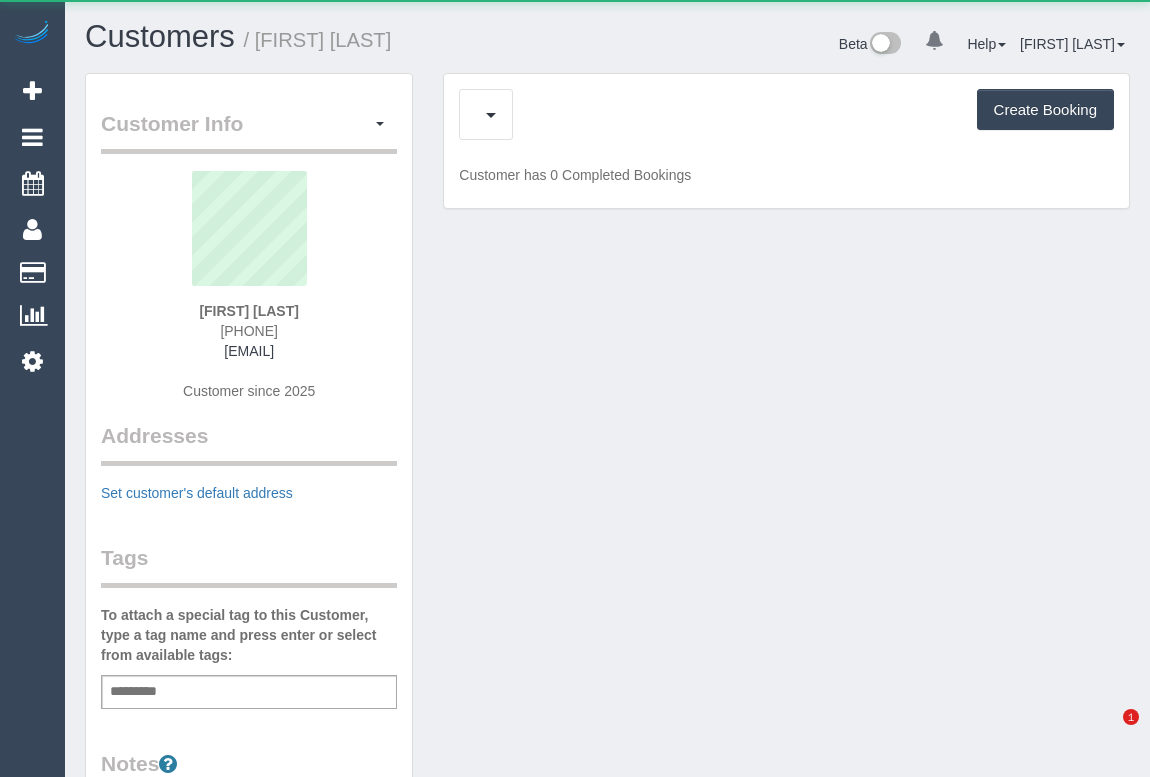 scroll, scrollTop: 0, scrollLeft: 0, axis: both 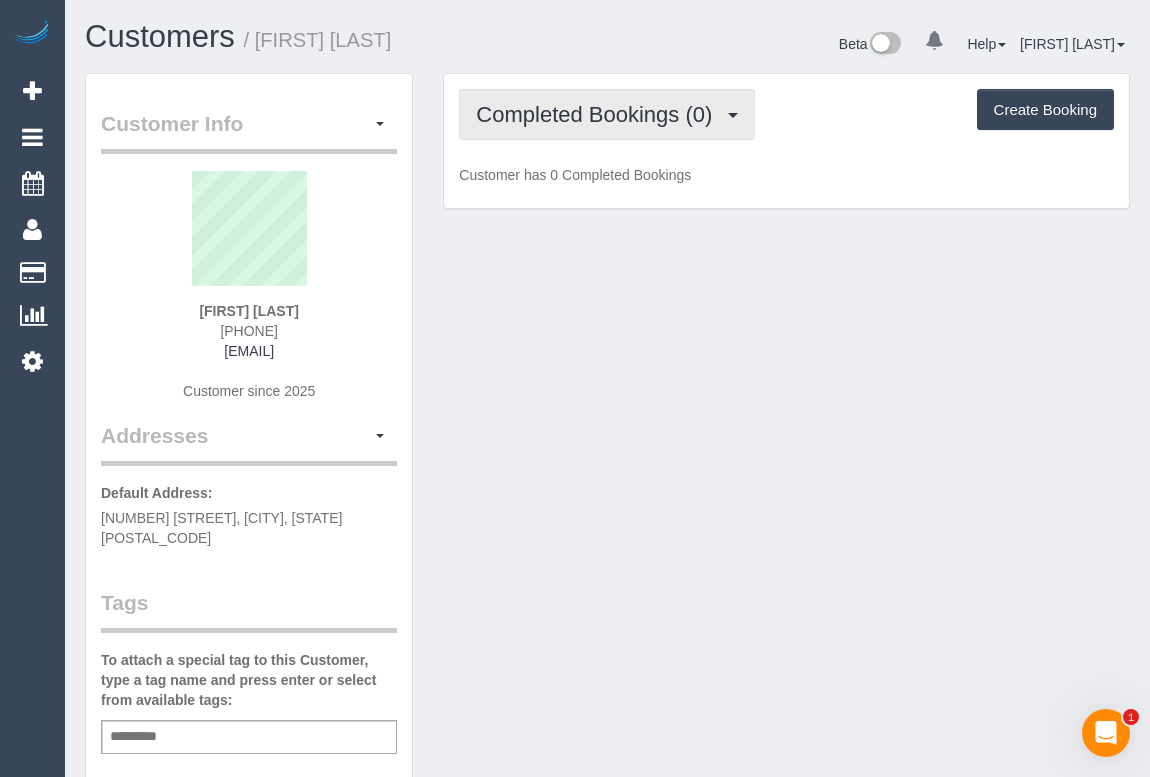 click on "Completed Bookings (0)" at bounding box center (599, 114) 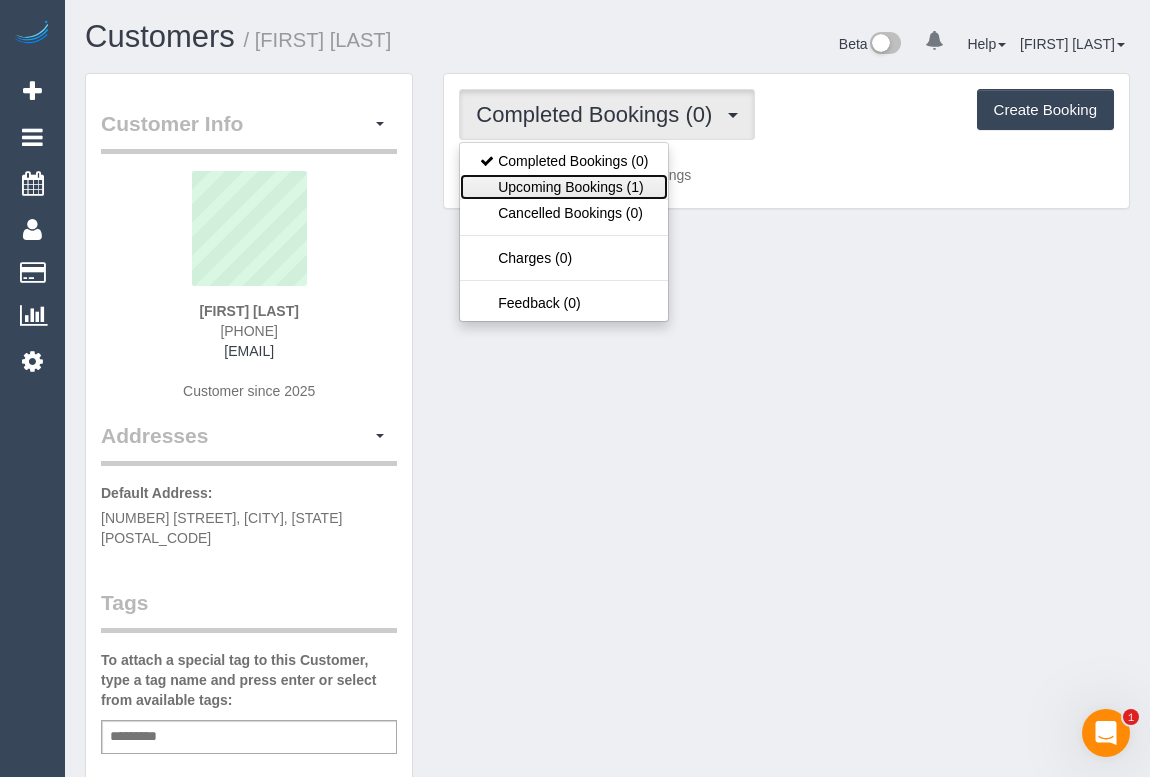 click on "Upcoming Bookings (1)" at bounding box center [564, 187] 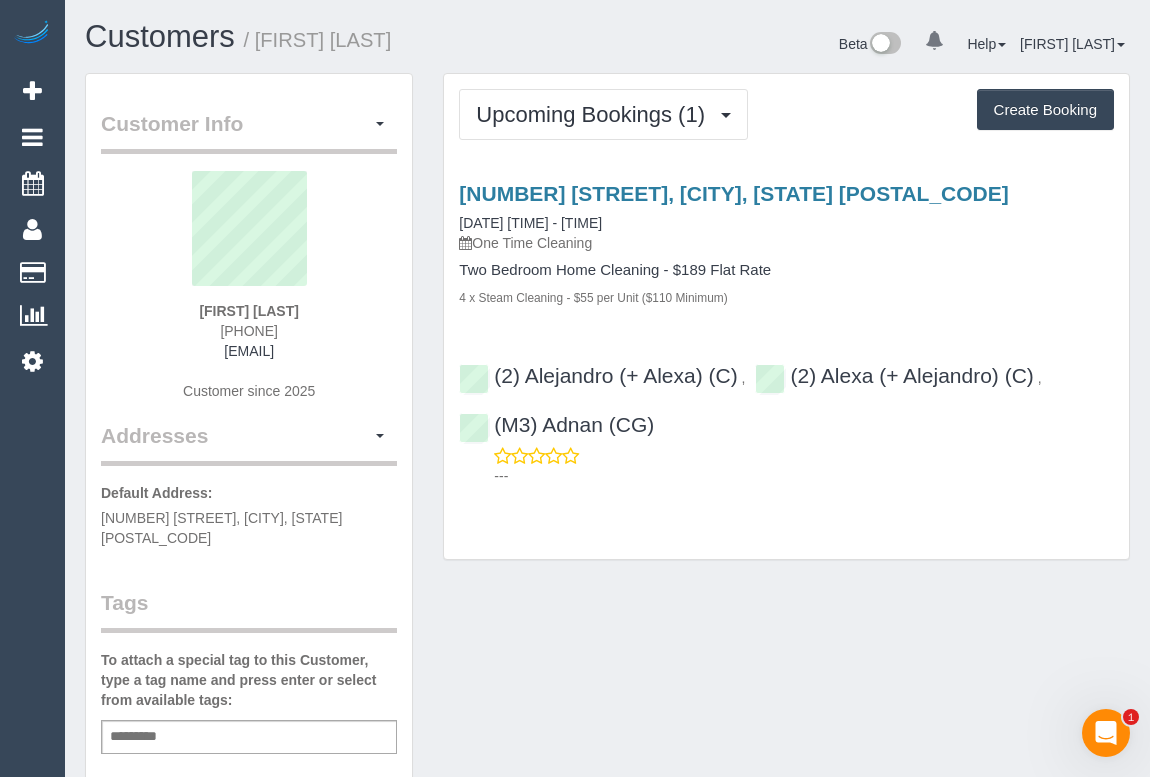 click on "Two Bedroom Home Cleaning - $189 Flat Rate
4 x Steam Cleaning - $55 per Unit ($110 Minimum)" at bounding box center [786, 284] 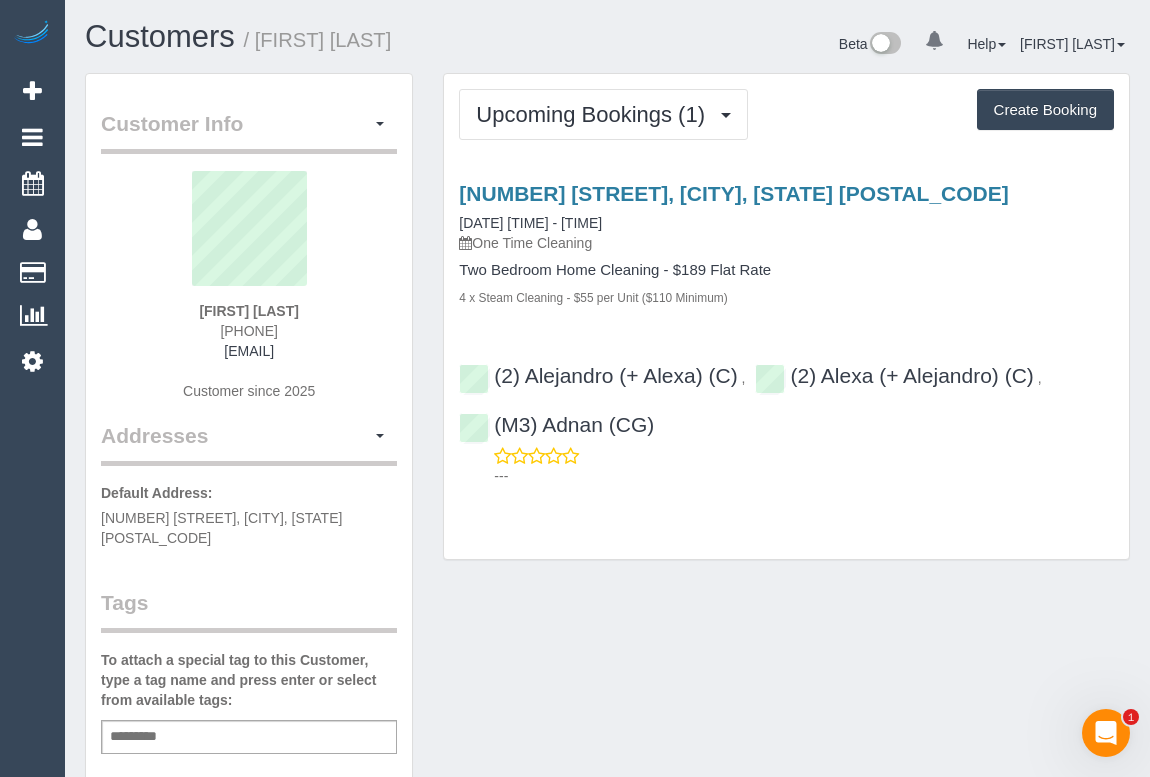 click on "Customer Info
Edit Contact Info
Send Message
Email Preferences
Special Sales Tax
View Changes
Mark as Unconfirmed
Block this Customer
Archive Account
Delete Account
Ben Sgherza
0424909460" at bounding box center (607, 753) 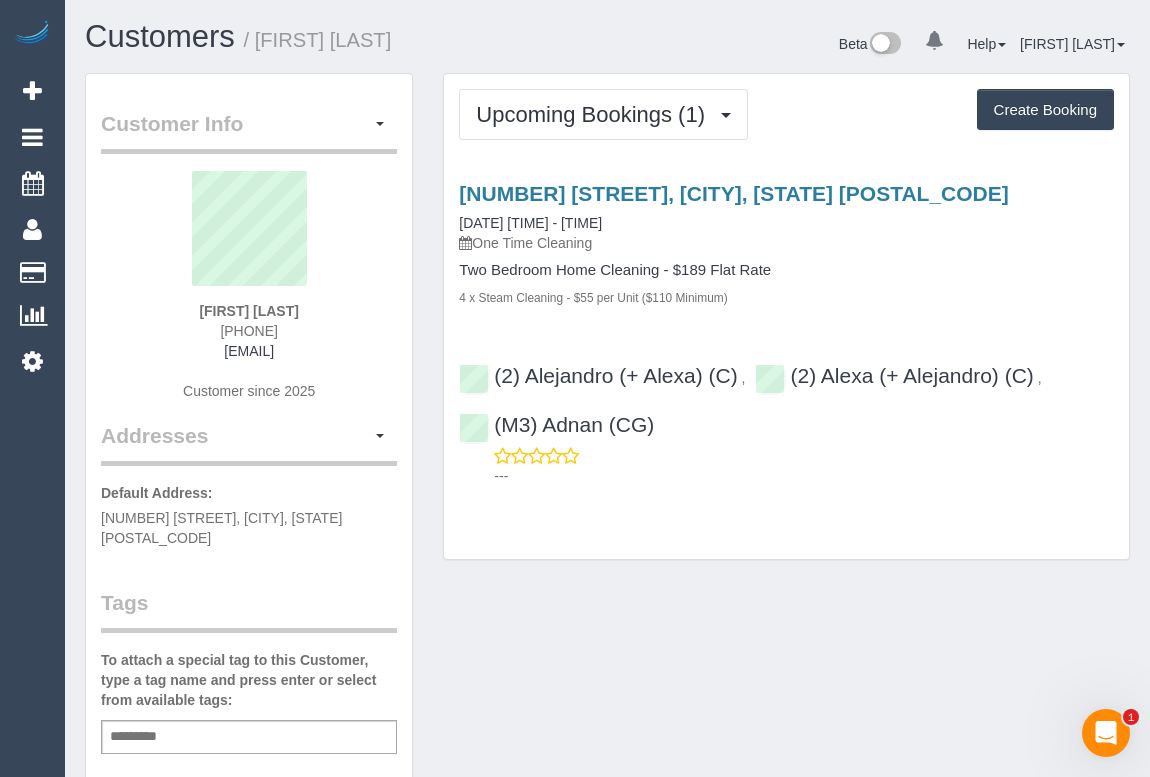 click on "One Time Cleaning" at bounding box center (786, 243) 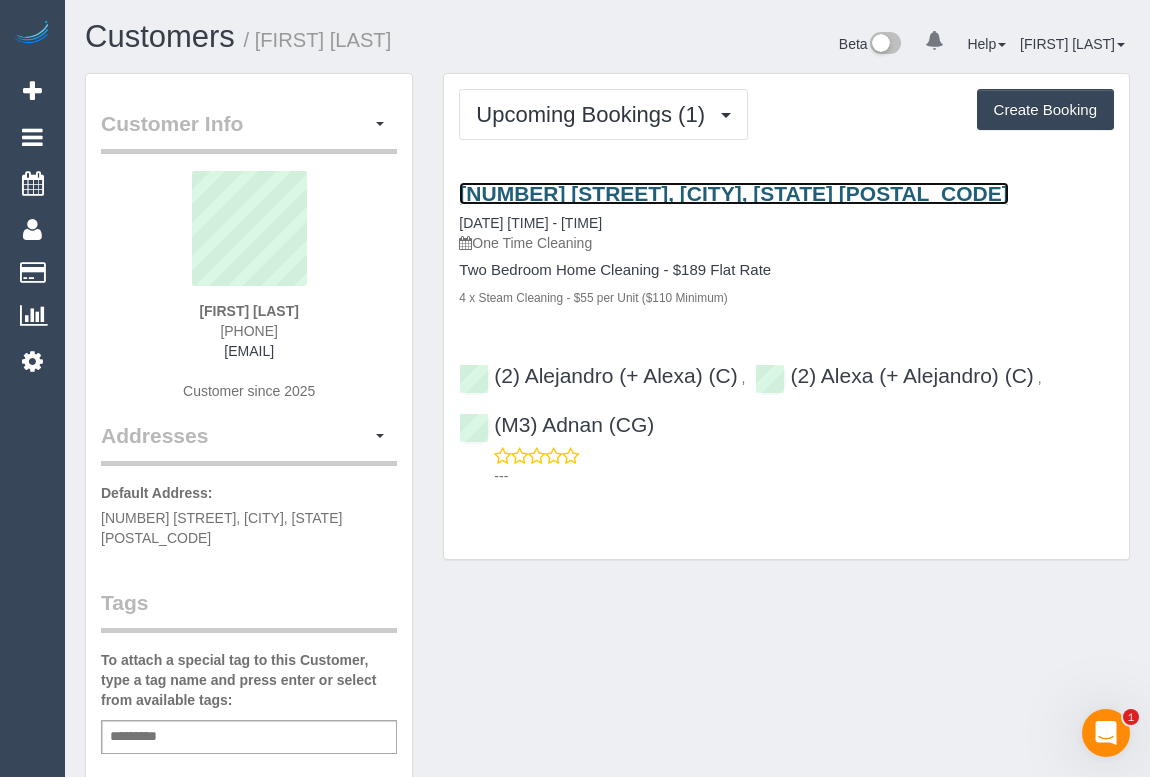 click on "32 Ivan Street, Fitzroy North, VIC 3068" at bounding box center [733, 193] 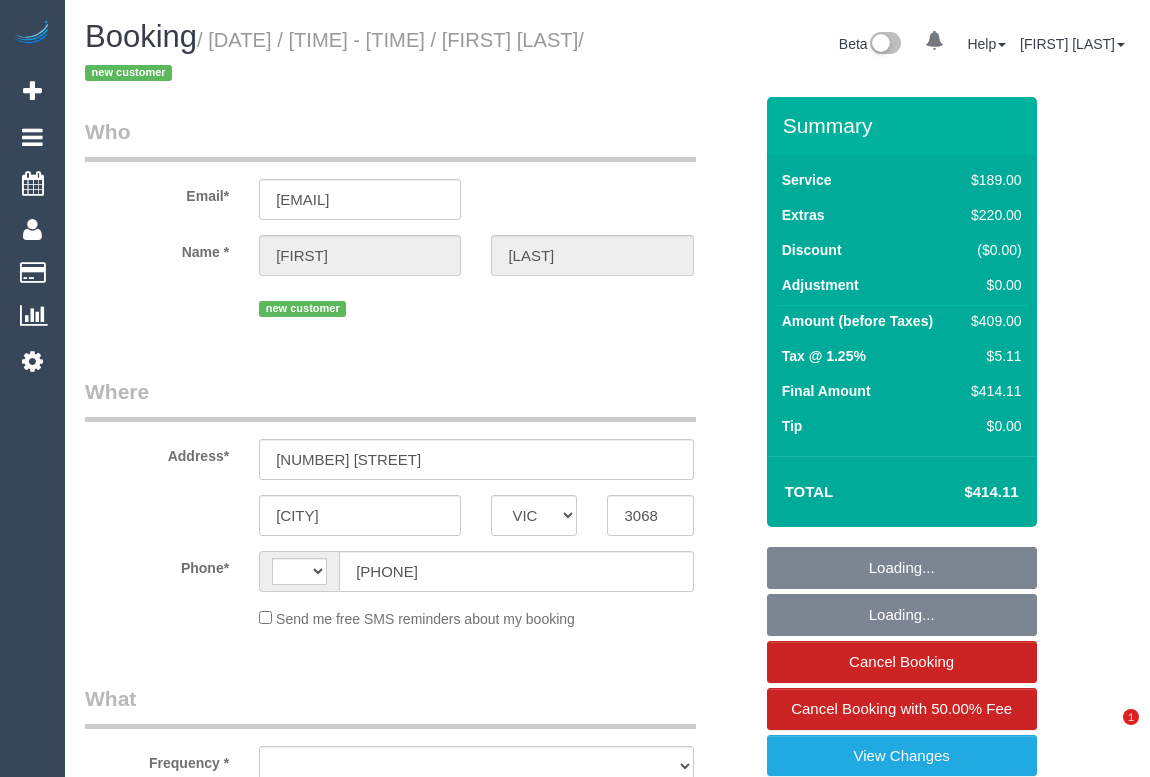 select on "VIC" 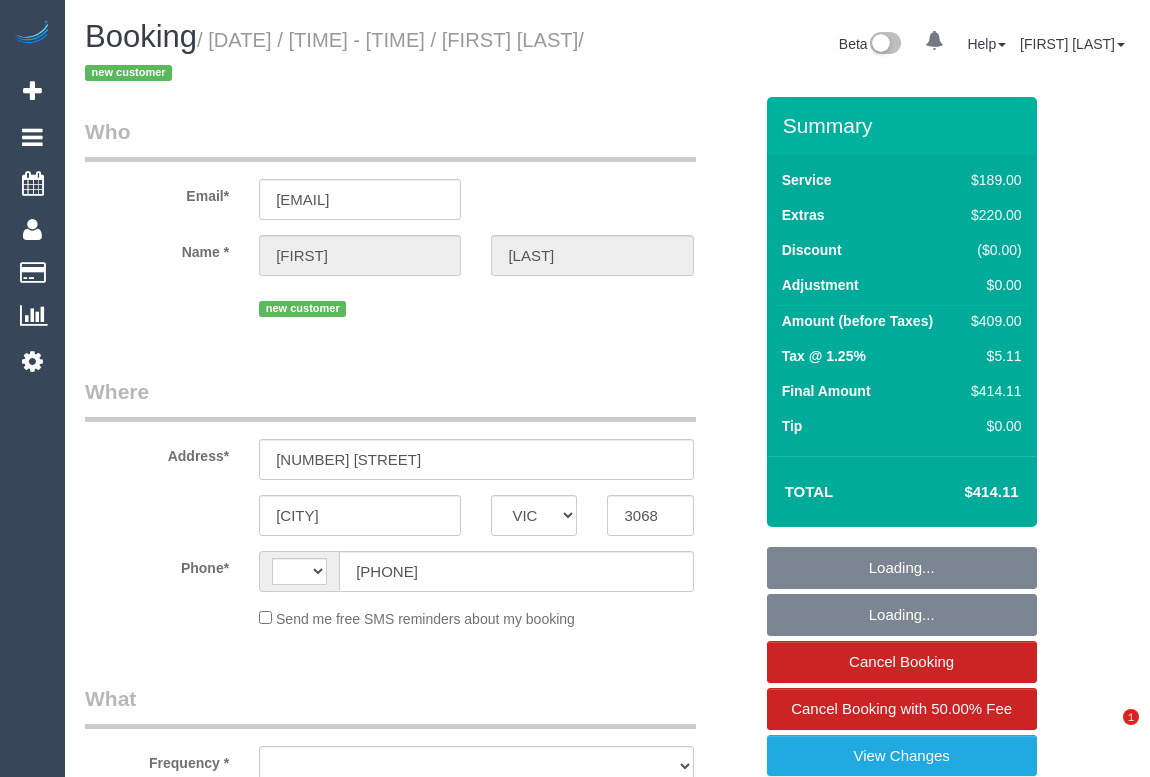 scroll, scrollTop: 0, scrollLeft: 0, axis: both 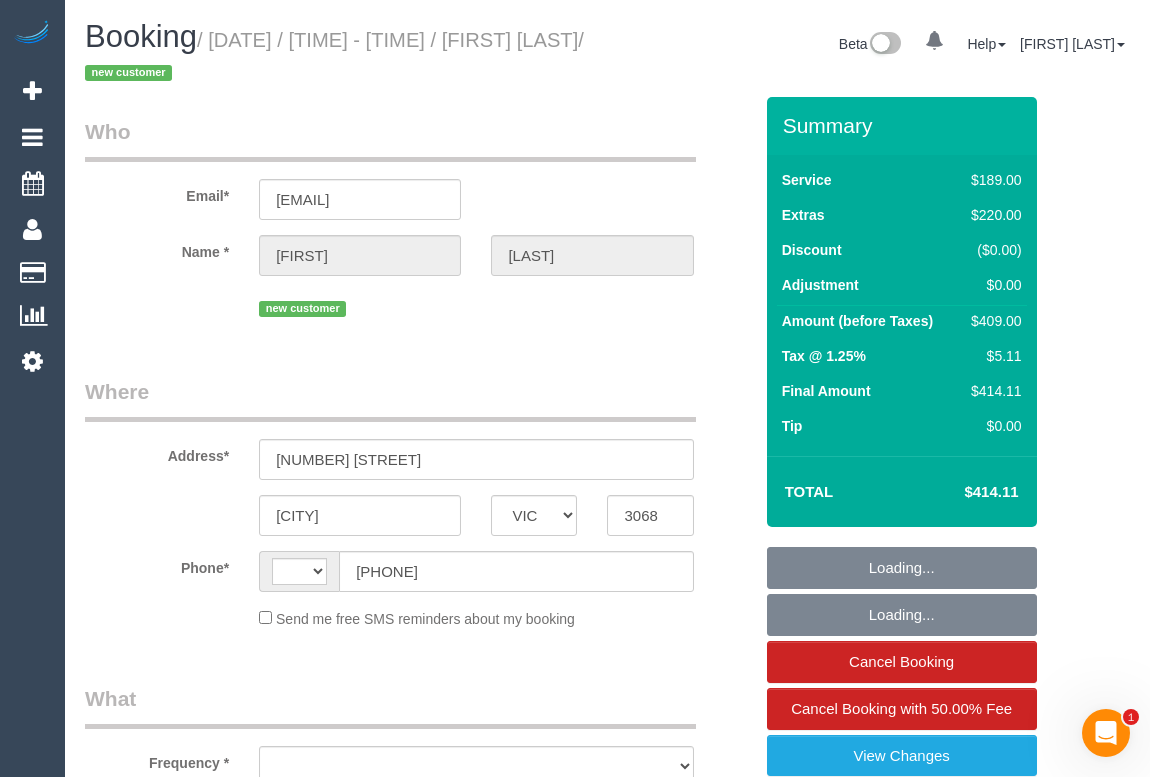 select on "object:382" 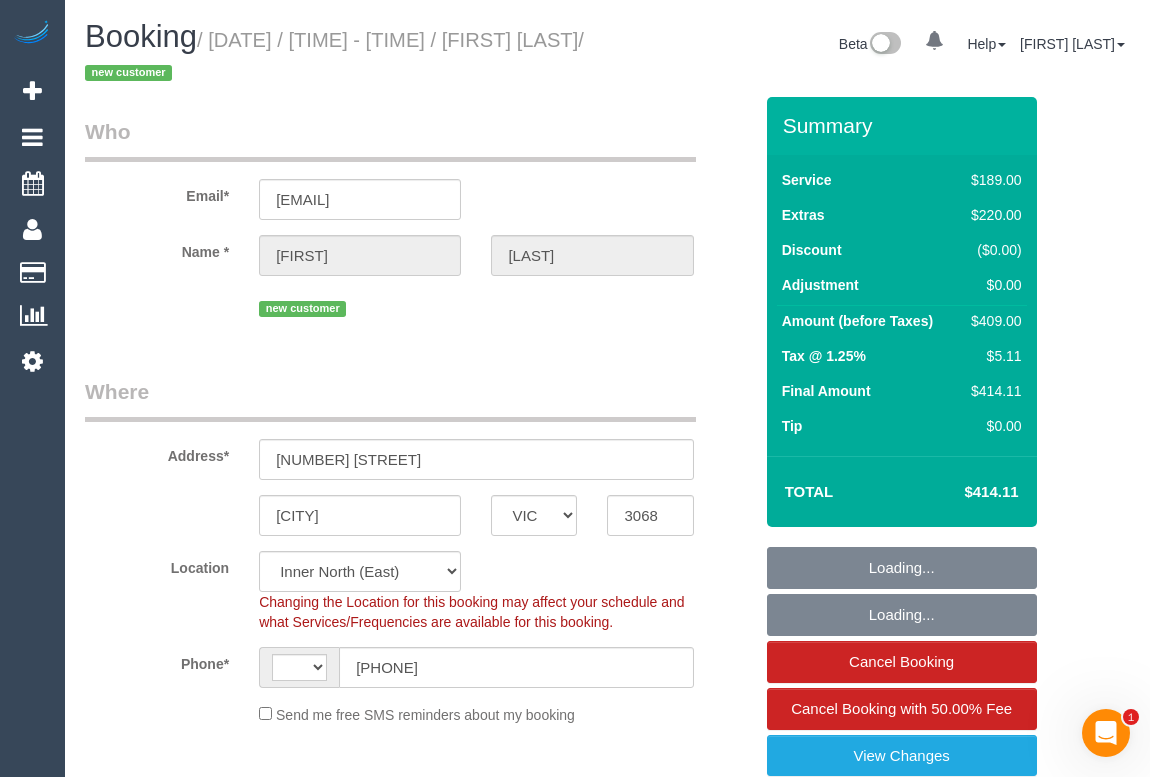 select on "object:780" 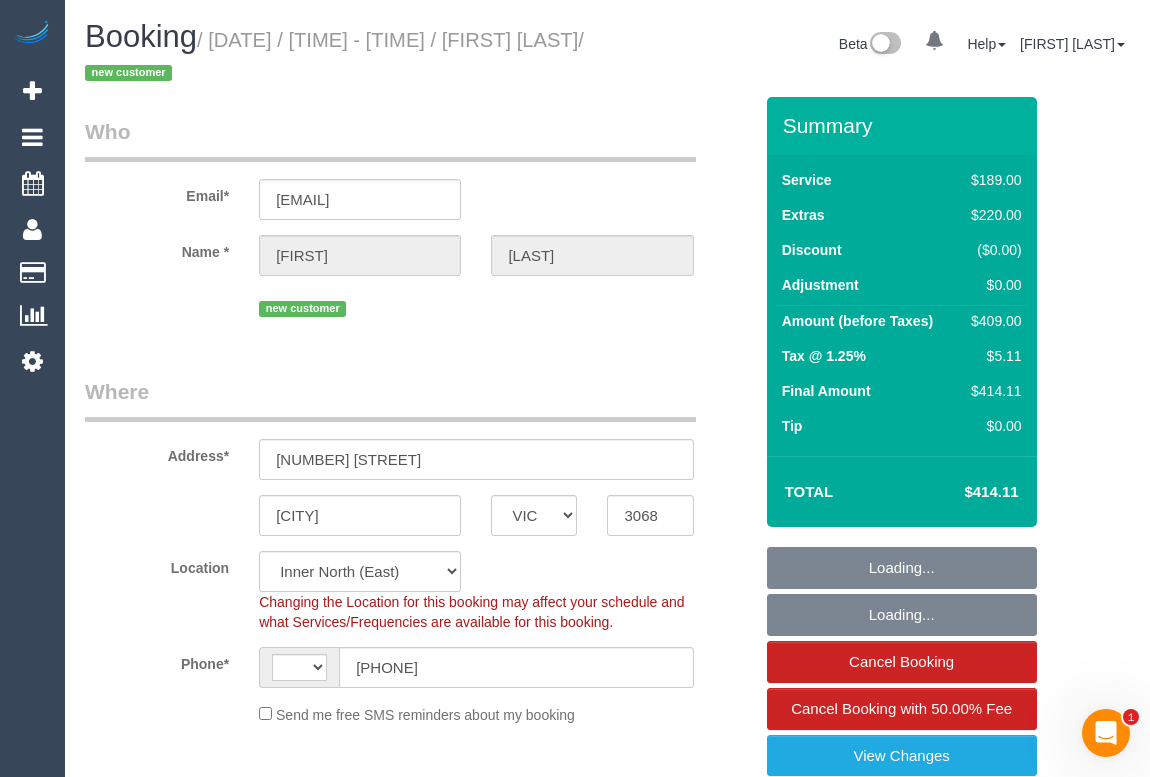 select on "string:AU" 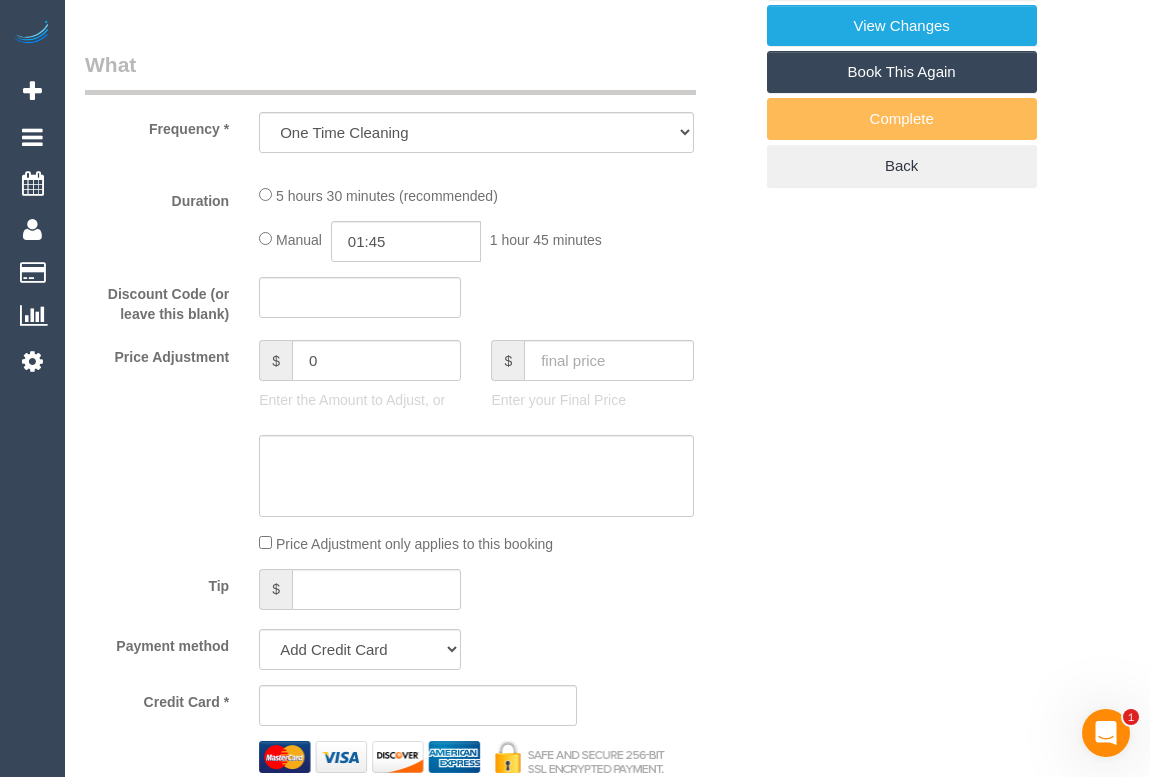 select on "string:stripe-pm_1Rql022GScqysDRVDU0O6HEI" 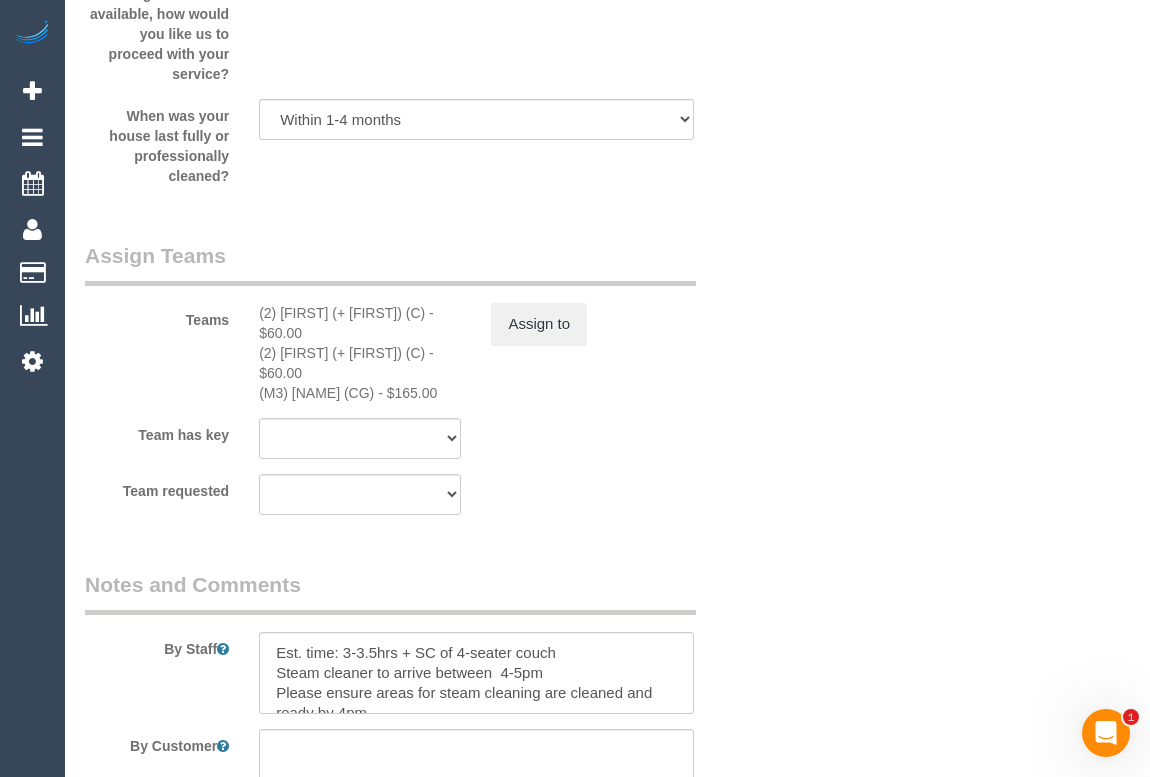 scroll, scrollTop: 3545, scrollLeft: 0, axis: vertical 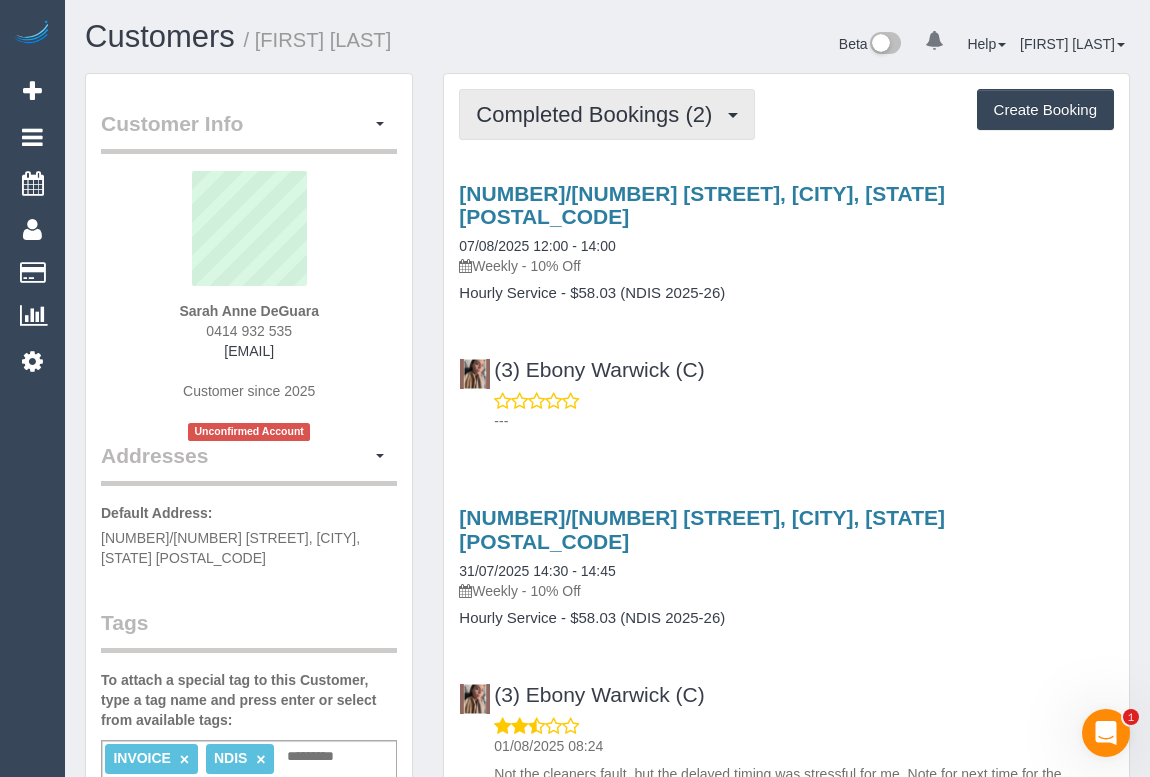 click on "Completed Bookings (2)" at bounding box center (599, 114) 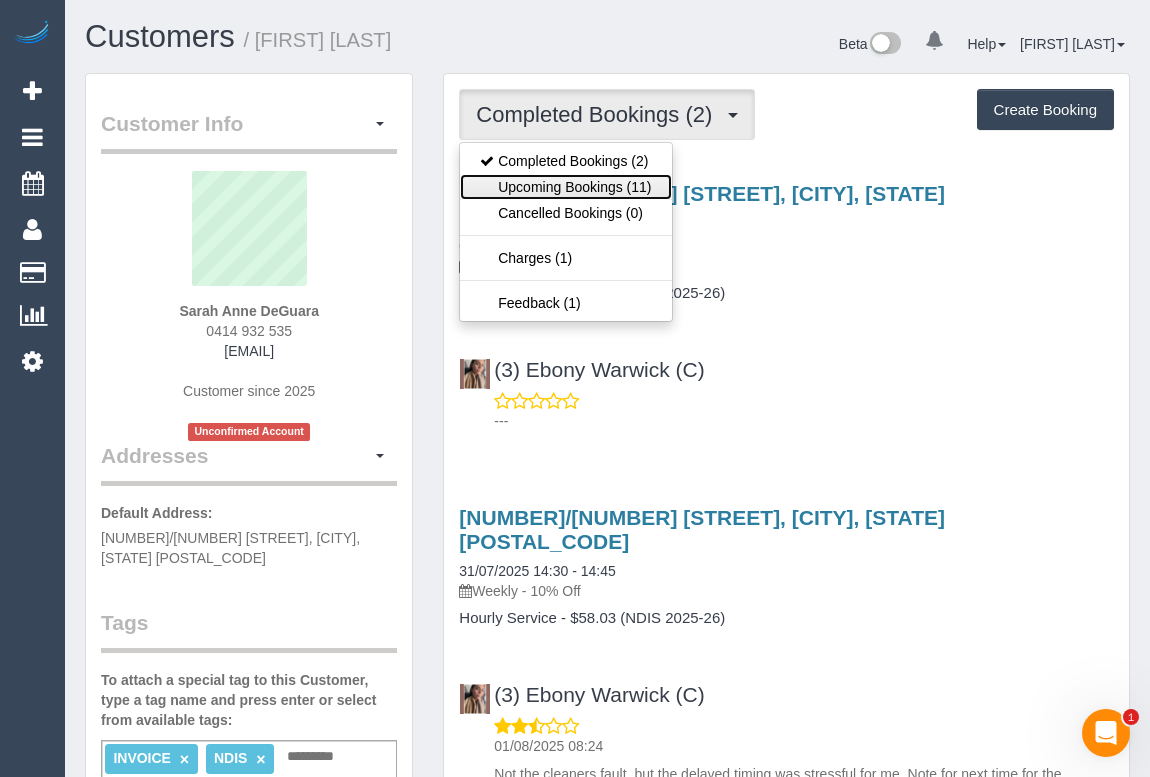 click on "Upcoming Bookings (11)" at bounding box center (565, 187) 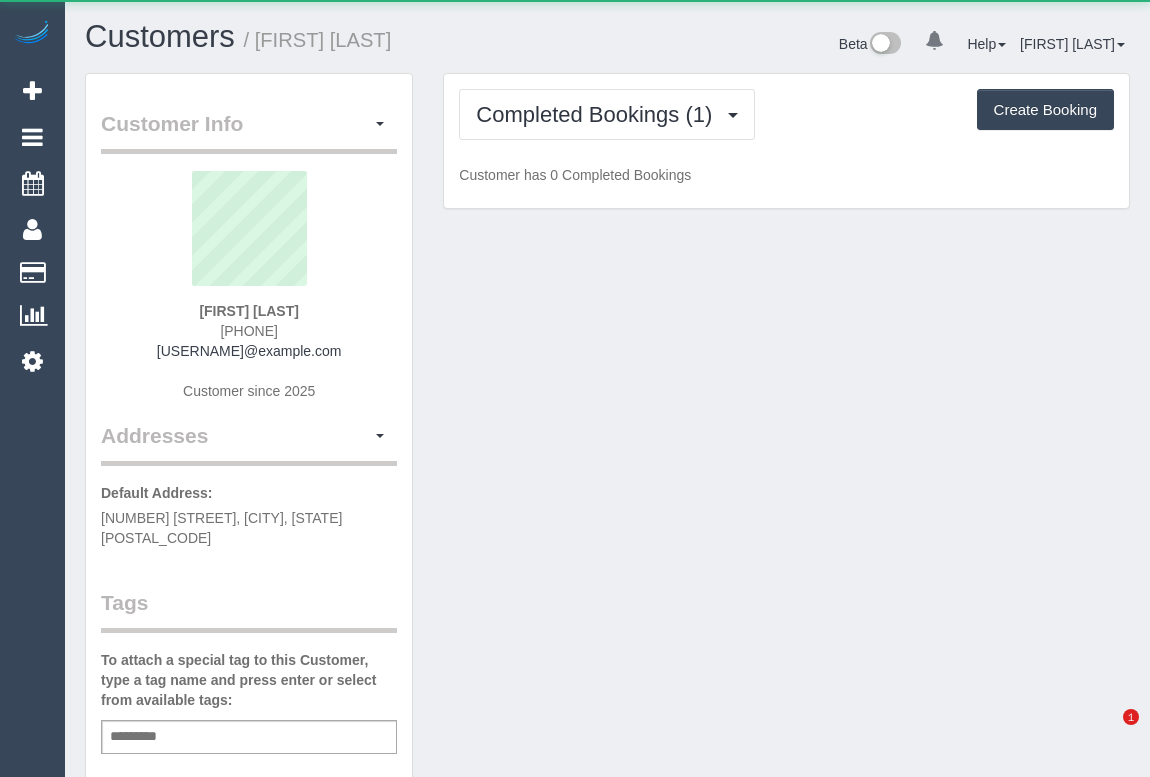 scroll, scrollTop: 0, scrollLeft: 0, axis: both 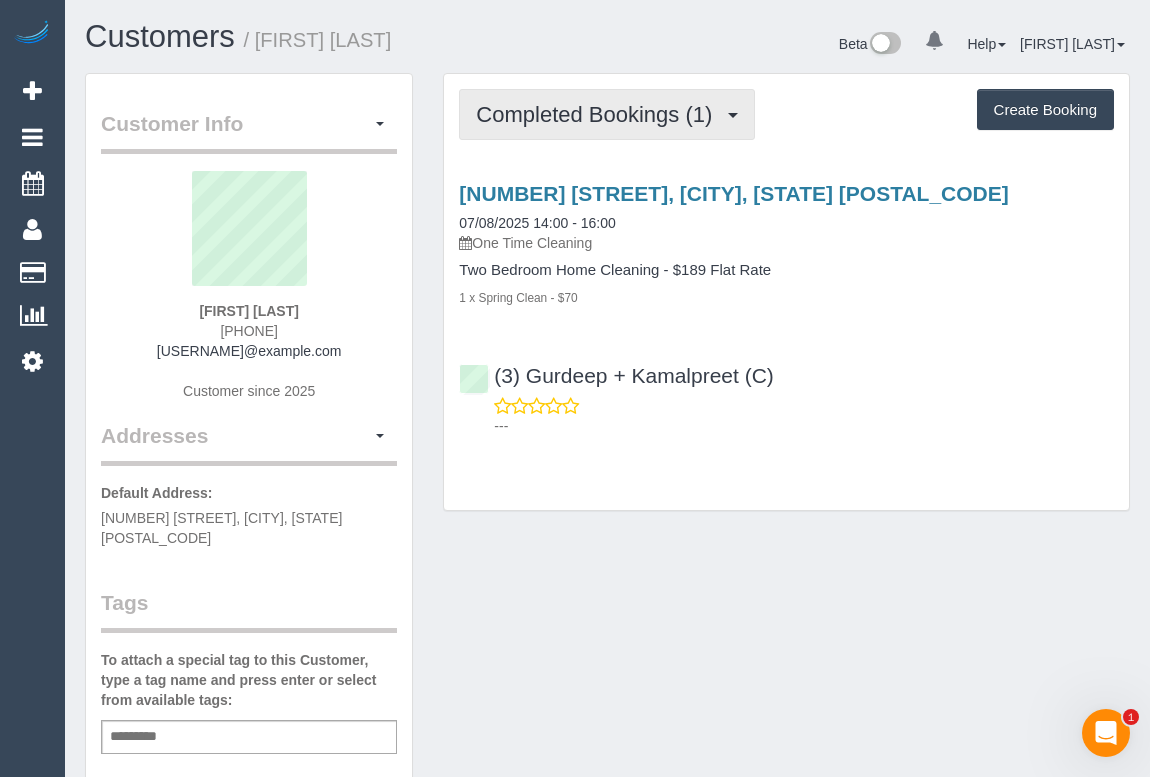 click on "Completed Bookings (1)" at bounding box center [599, 114] 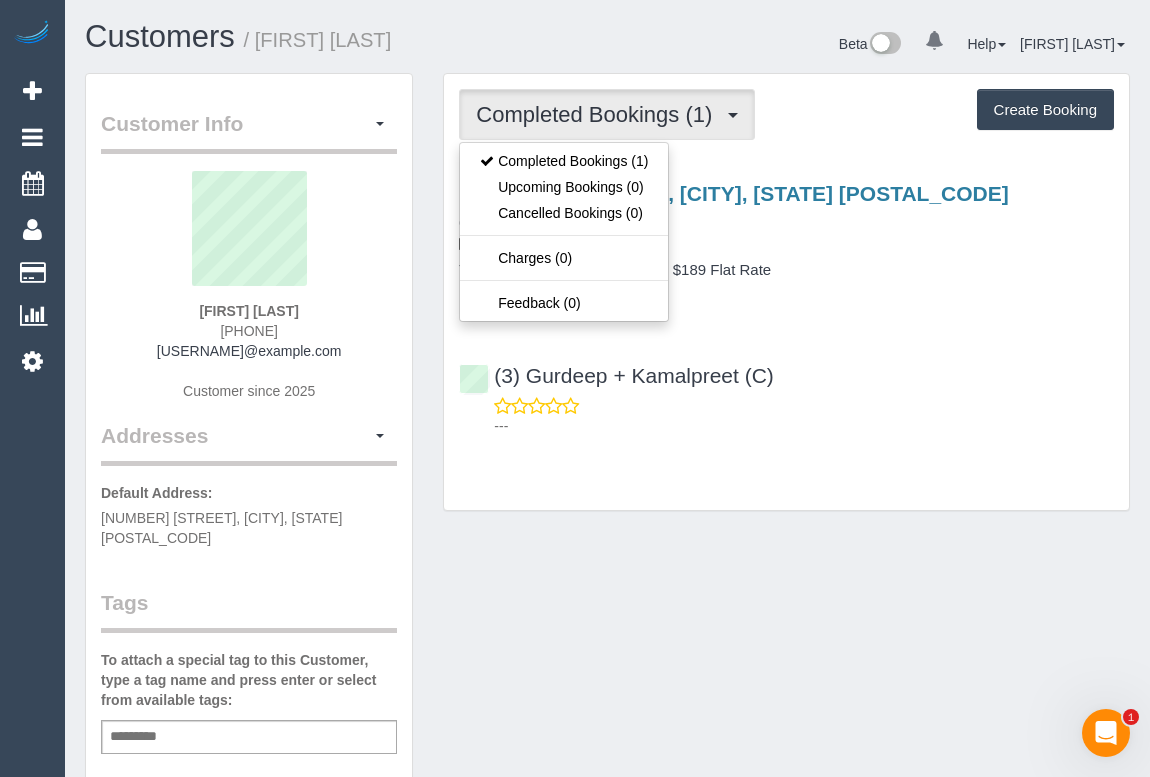 click on "47 Munro St, Brunswick, VIC 3056
07/08/2025 14:00 - 16:00
One Time Cleaning
Two Bedroom Home Cleaning - $189 Flat Rate
1 x Spring Clean - $70
(3) Gurdeep + Kamalpreet (C)
---" at bounding box center (786, 305) 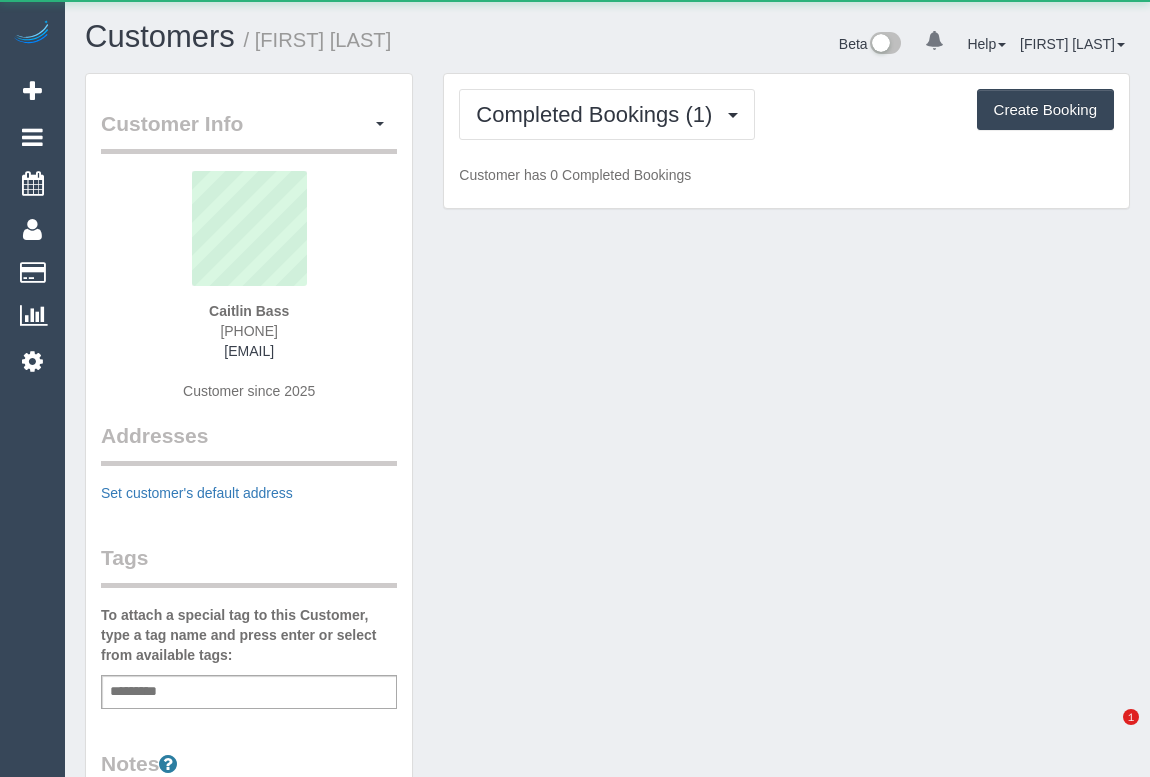 scroll, scrollTop: 0, scrollLeft: 0, axis: both 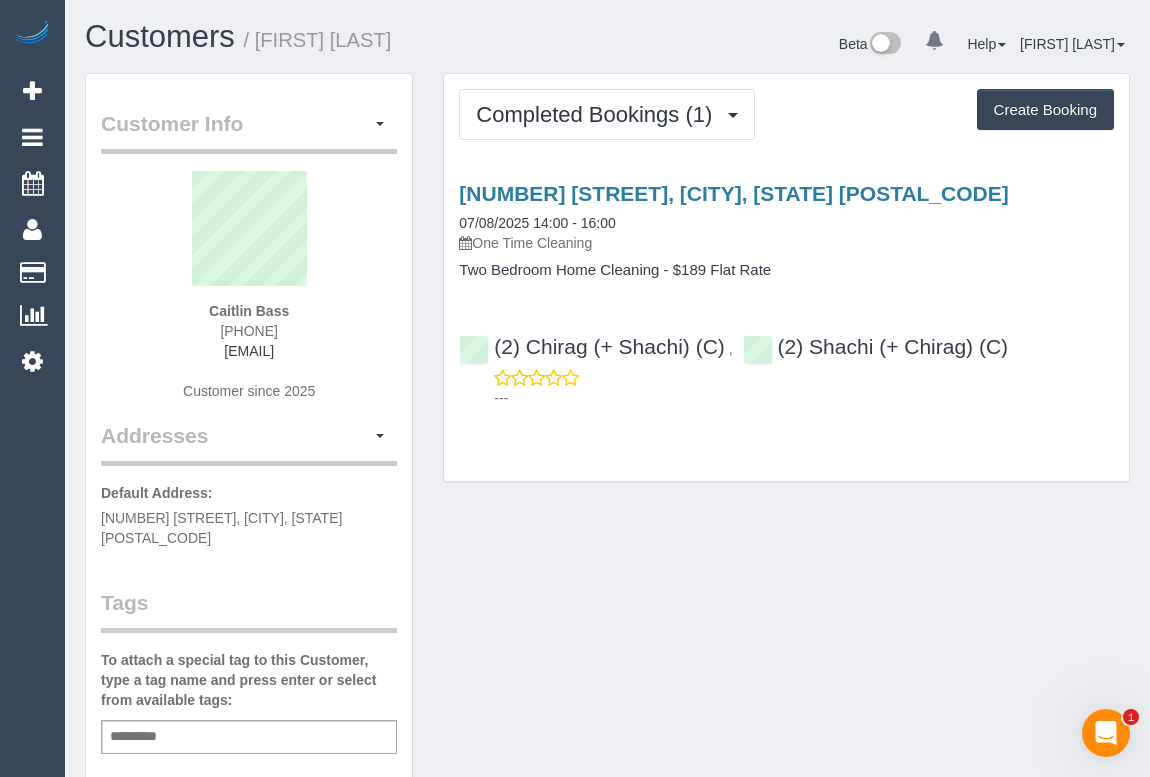 click on "Customer Info
Edit Contact Info
Send Message
Email Preferences
Special Sales Tax
View Changes
Mark as Unconfirmed
Block this Customer
Archive Account
Delete Account
Caitlin Bass
+61 478 568 070" at bounding box center (607, 753) 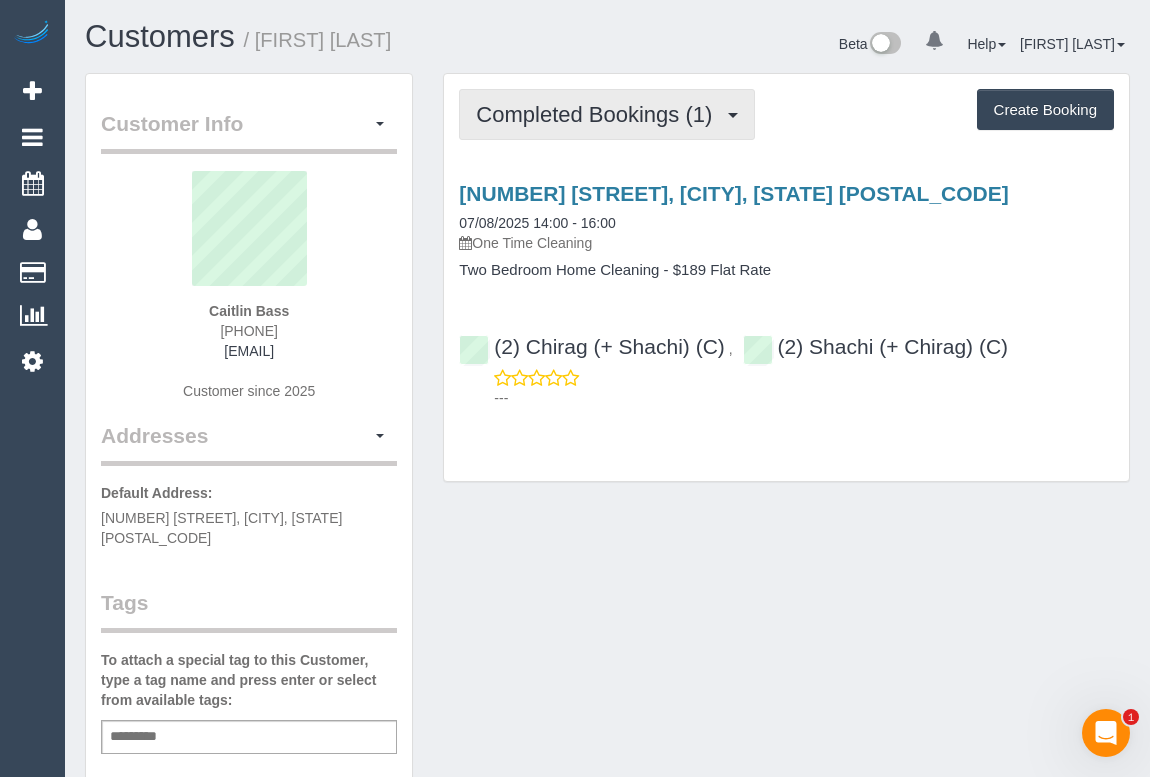 click on "Completed Bookings (1)" at bounding box center [599, 114] 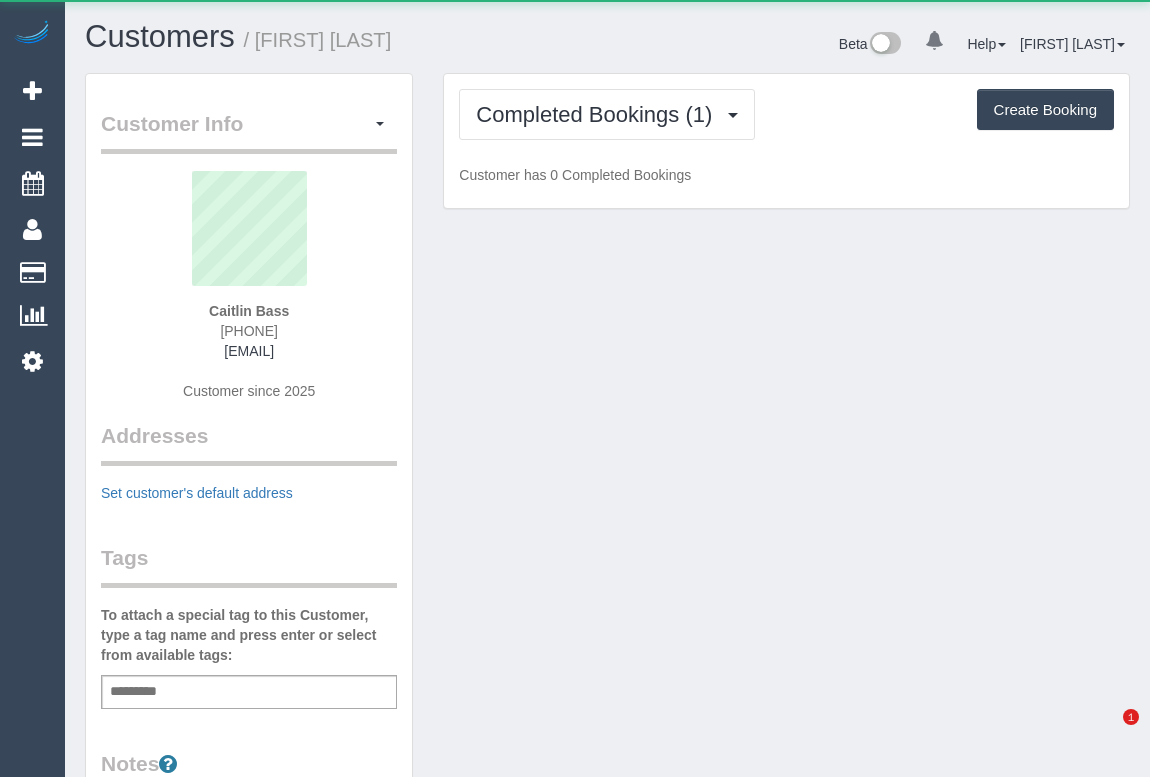 scroll, scrollTop: 0, scrollLeft: 0, axis: both 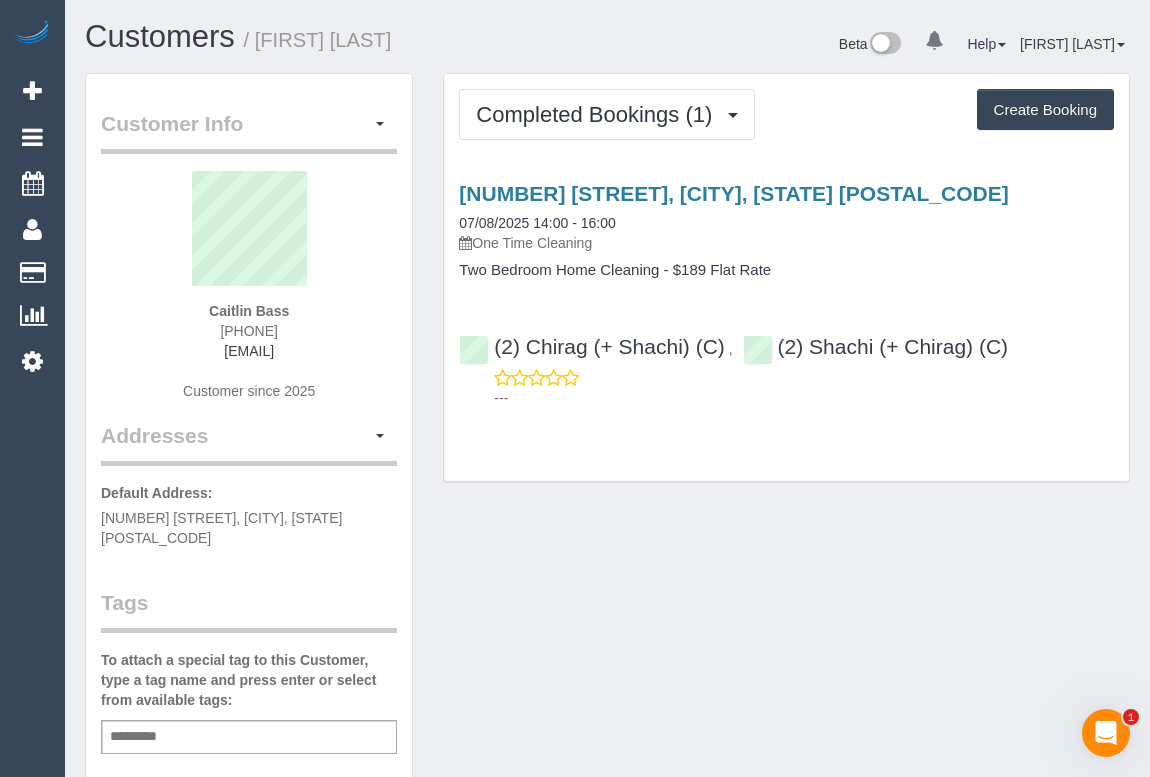drag, startPoint x: 198, startPoint y: 308, endPoint x: 791, endPoint y: 420, distance: 603.4841 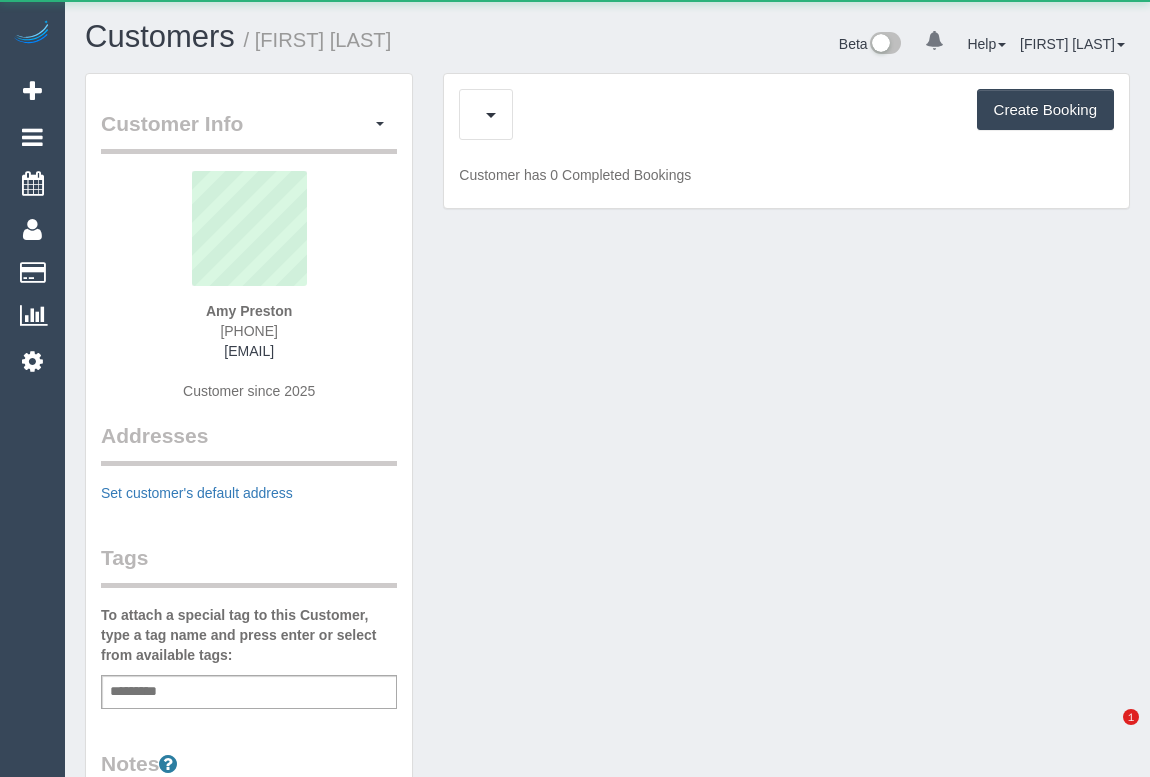 scroll, scrollTop: 0, scrollLeft: 0, axis: both 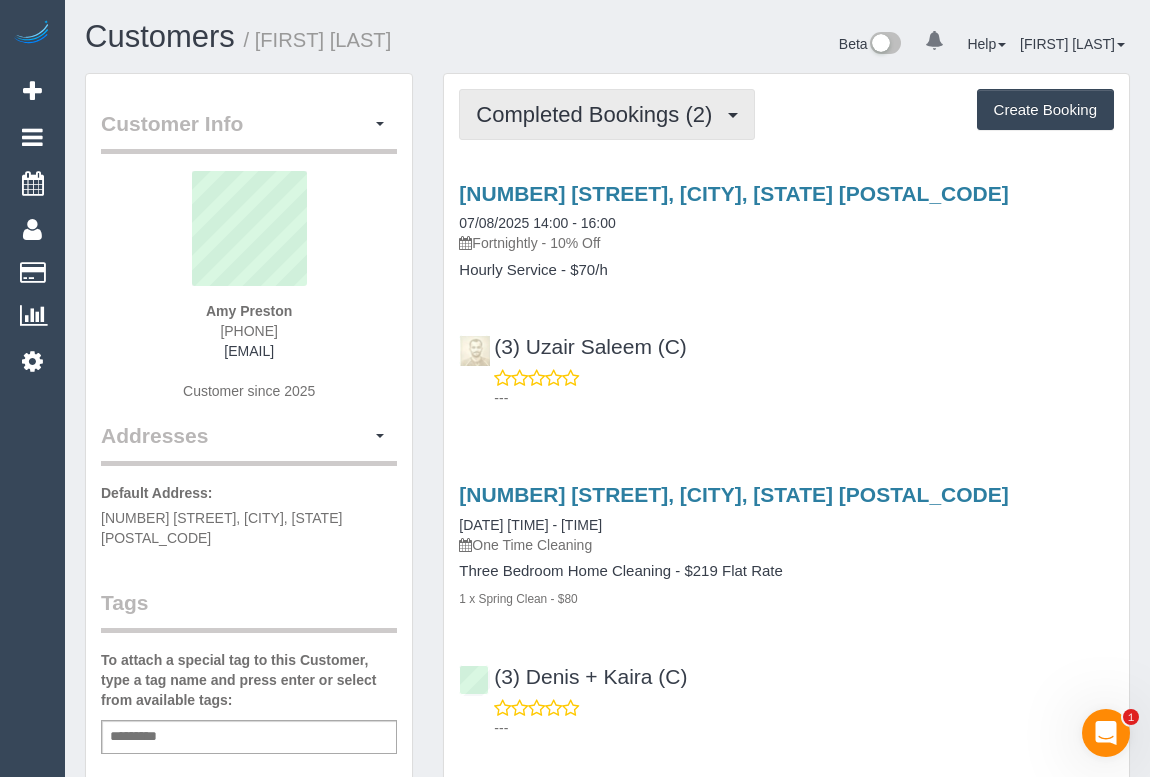 click on "Completed Bookings (2)" at bounding box center [607, 114] 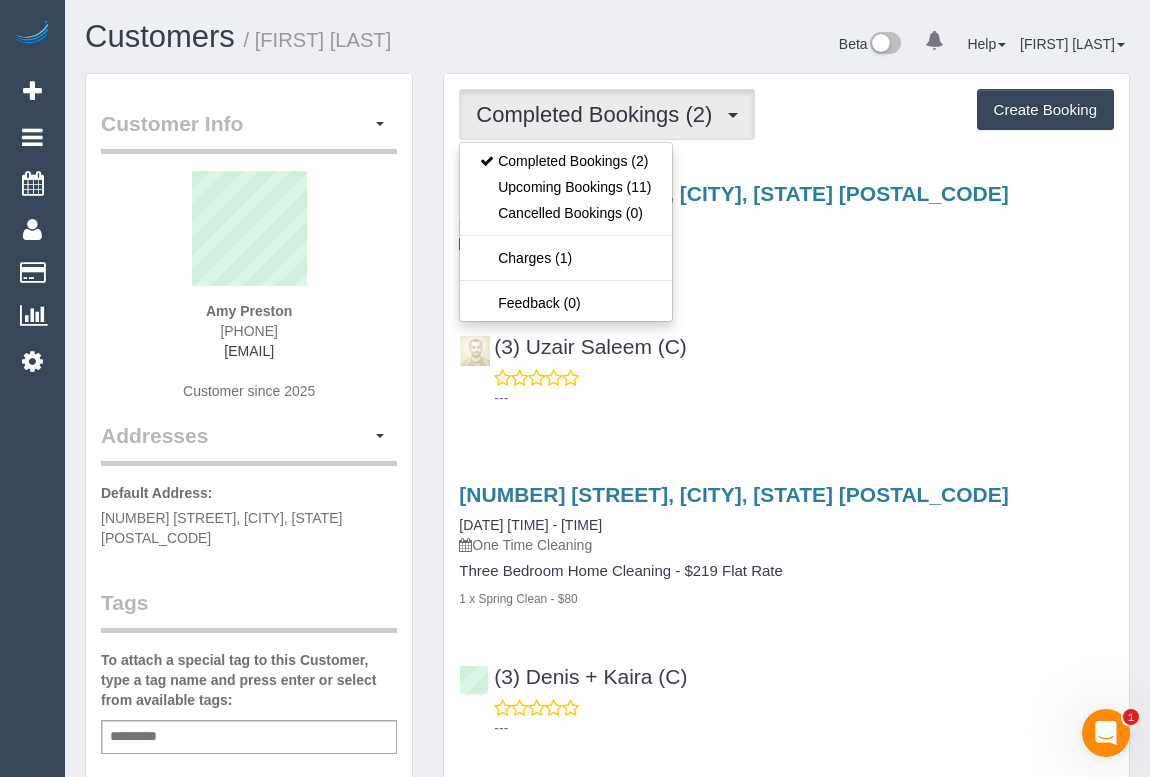 click on "28a Campbell Street, Coburg, VIC 3058
07/08/2025 14:00 - 16:00
Fortnightly - 10% Off
Hourly Service - $70/h
(3) Uzair Saleem (C)
---" at bounding box center [786, 291] 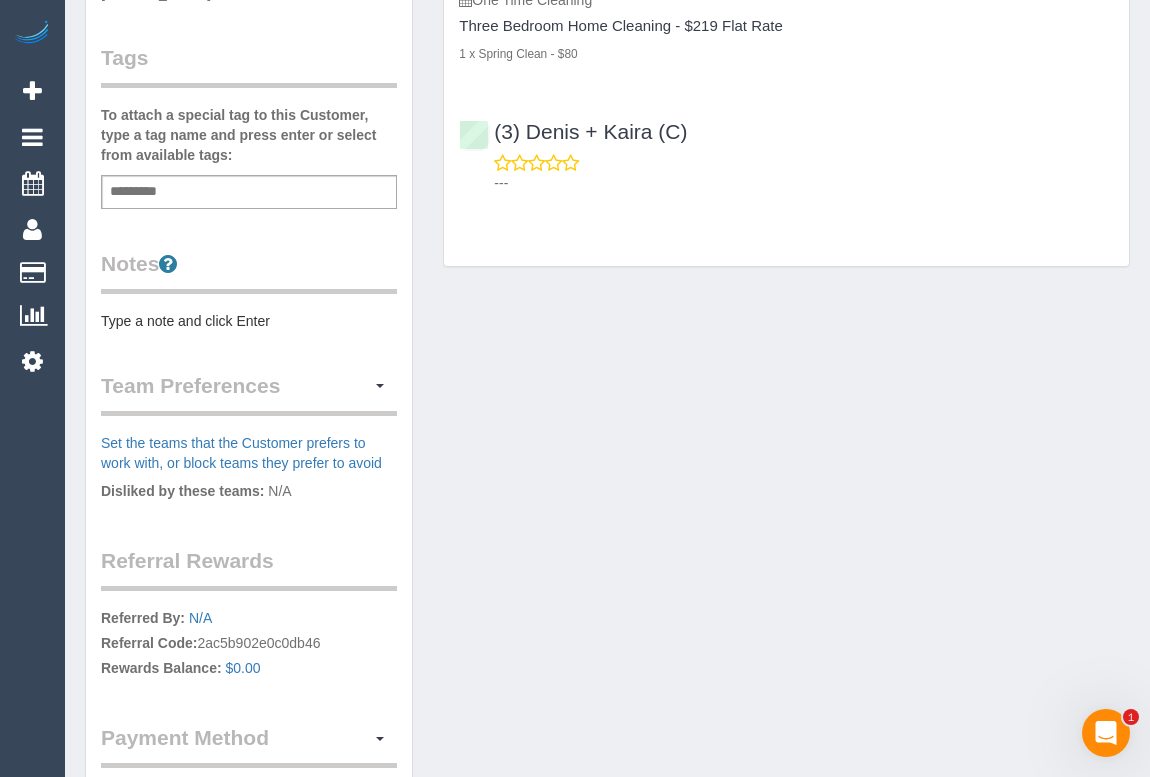 scroll, scrollTop: 0, scrollLeft: 0, axis: both 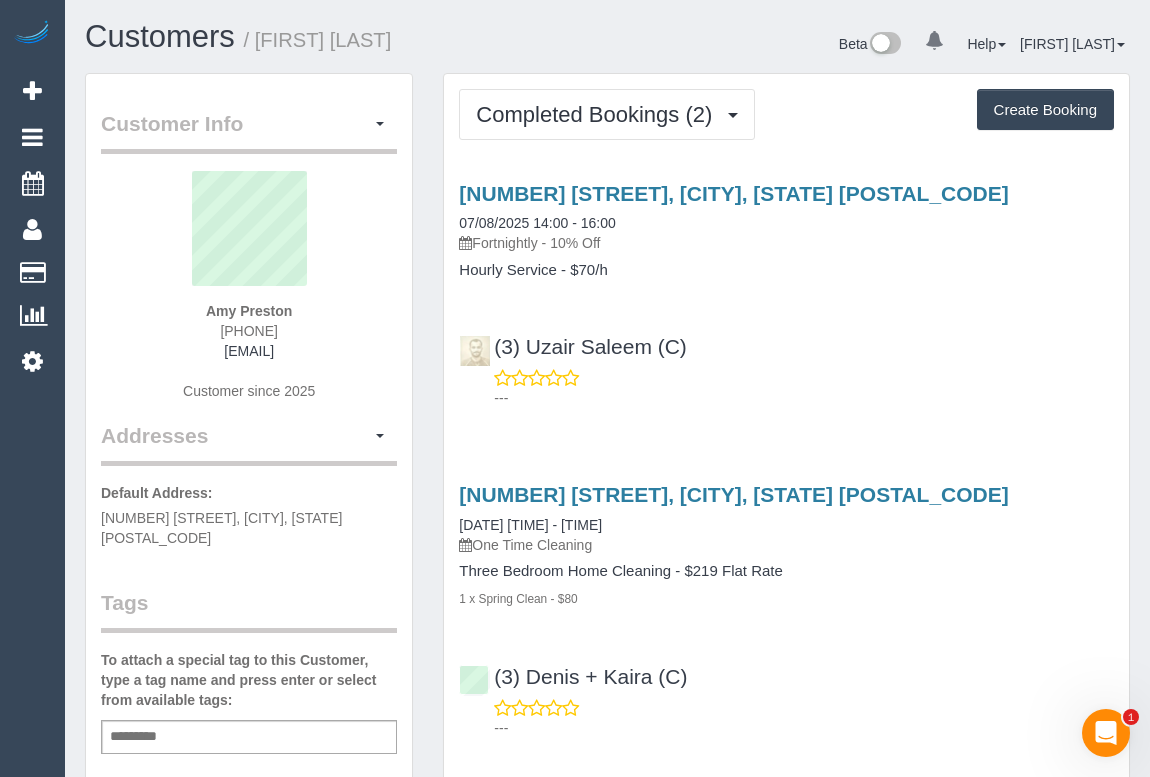 drag, startPoint x: 202, startPoint y: 329, endPoint x: 378, endPoint y: 339, distance: 176.28386 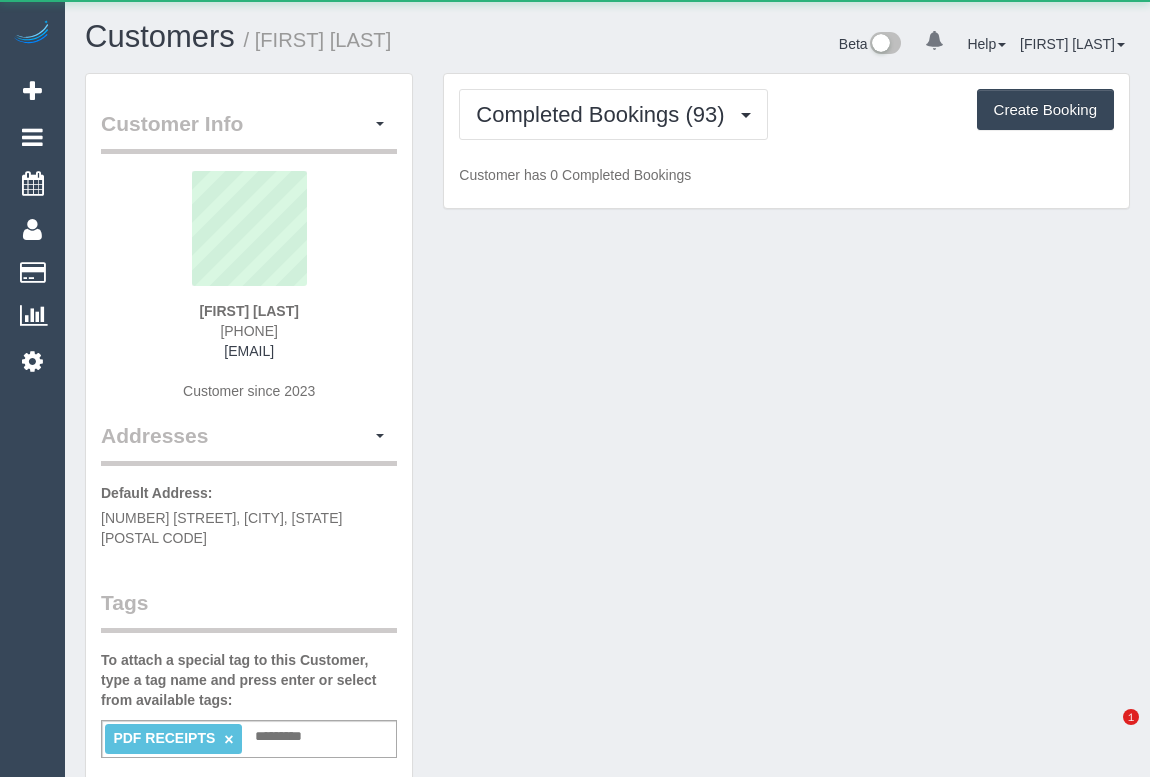 scroll, scrollTop: 0, scrollLeft: 0, axis: both 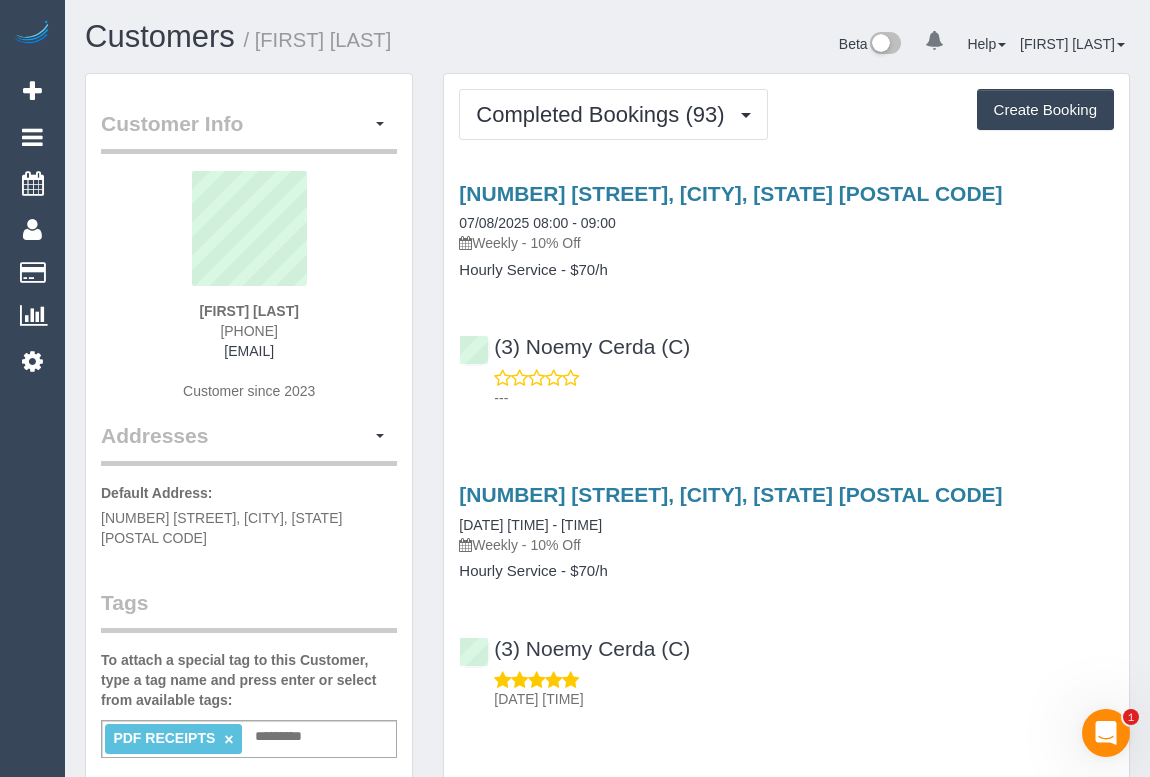 drag, startPoint x: 484, startPoint y: 237, endPoint x: 530, endPoint y: 240, distance: 46.09772 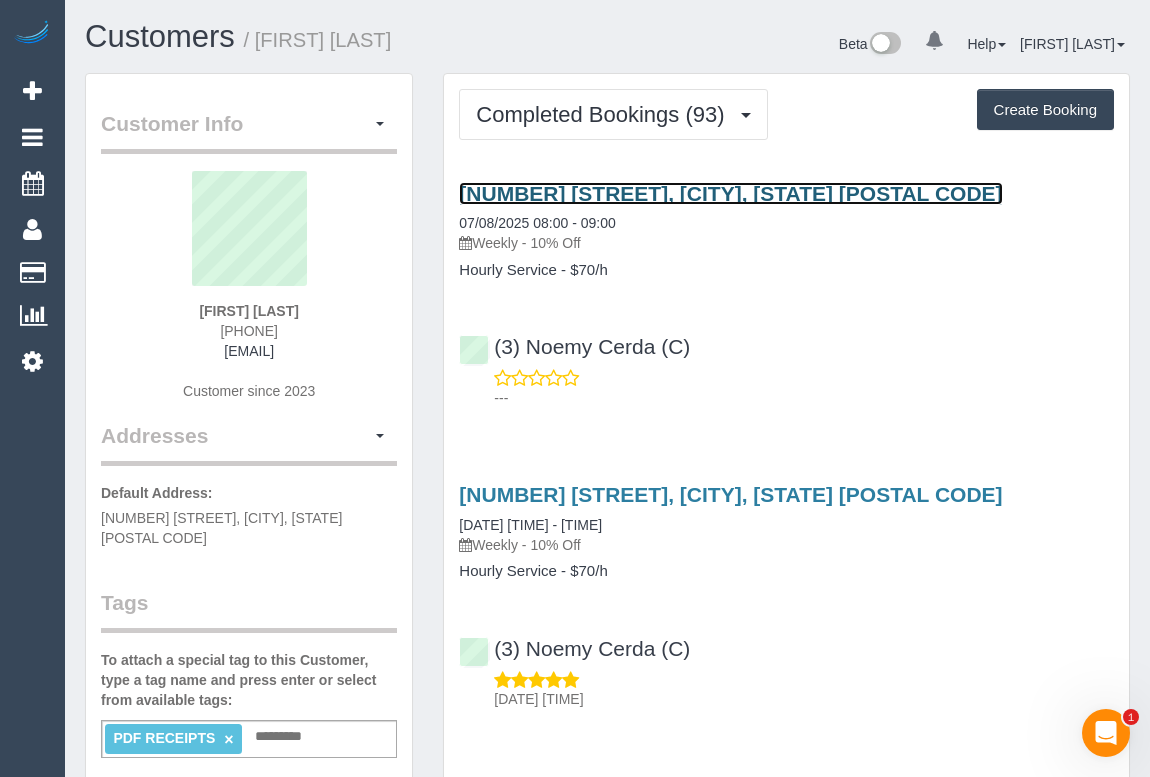 click on "5 Chat Place, Werribee, VIC 3030" at bounding box center (730, 193) 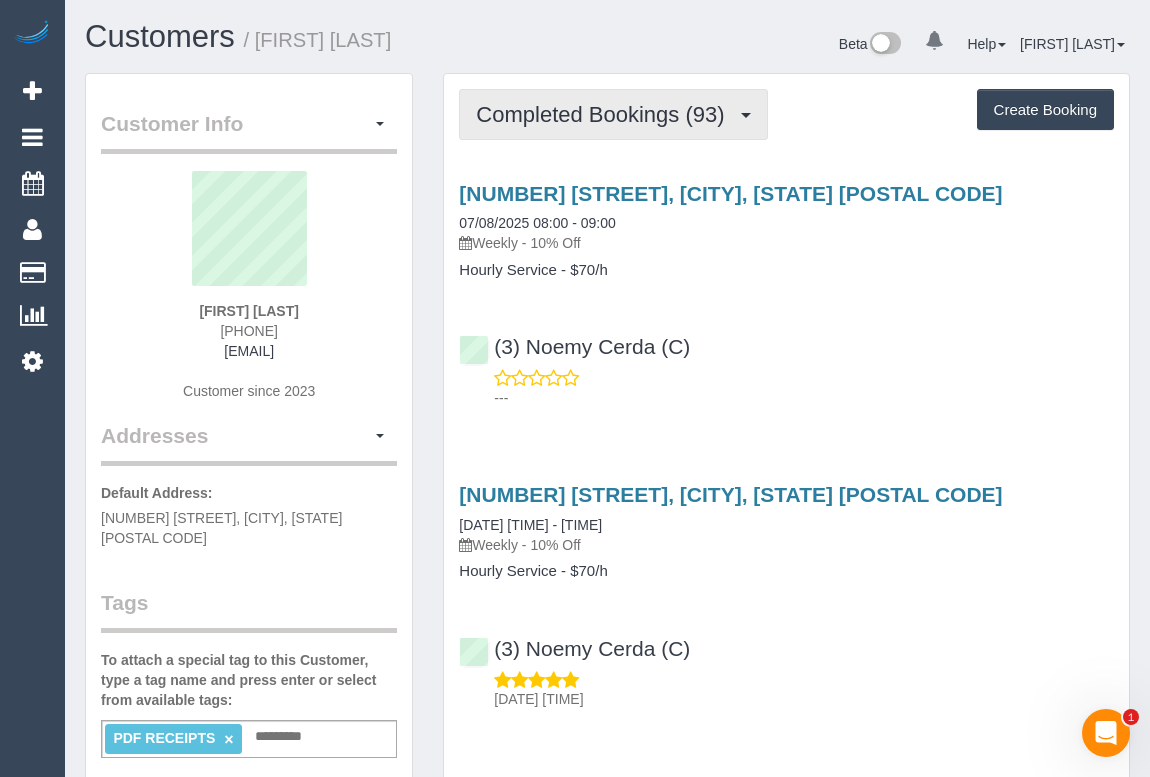 click on "Completed Bookings (93)" at bounding box center (605, 114) 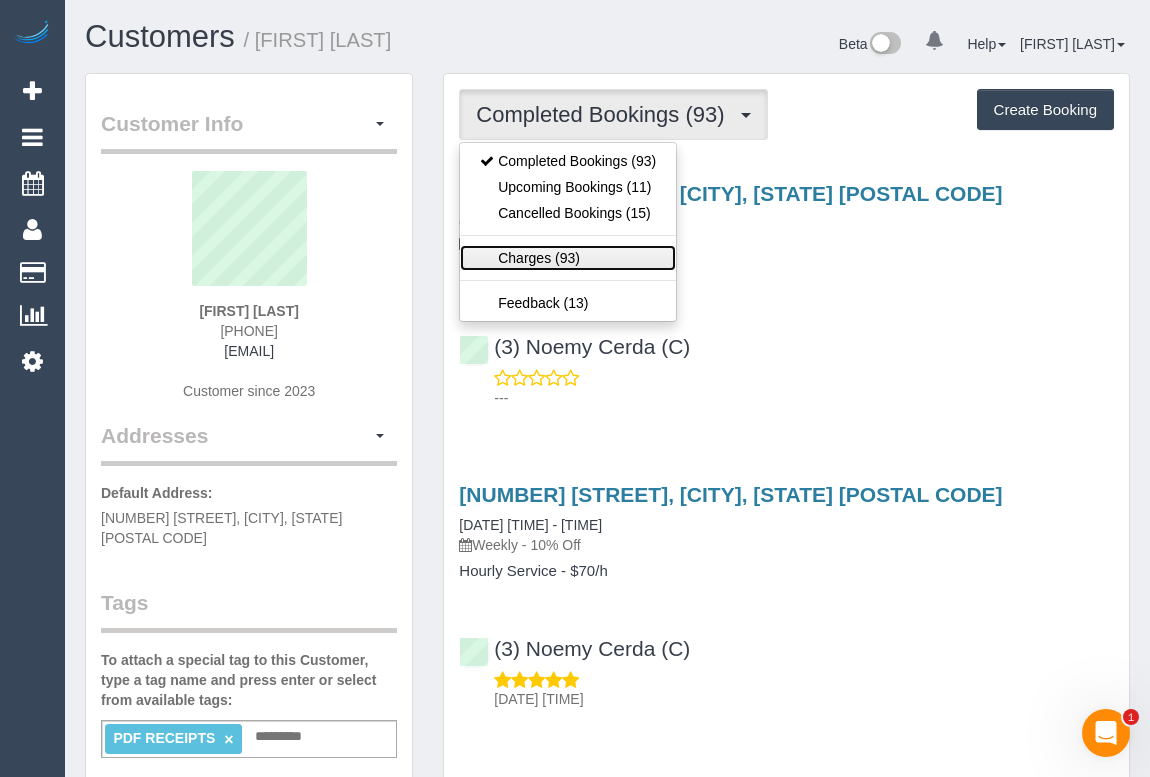 click on "Charges (93)" at bounding box center (568, 258) 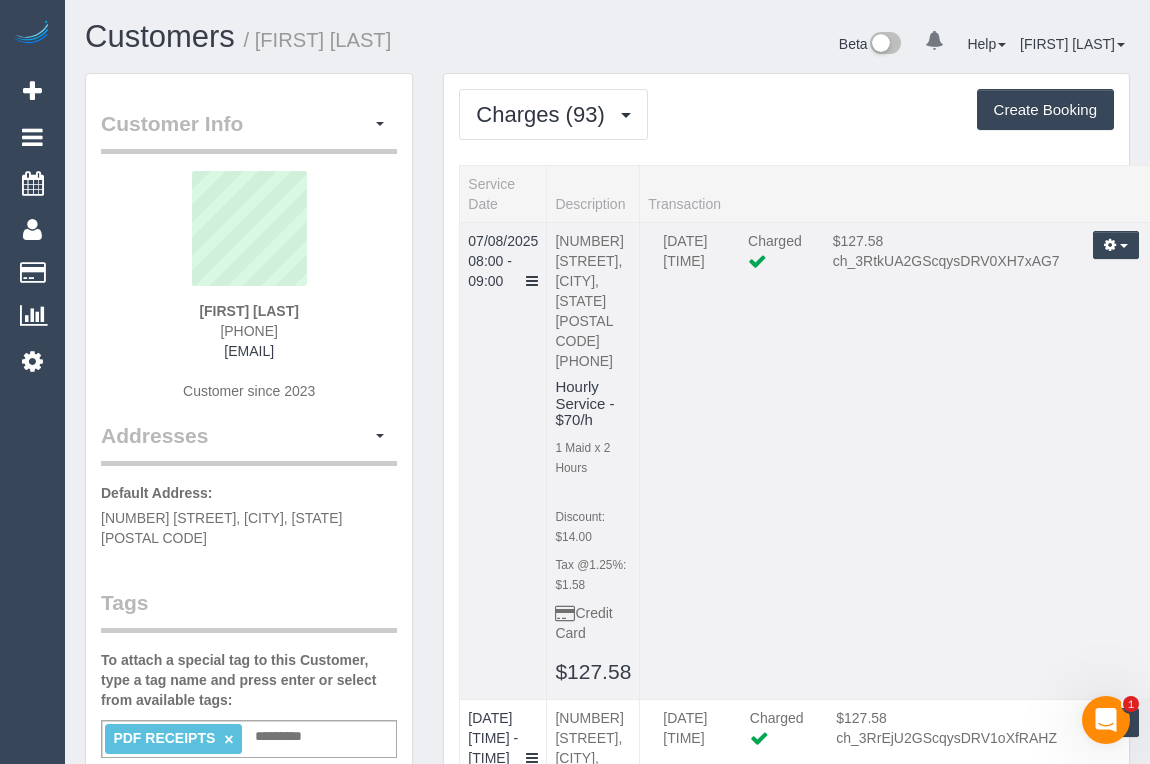 click on "08/08/2025 17:13
Charged
$127.58
ch_3RtkUA2GScqysDRV0XH7xAG7
Refund
Send Invoice
Refresh" at bounding box center [901, 461] 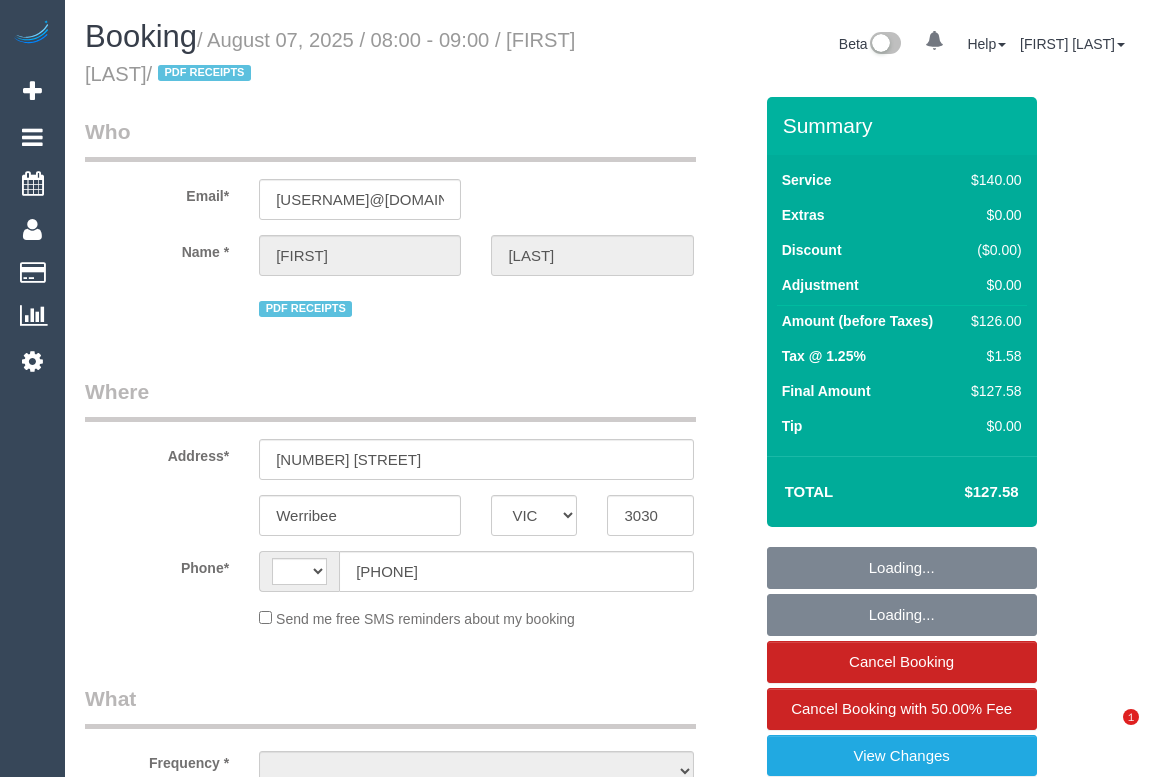 select on "VIC" 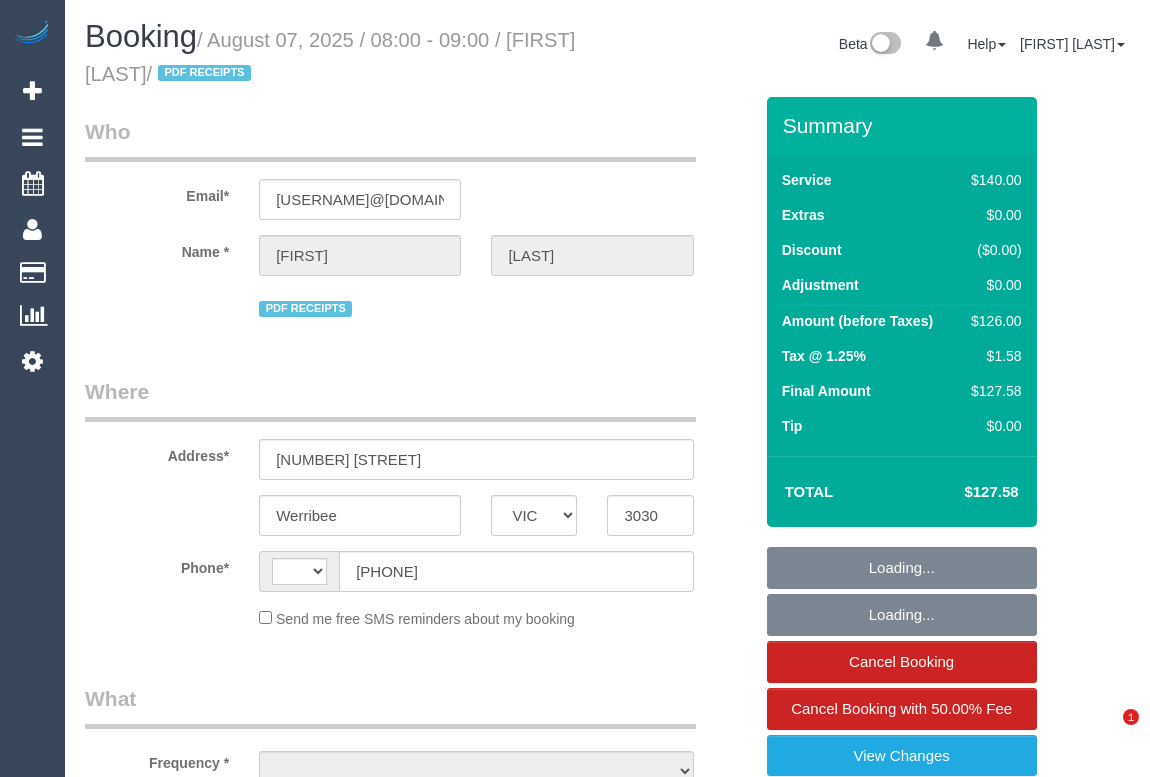 scroll, scrollTop: 0, scrollLeft: 0, axis: both 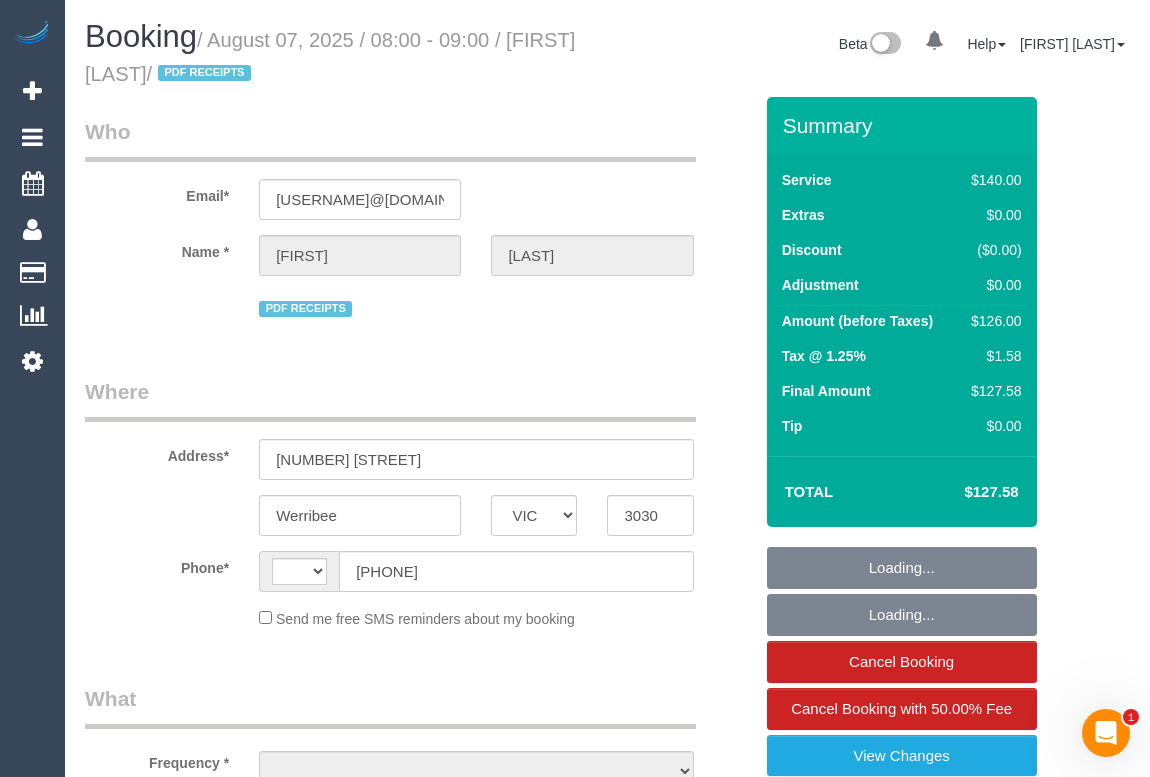select on "number:28" 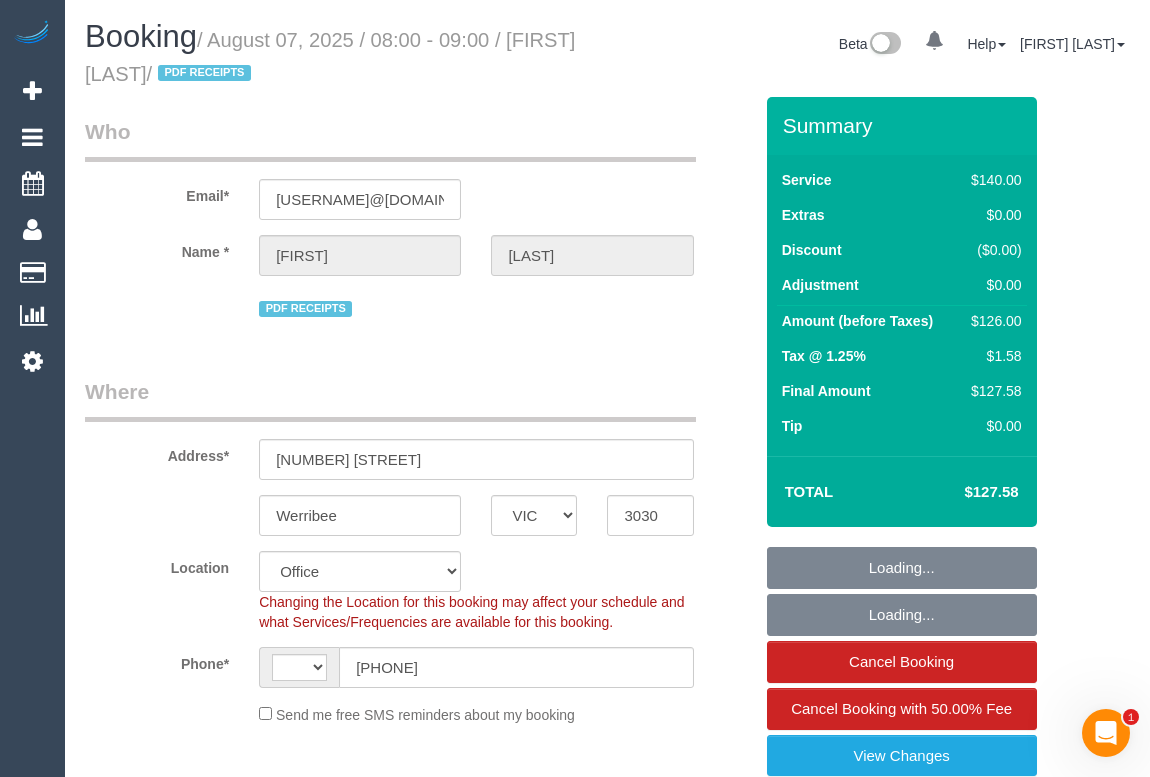 select on "string:stripe-pm_1Qcxx42GScqysDRVWEuoYT5p" 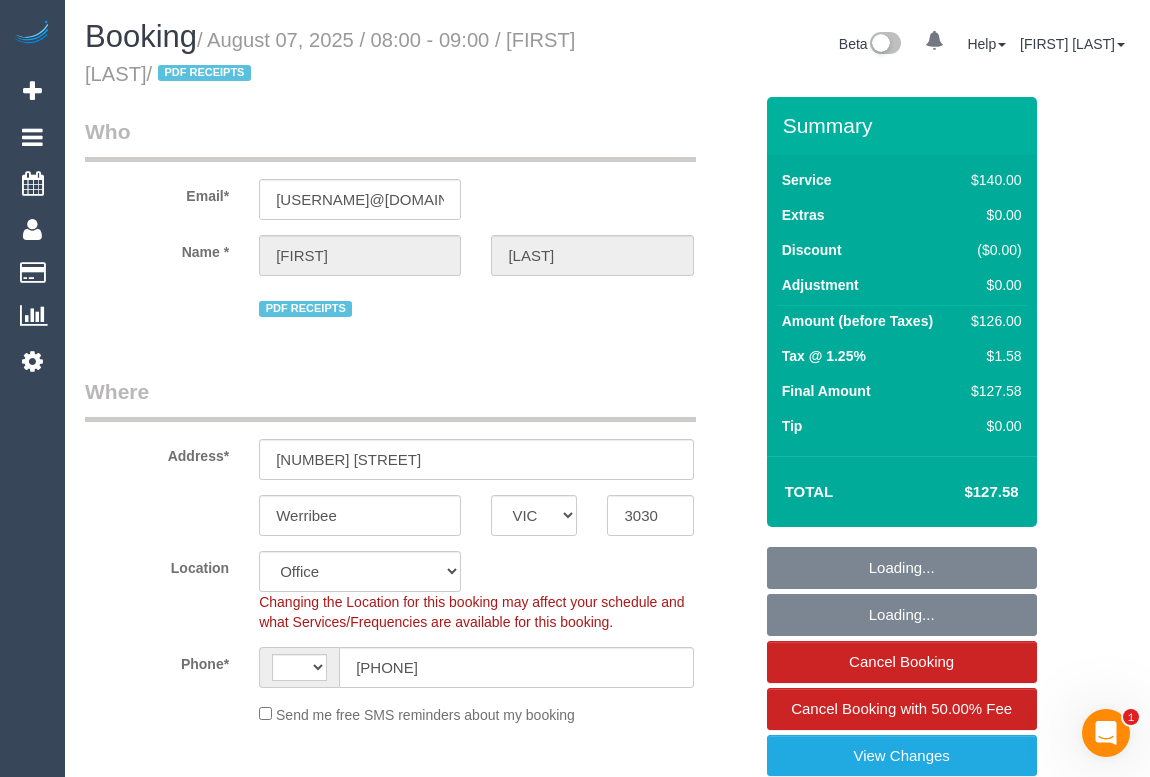 select on "string:AU" 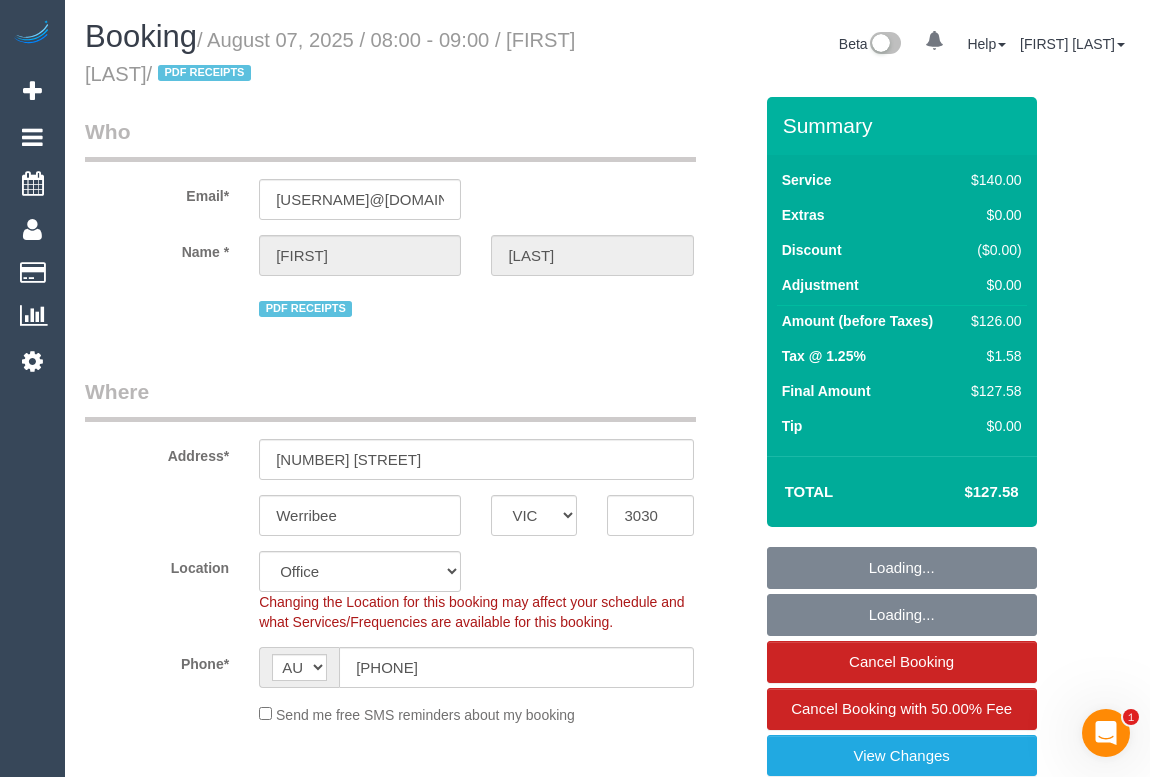 select on "object:2115" 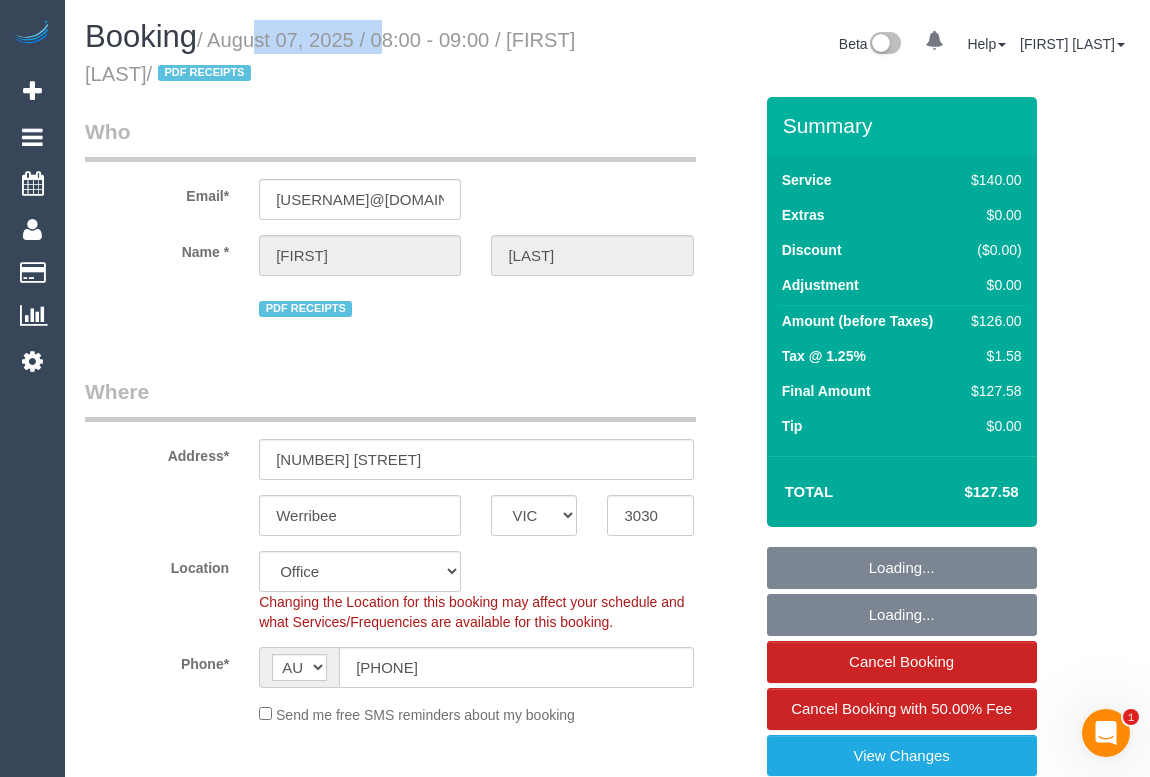 drag, startPoint x: 219, startPoint y: 39, endPoint x: 358, endPoint y: 36, distance: 139.03236 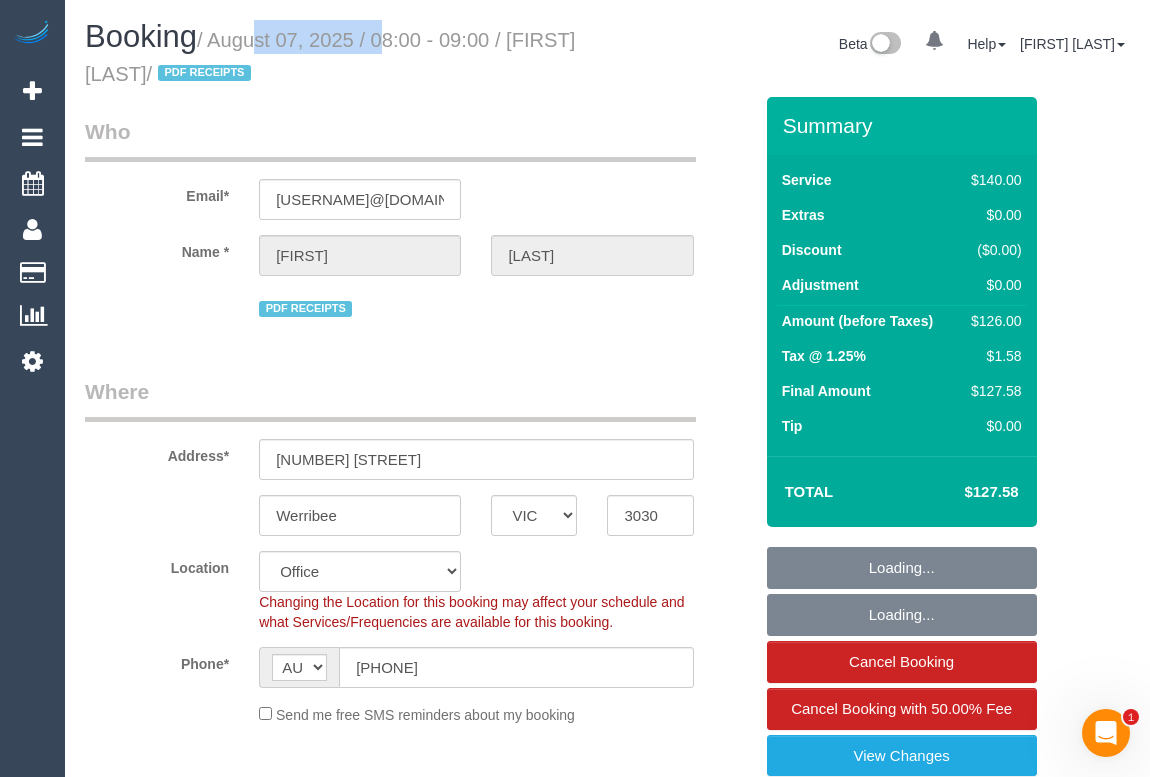click on "/ August 07, 2025 / 08:00 - 09:00 / Gauri Sarma
/
PDF RECEIPTS" at bounding box center (330, 57) 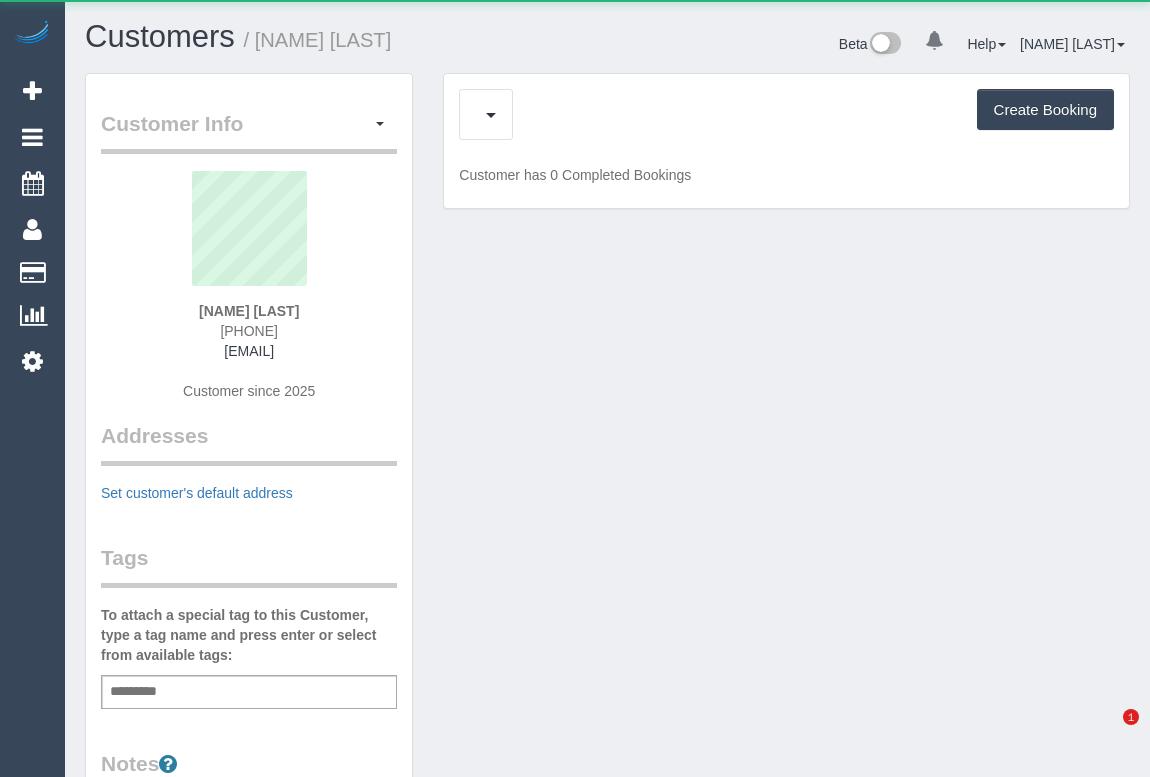 scroll, scrollTop: 0, scrollLeft: 0, axis: both 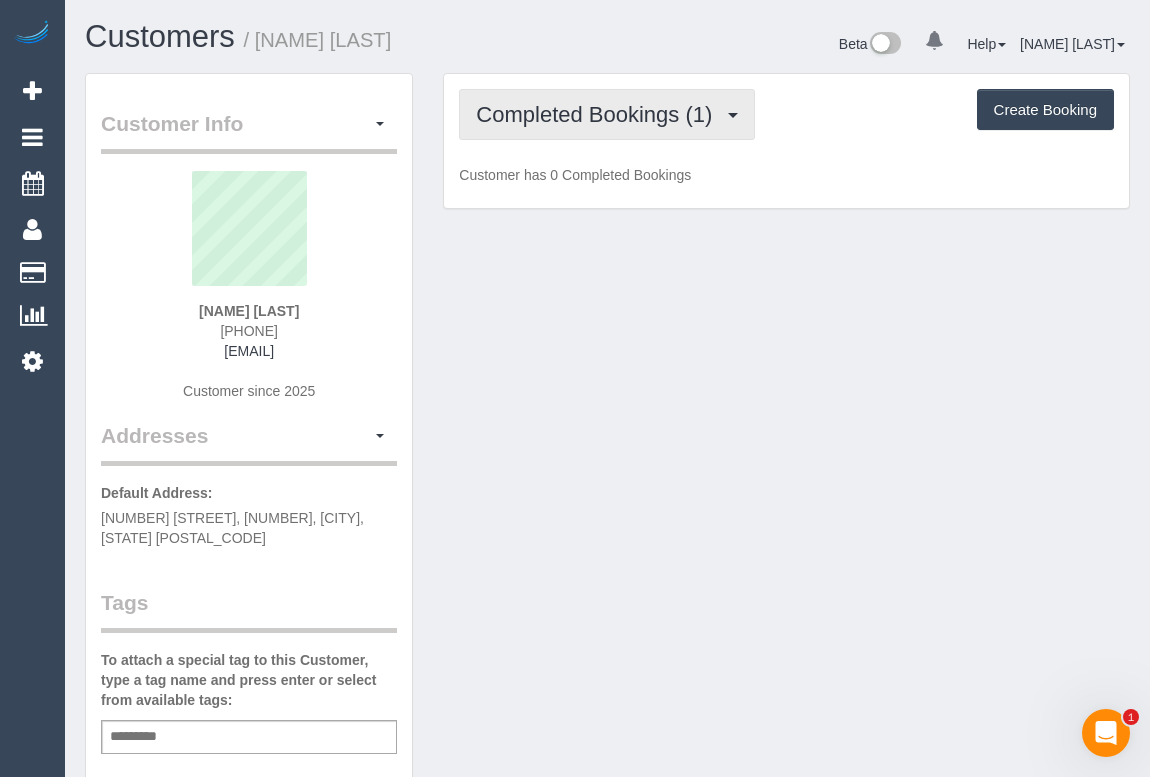 click on "Completed Bookings (1)" at bounding box center [599, 114] 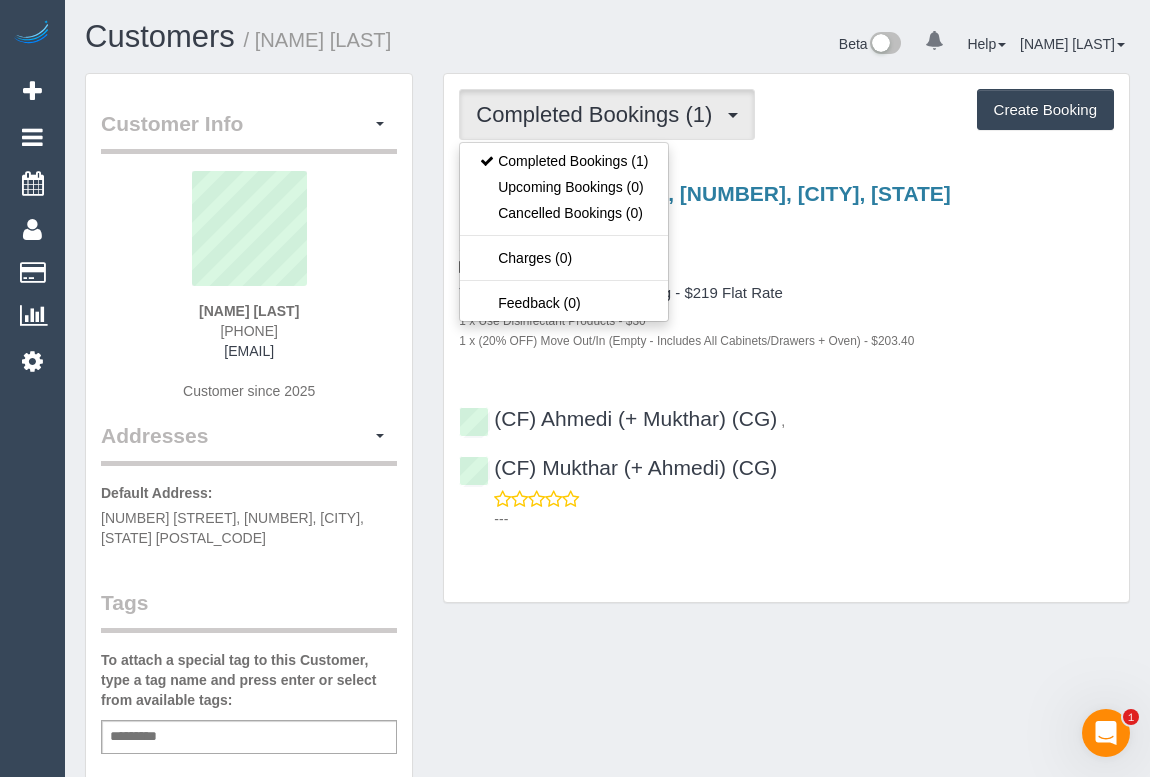 click on "1 x Use Disinfectant Products - $30" at bounding box center [786, 320] 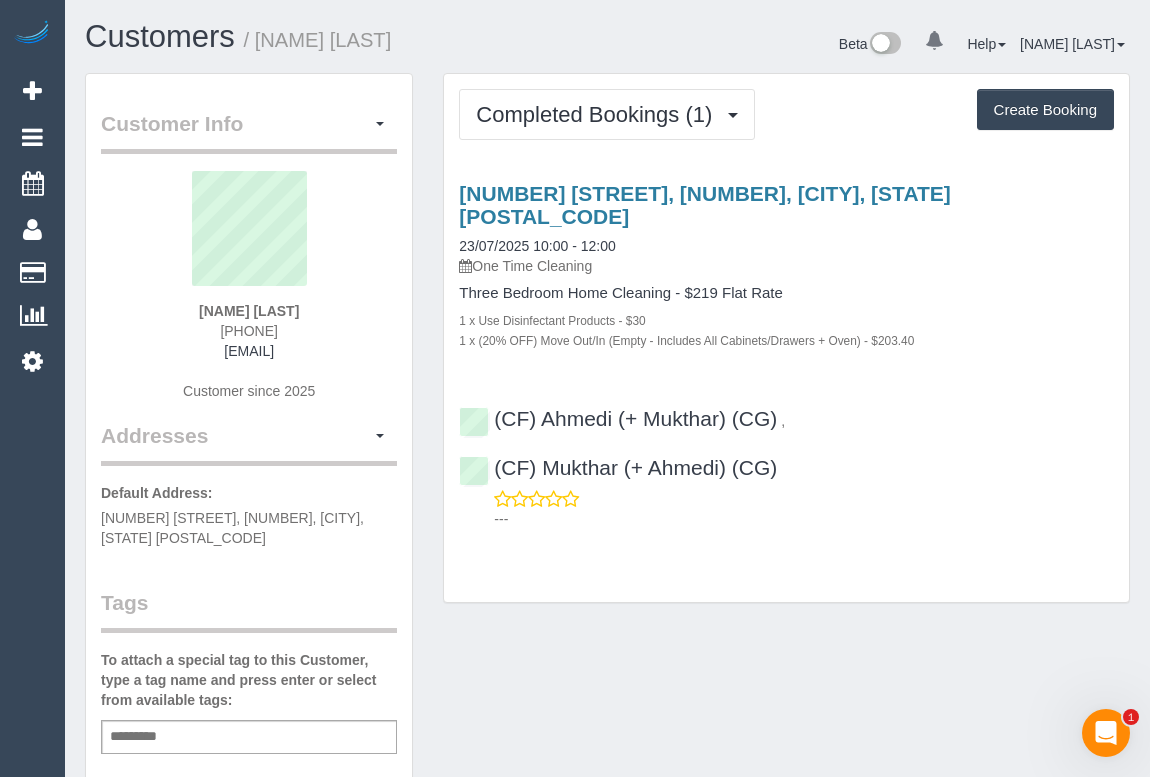 drag, startPoint x: 119, startPoint y: 350, endPoint x: 400, endPoint y: 346, distance: 281.02847 